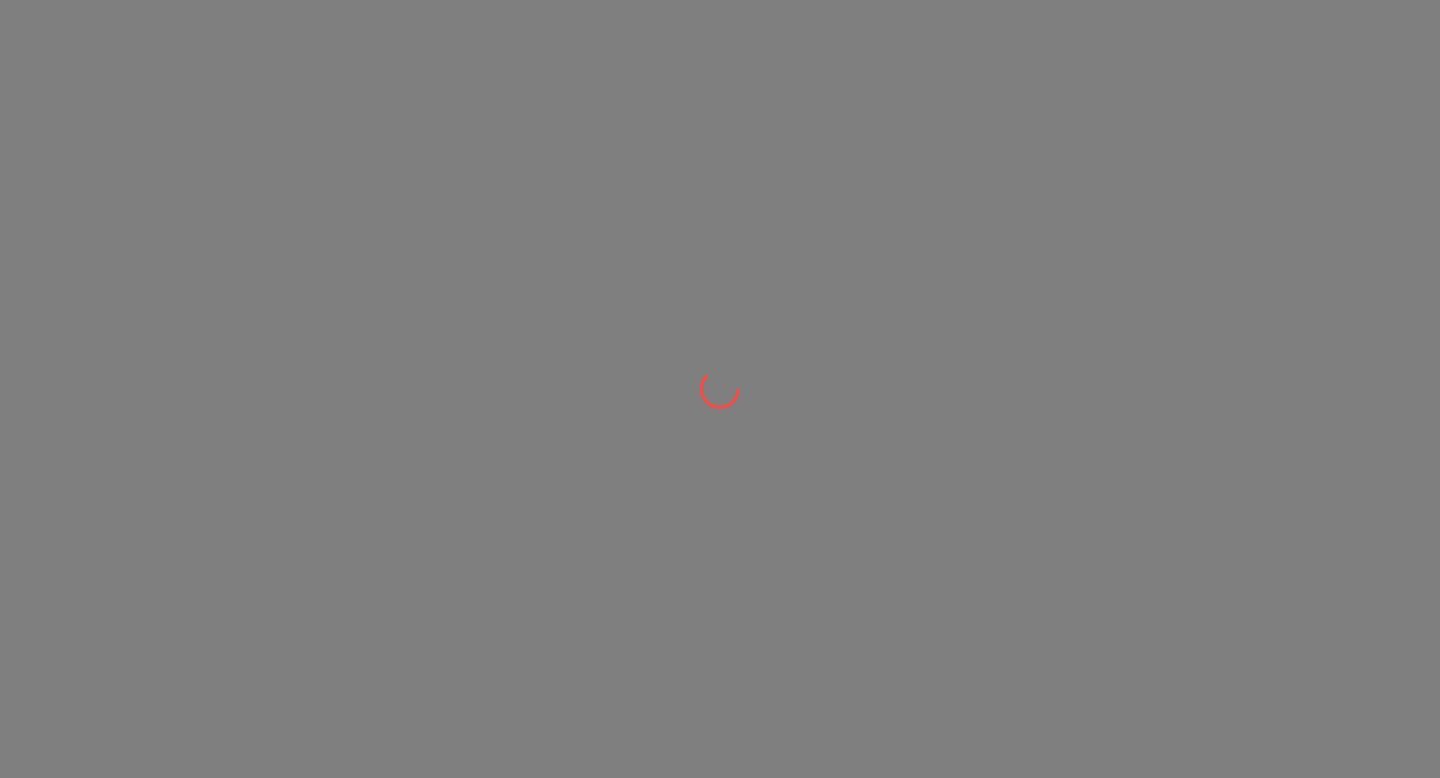 scroll, scrollTop: 0, scrollLeft: 0, axis: both 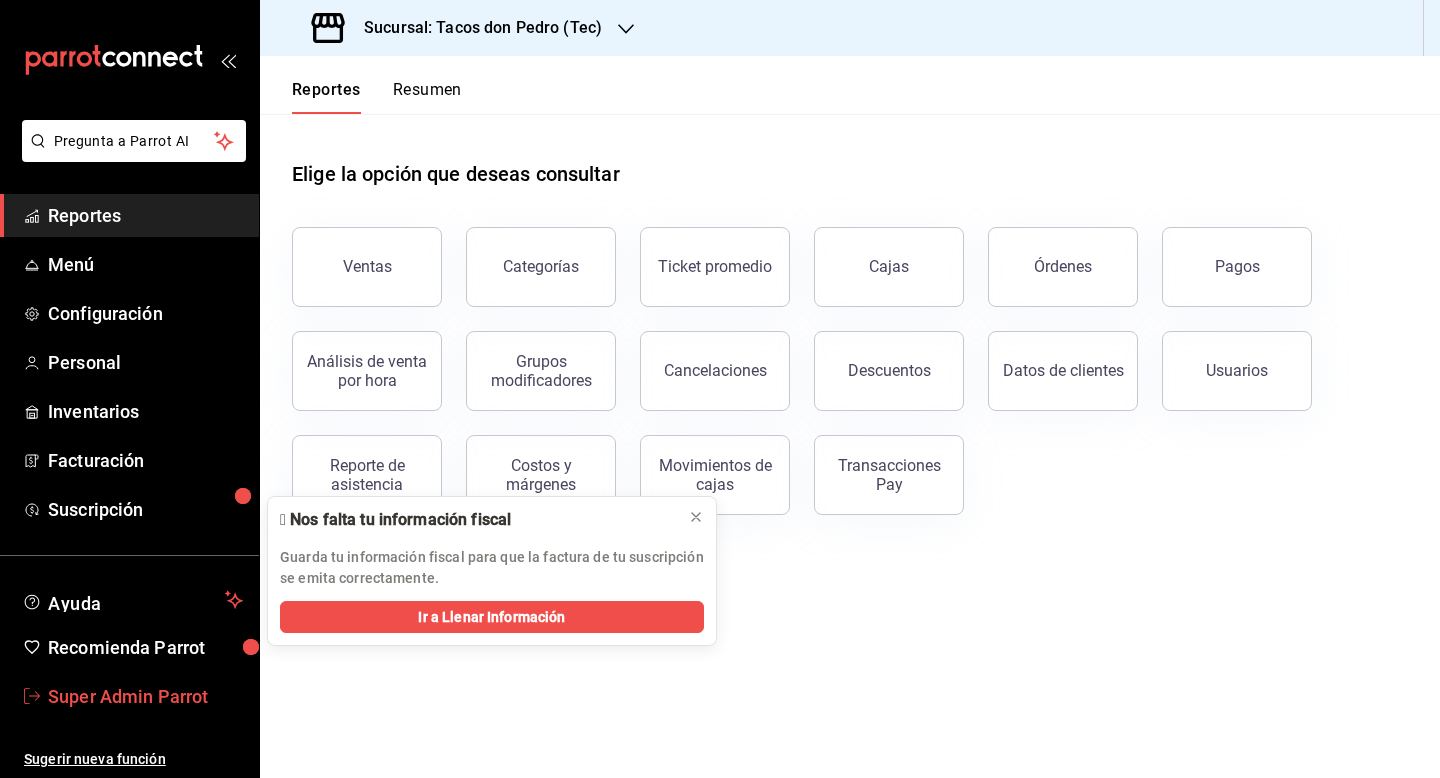click on "Super Admin Parrot" at bounding box center [129, 696] 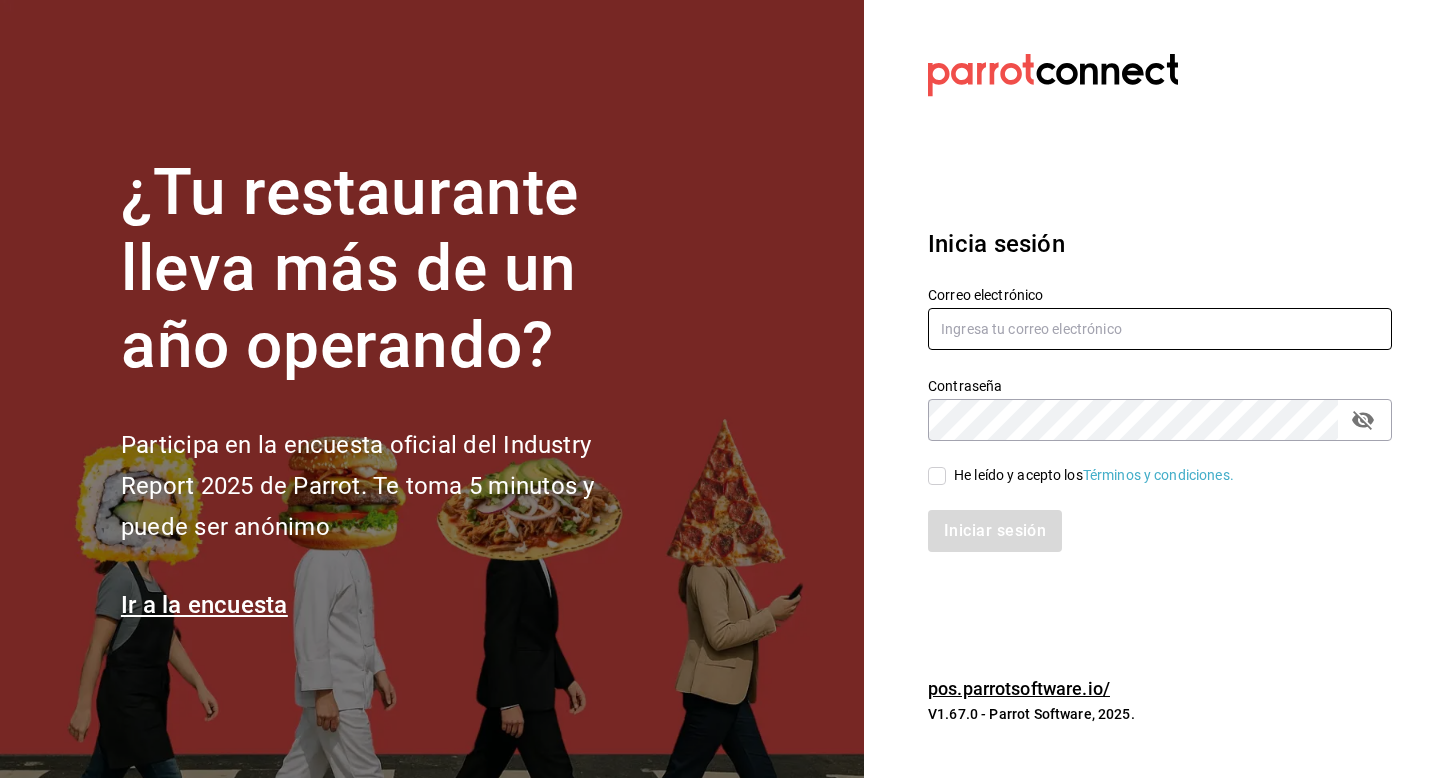 click at bounding box center (1160, 329) 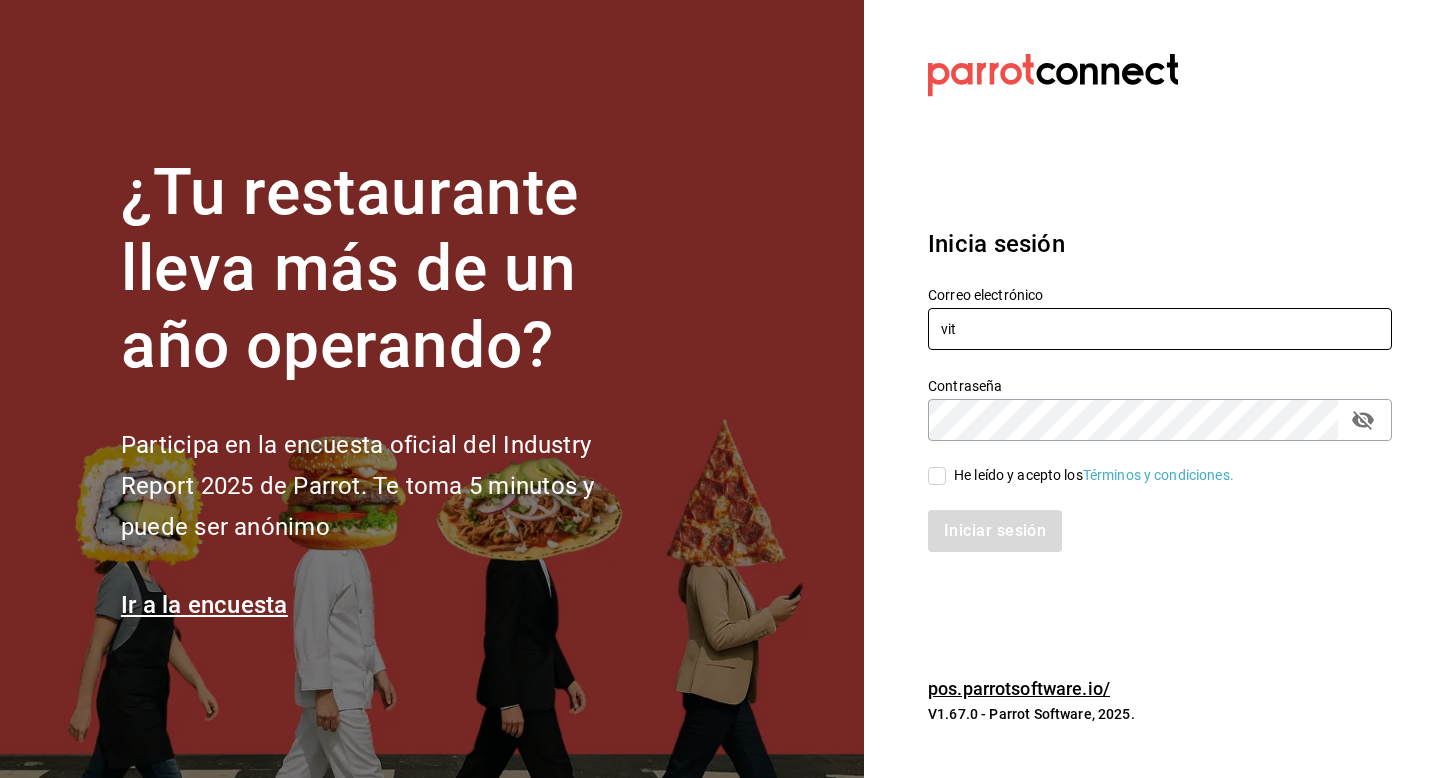 type on "vita@sanagustin.com" 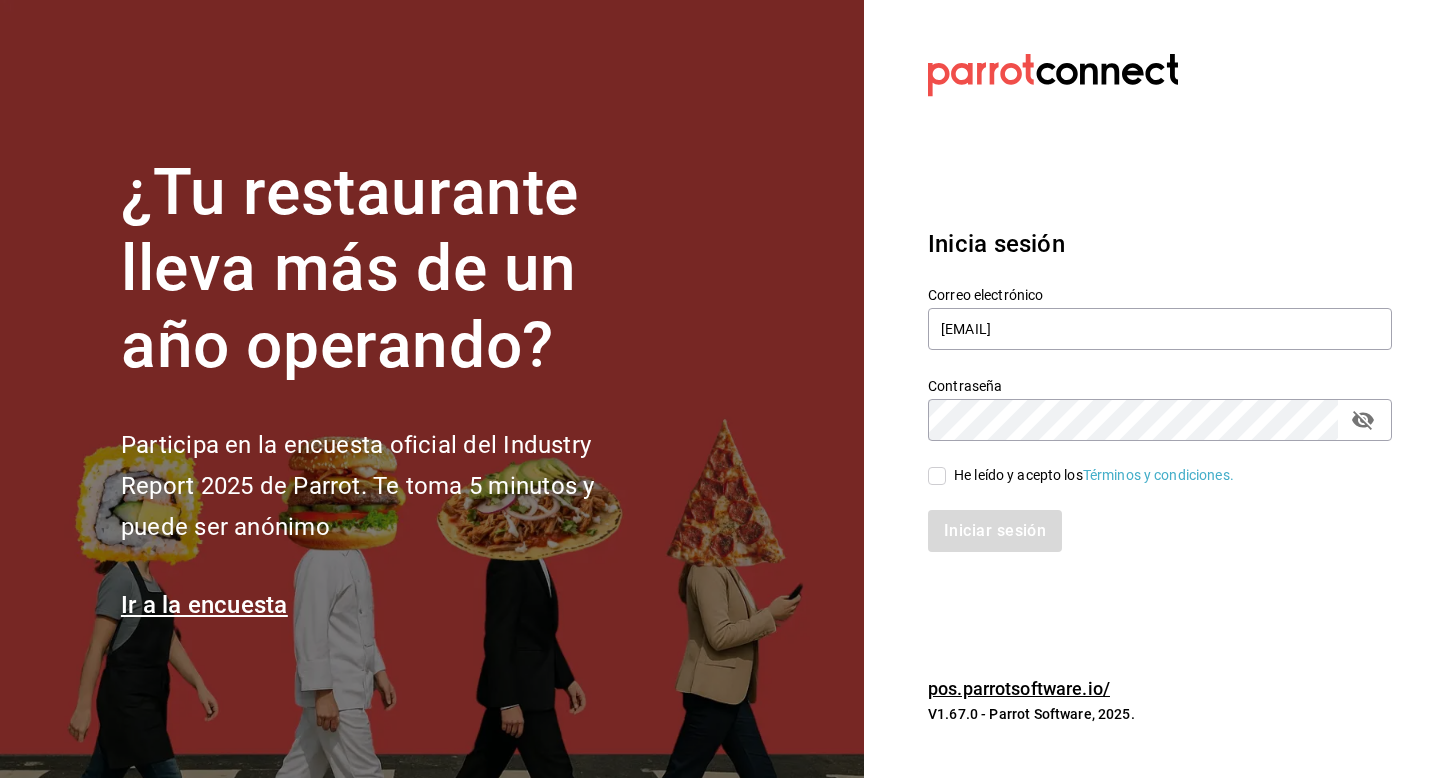 click on "He leído y acepto los  Términos y condiciones." at bounding box center [1094, 475] 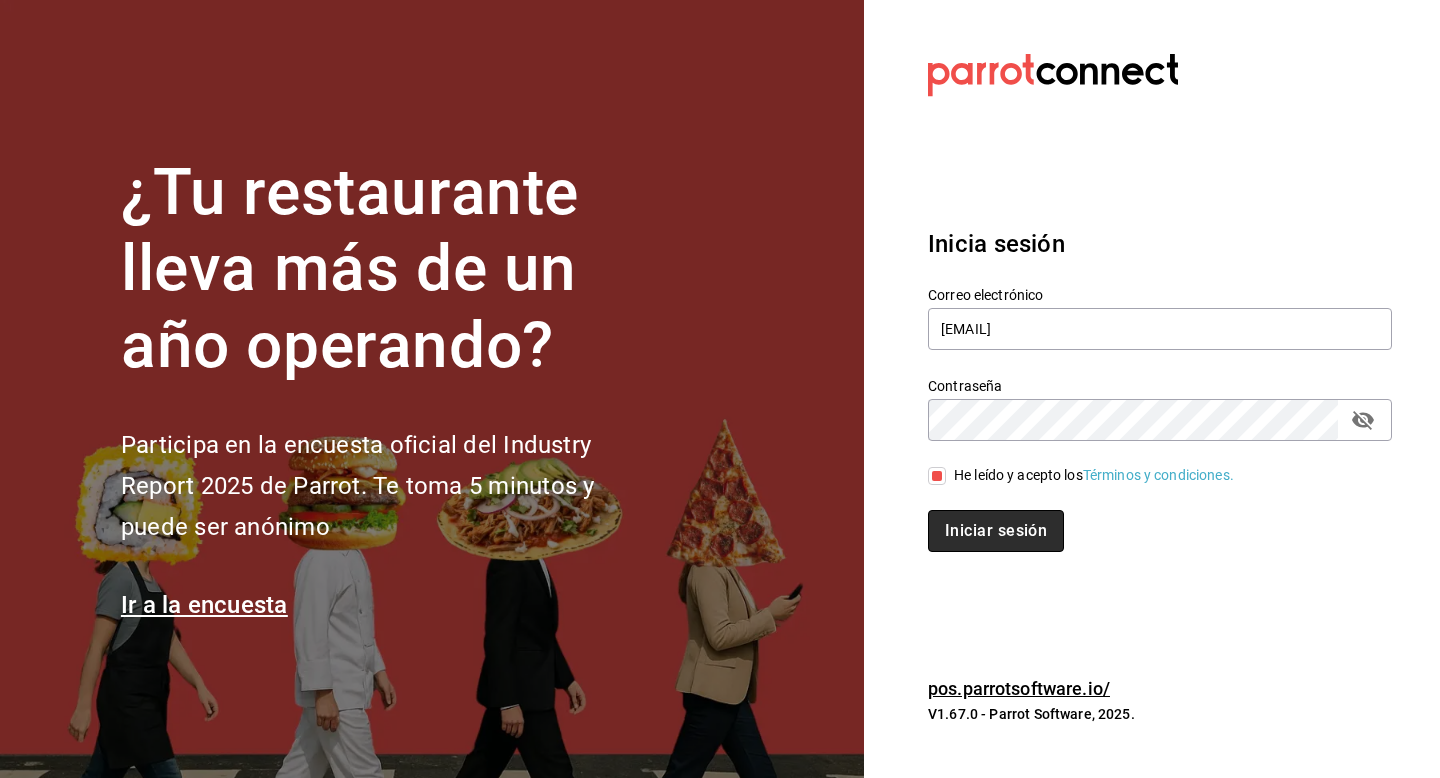 click on "Iniciar sesión" at bounding box center [996, 531] 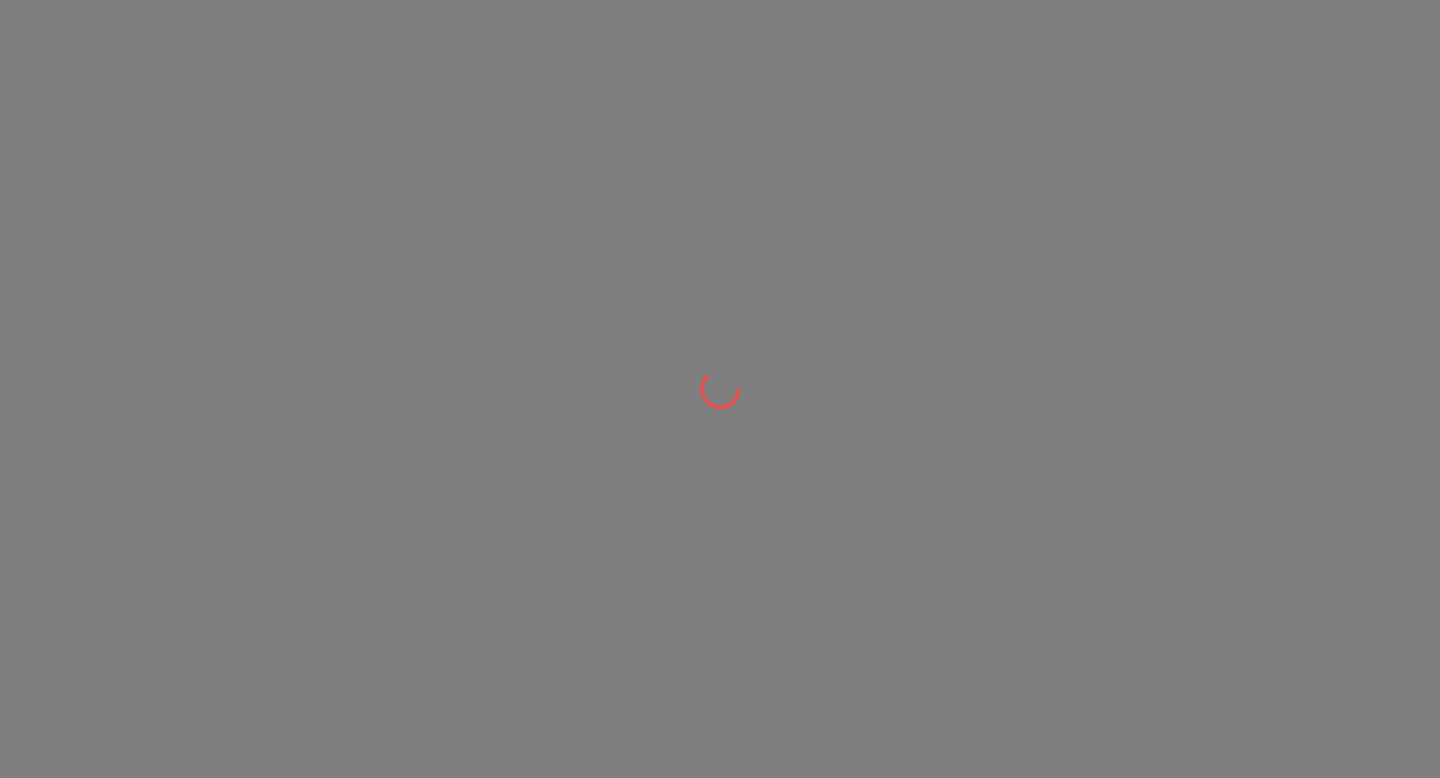 scroll, scrollTop: 0, scrollLeft: 0, axis: both 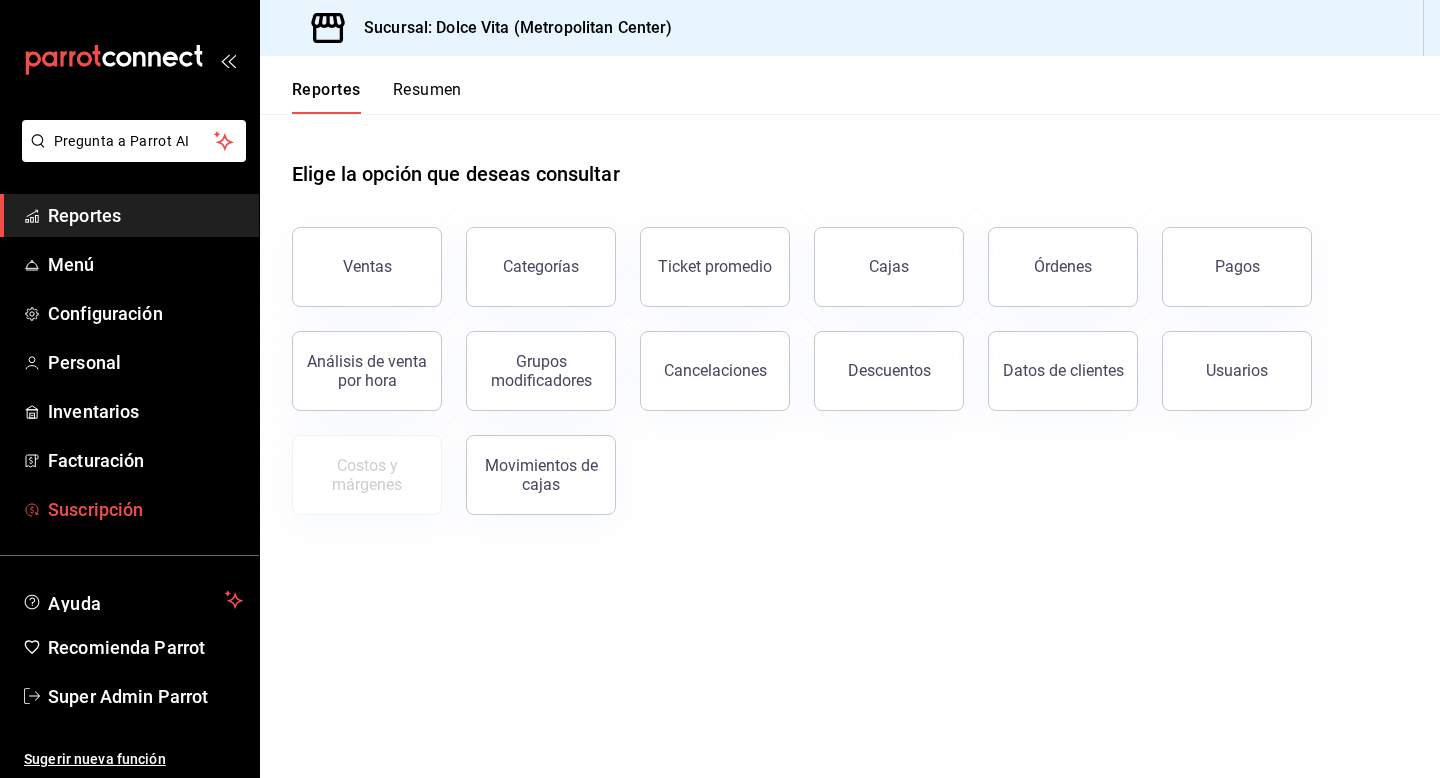 click on "Suscripción" at bounding box center [145, 509] 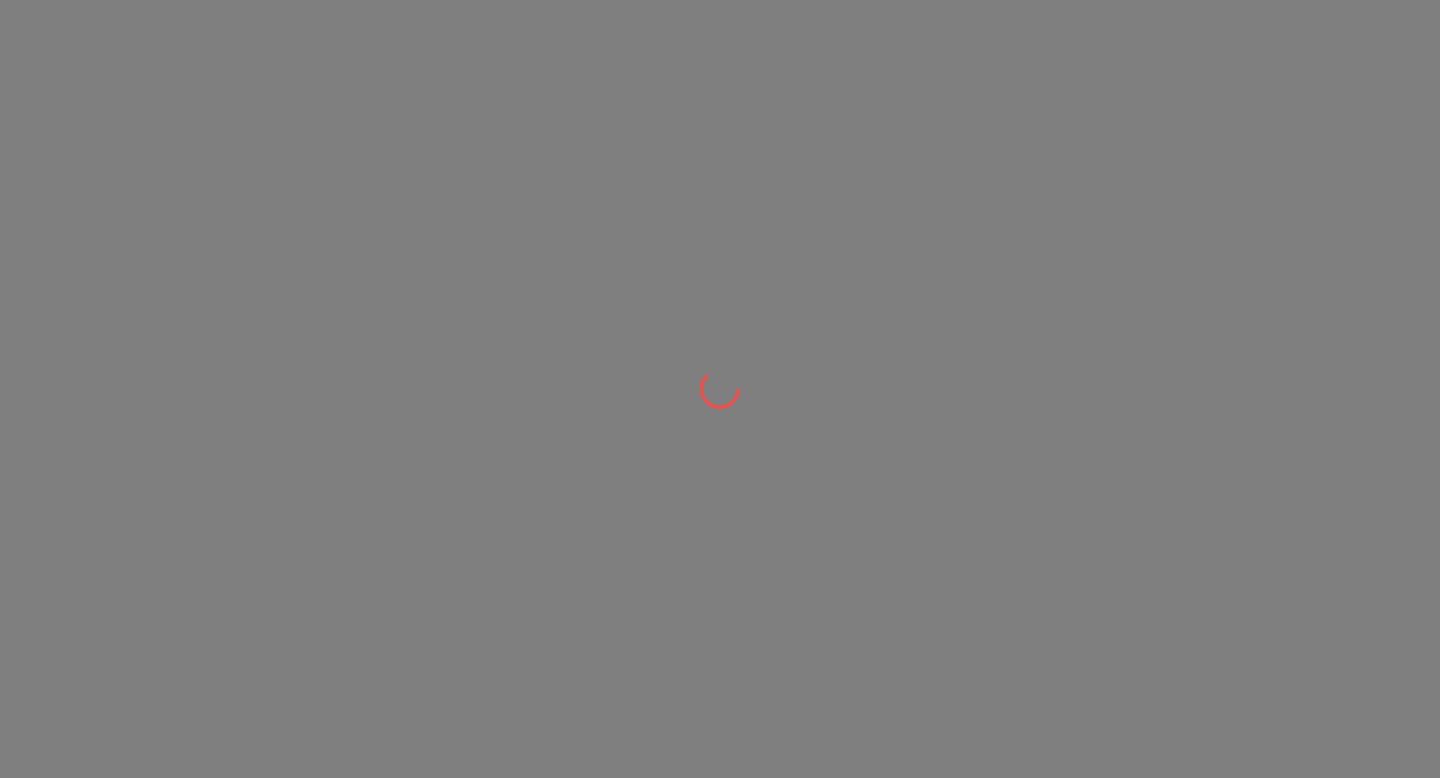 scroll, scrollTop: 0, scrollLeft: 0, axis: both 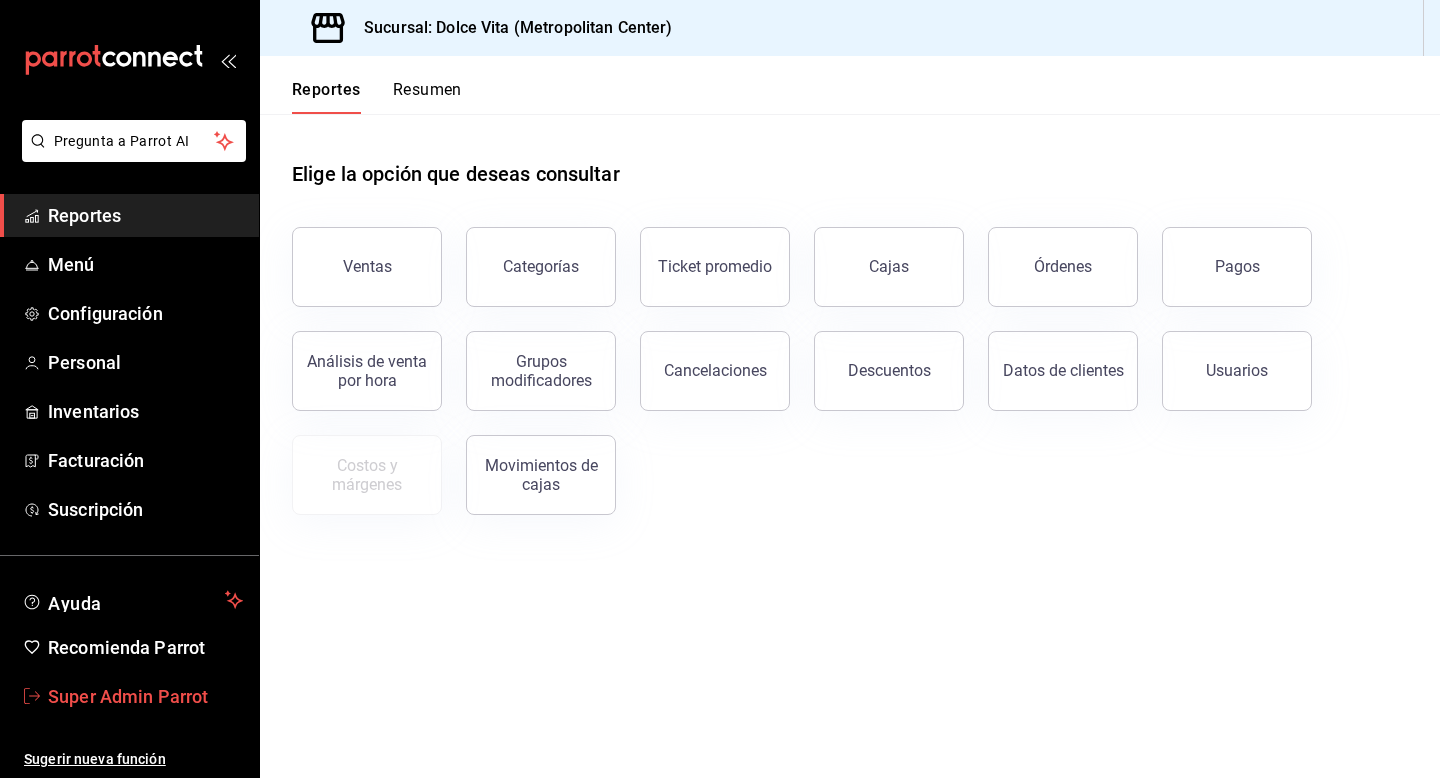 click on "Super Admin Parrot" at bounding box center [145, 696] 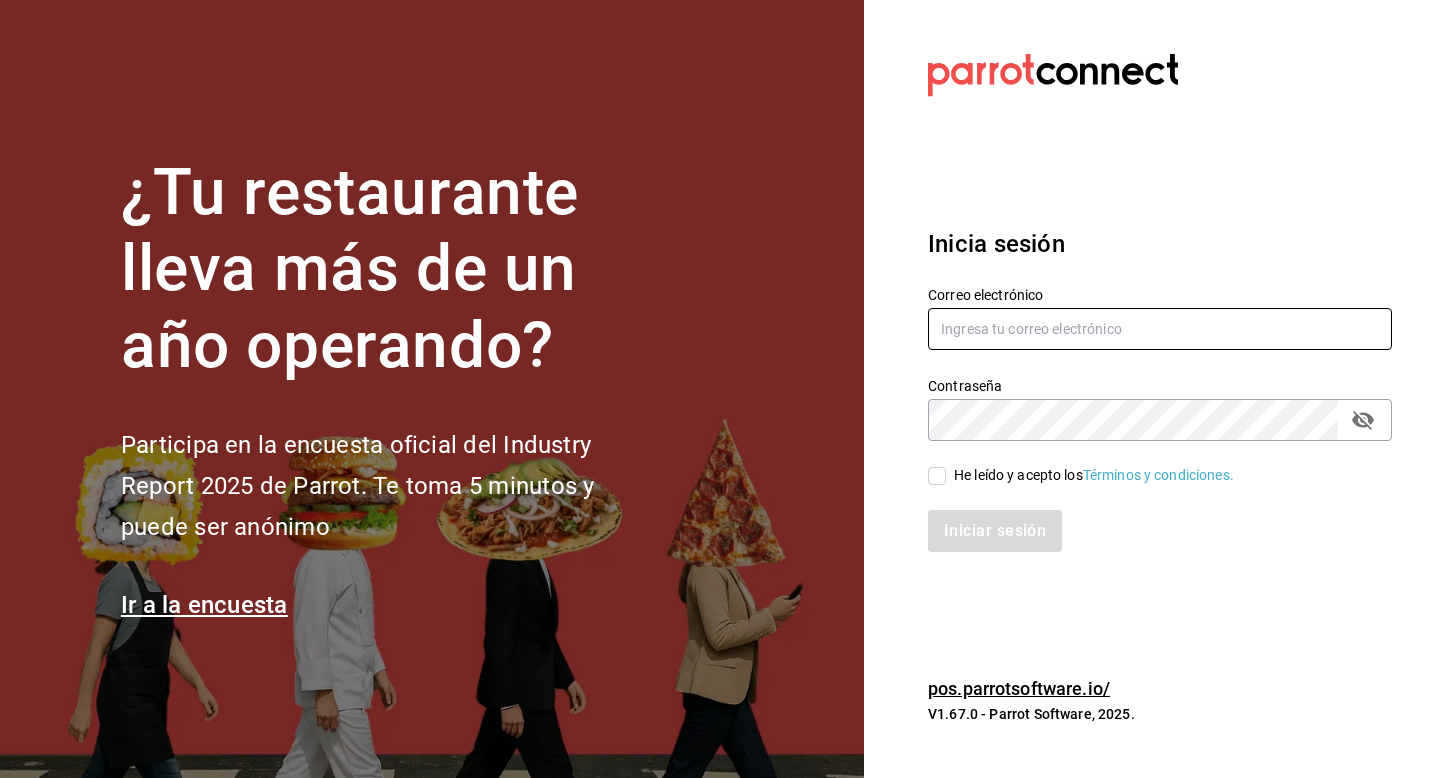 click at bounding box center [1160, 329] 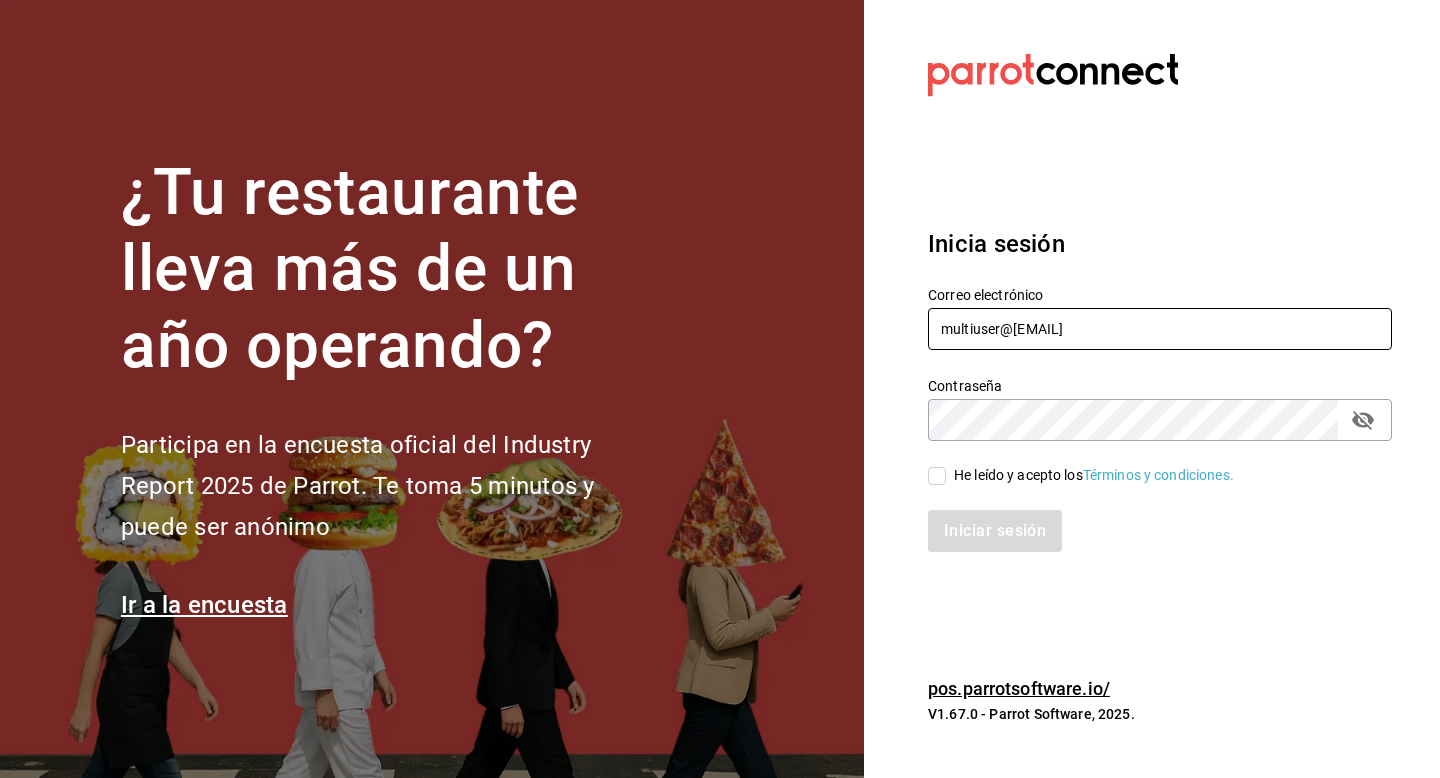 type on "multiuser@example.com" 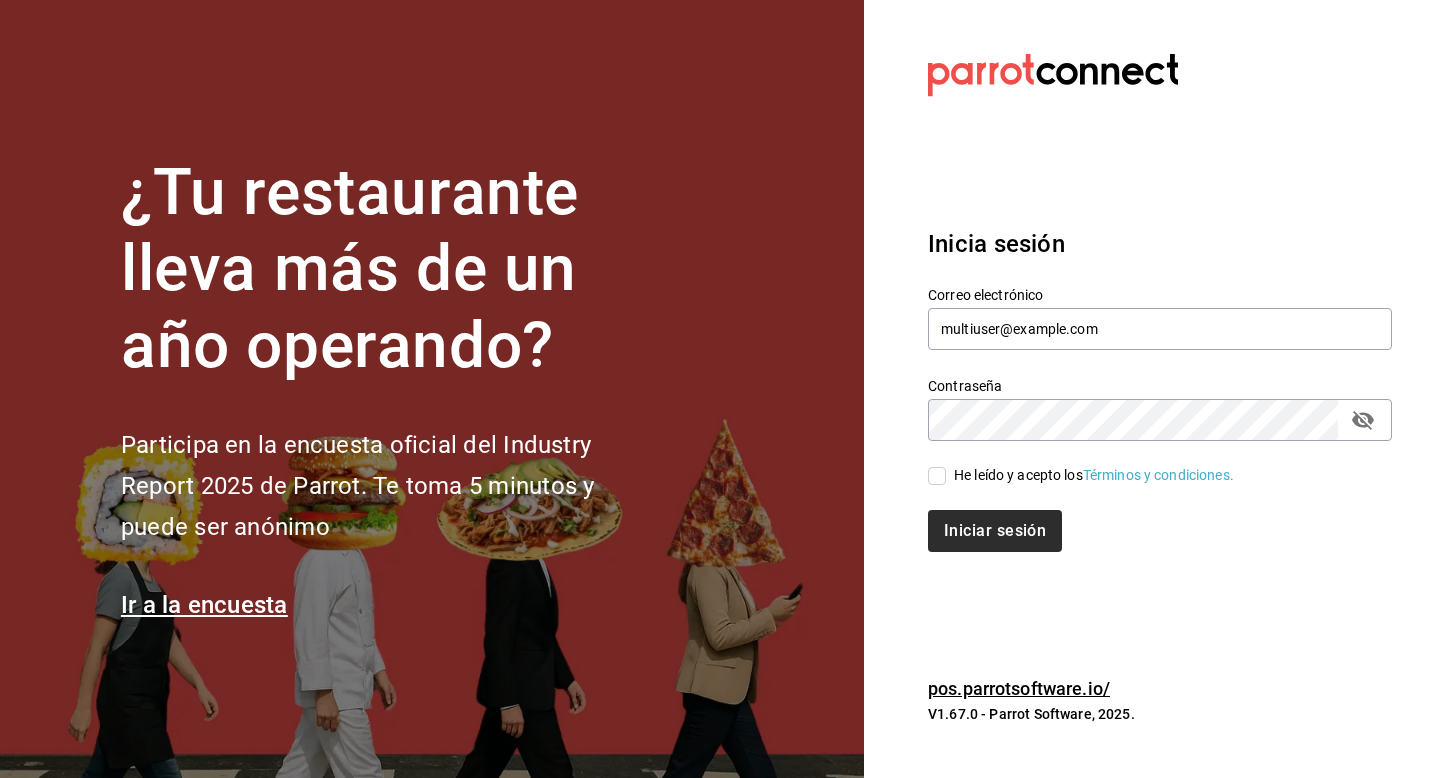 drag, startPoint x: 959, startPoint y: 479, endPoint x: 959, endPoint y: 511, distance: 32 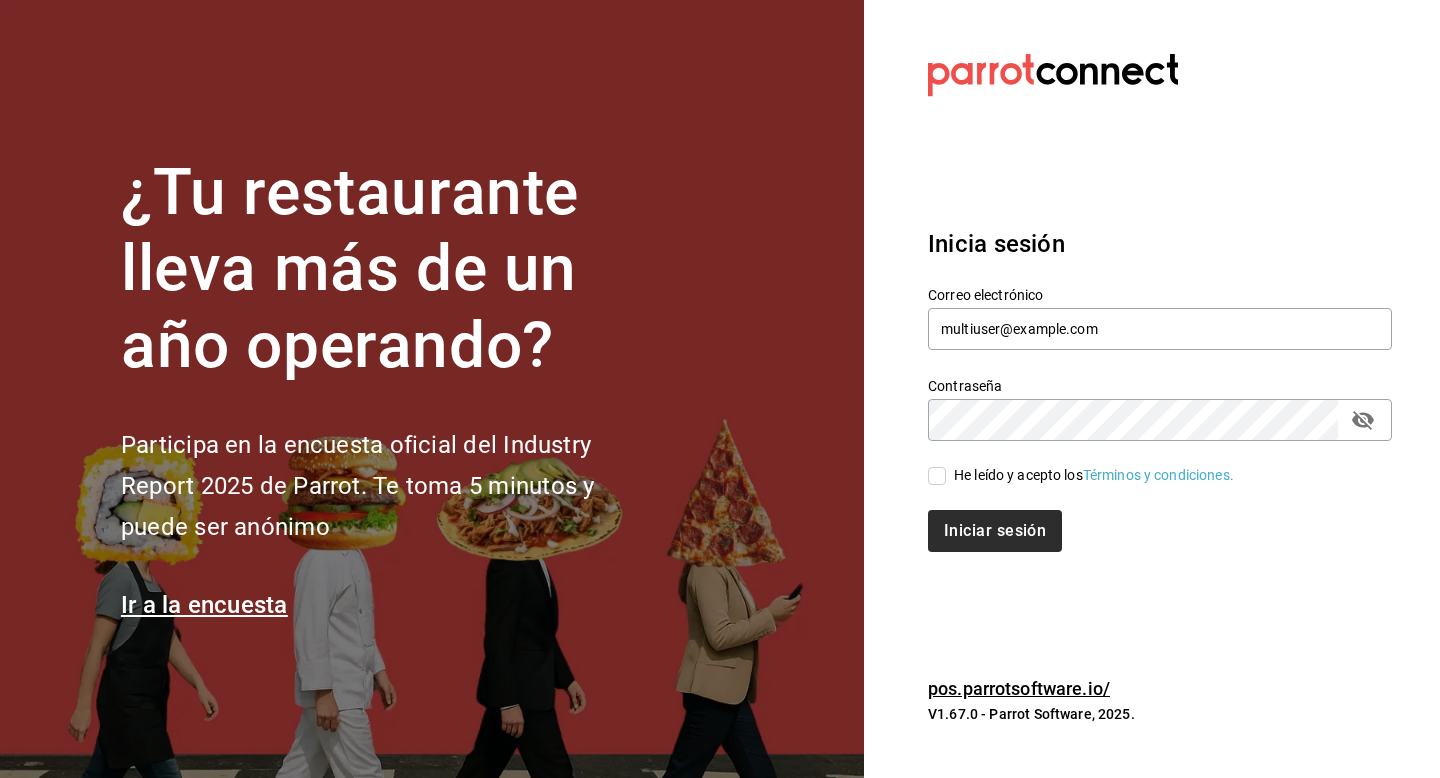 checkbox on "true" 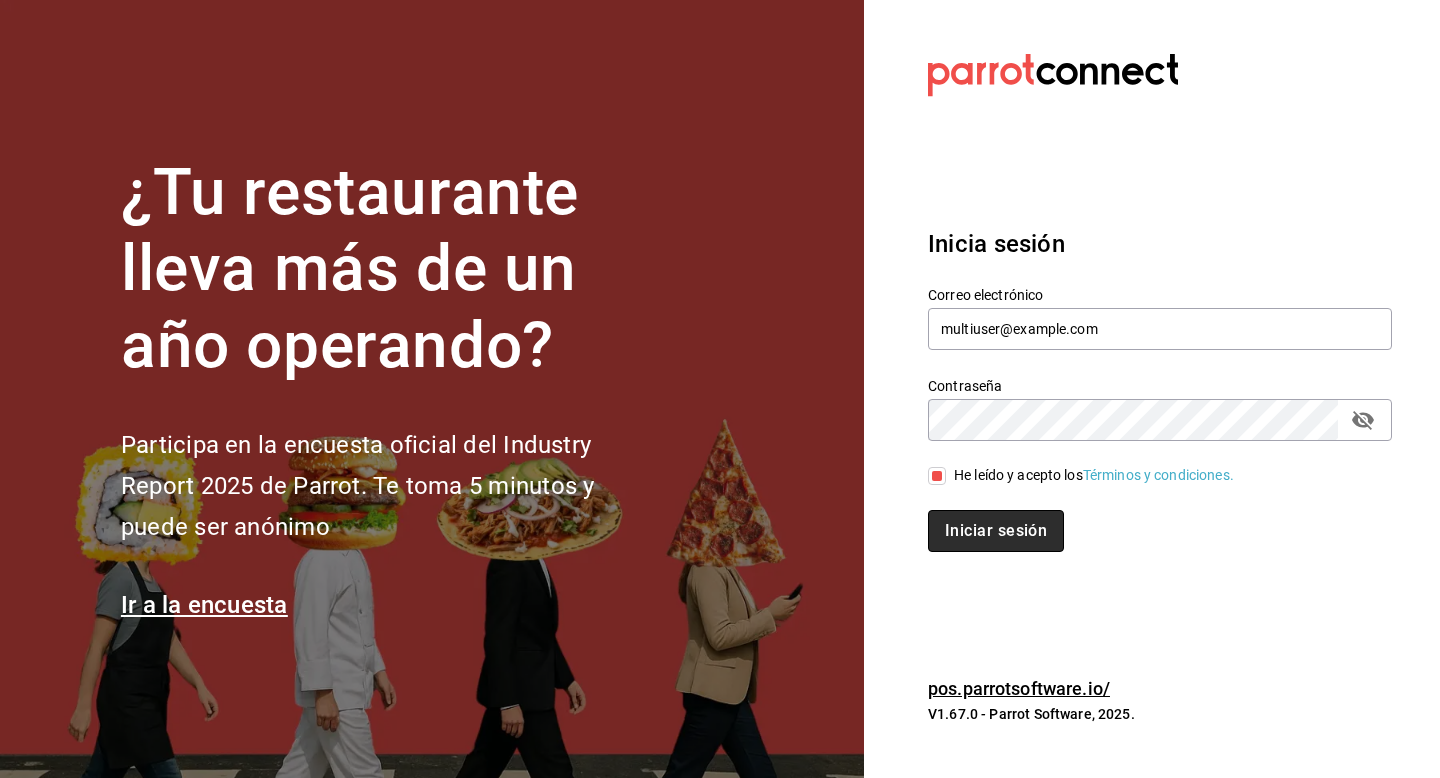 click on "Iniciar sesión" at bounding box center (996, 531) 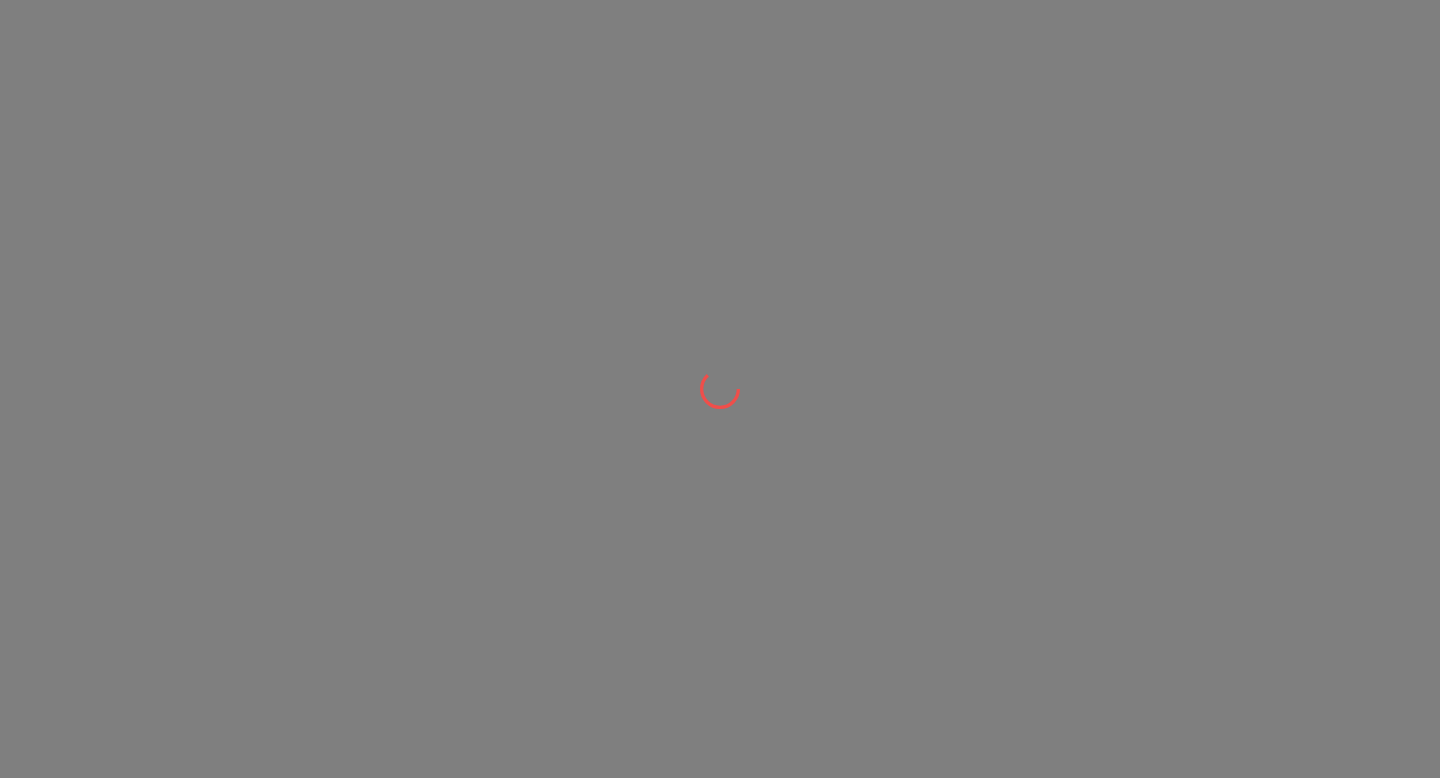scroll, scrollTop: 0, scrollLeft: 0, axis: both 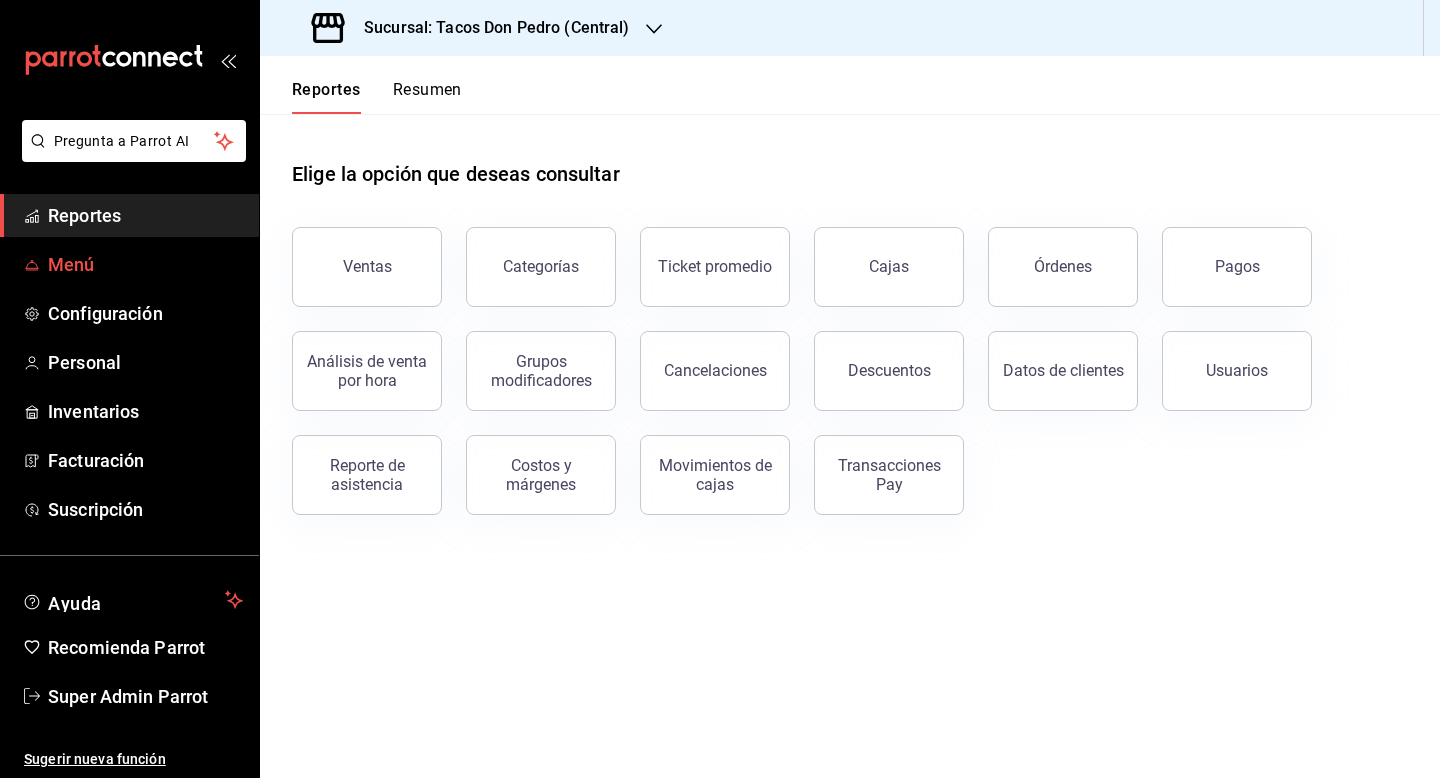 click on "Menú" at bounding box center [129, 264] 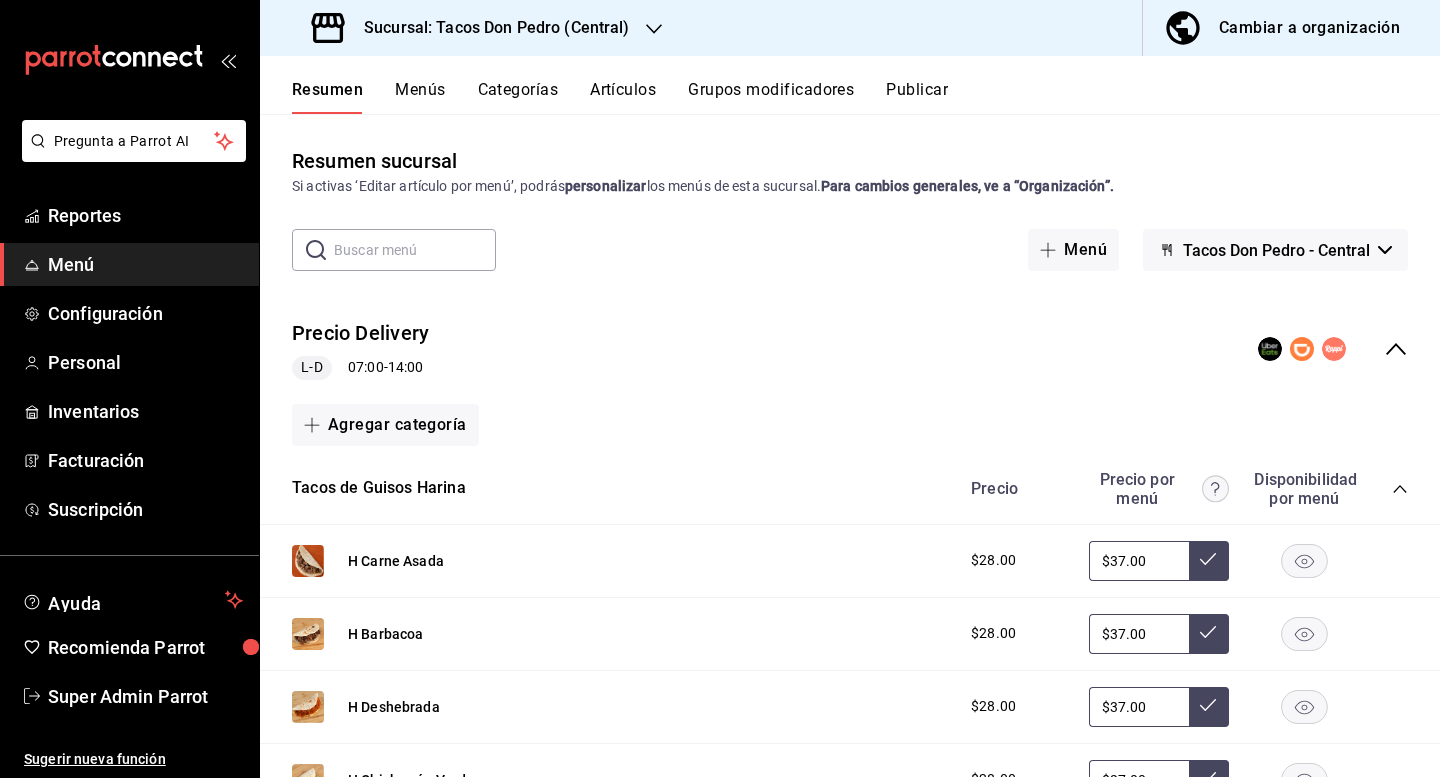 click on "Categorías" at bounding box center [518, 97] 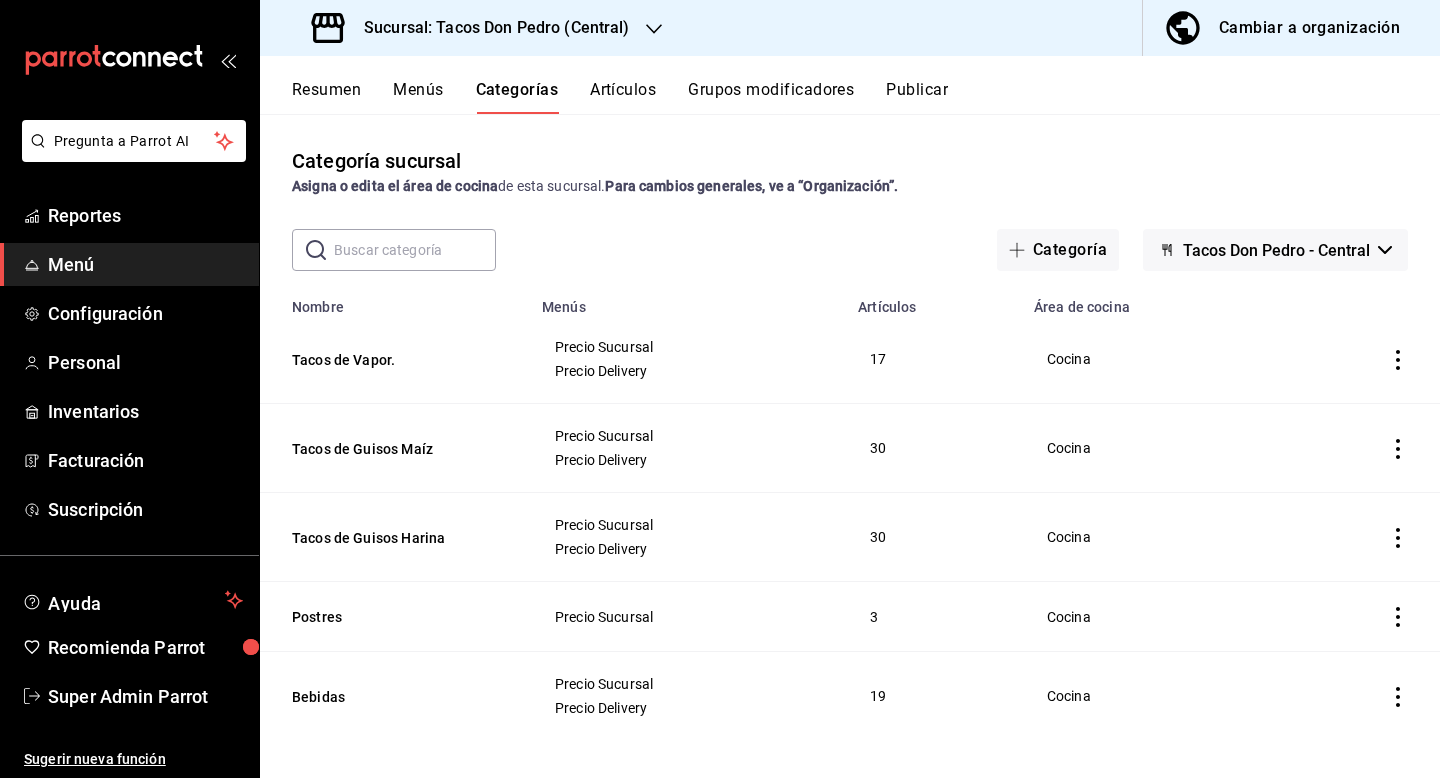 click at bounding box center [415, 250] 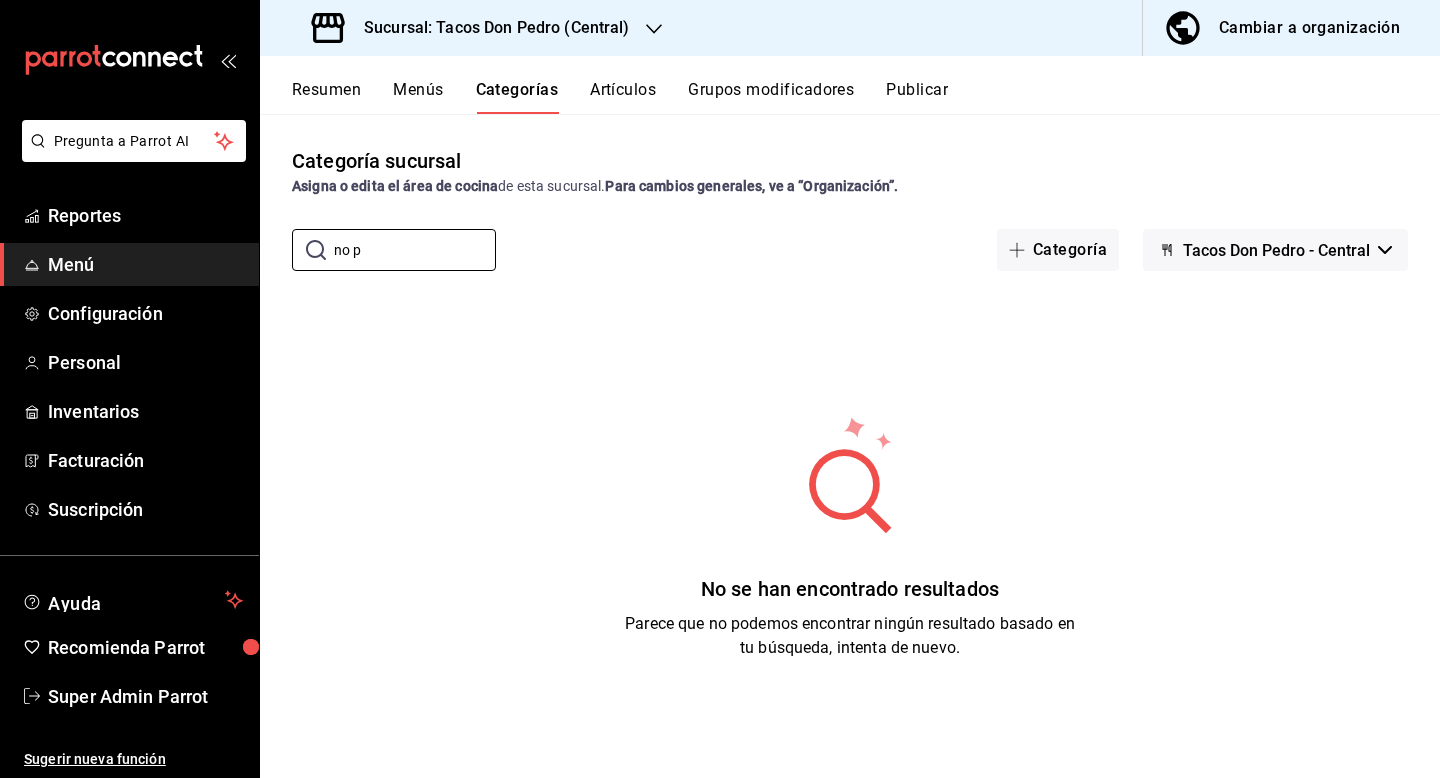 type on "no p" 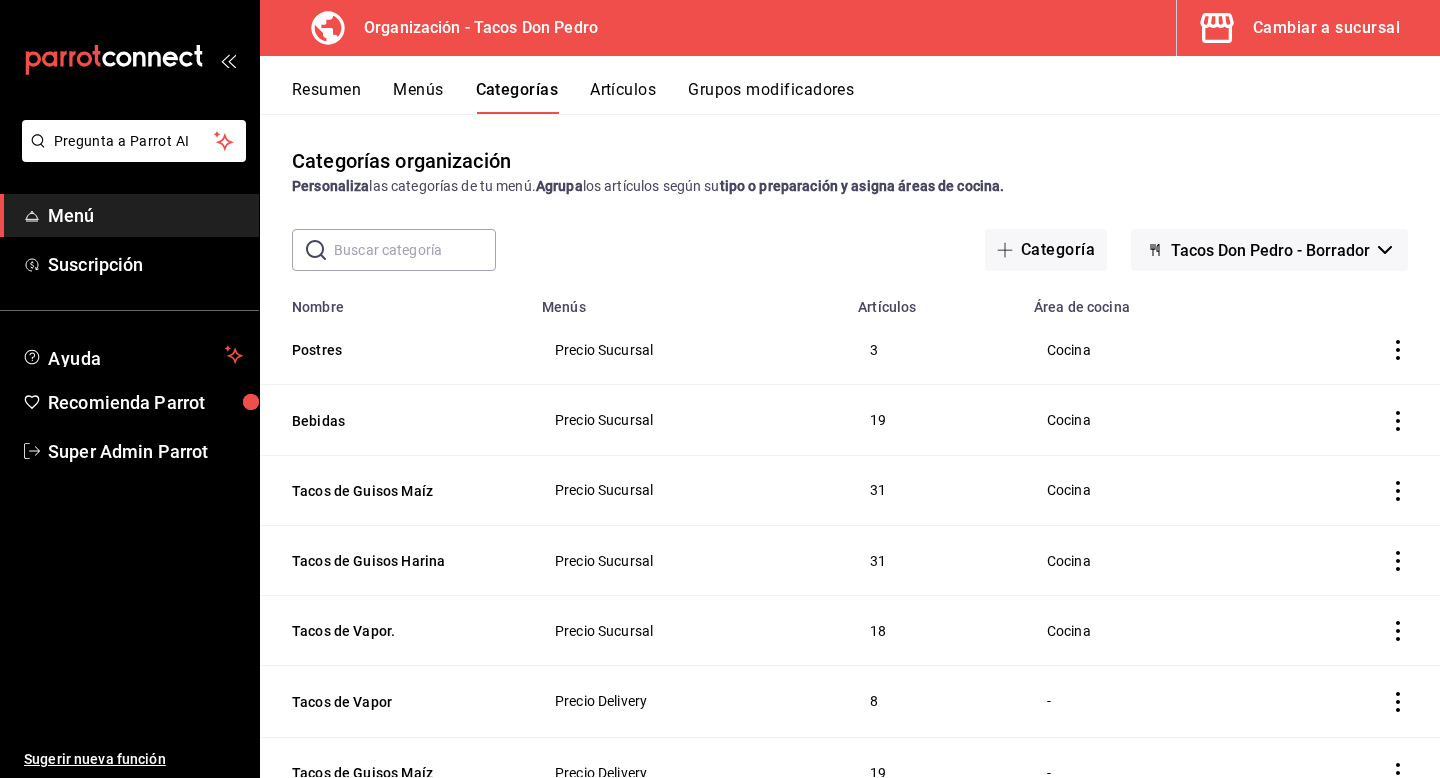 click at bounding box center [415, 250] 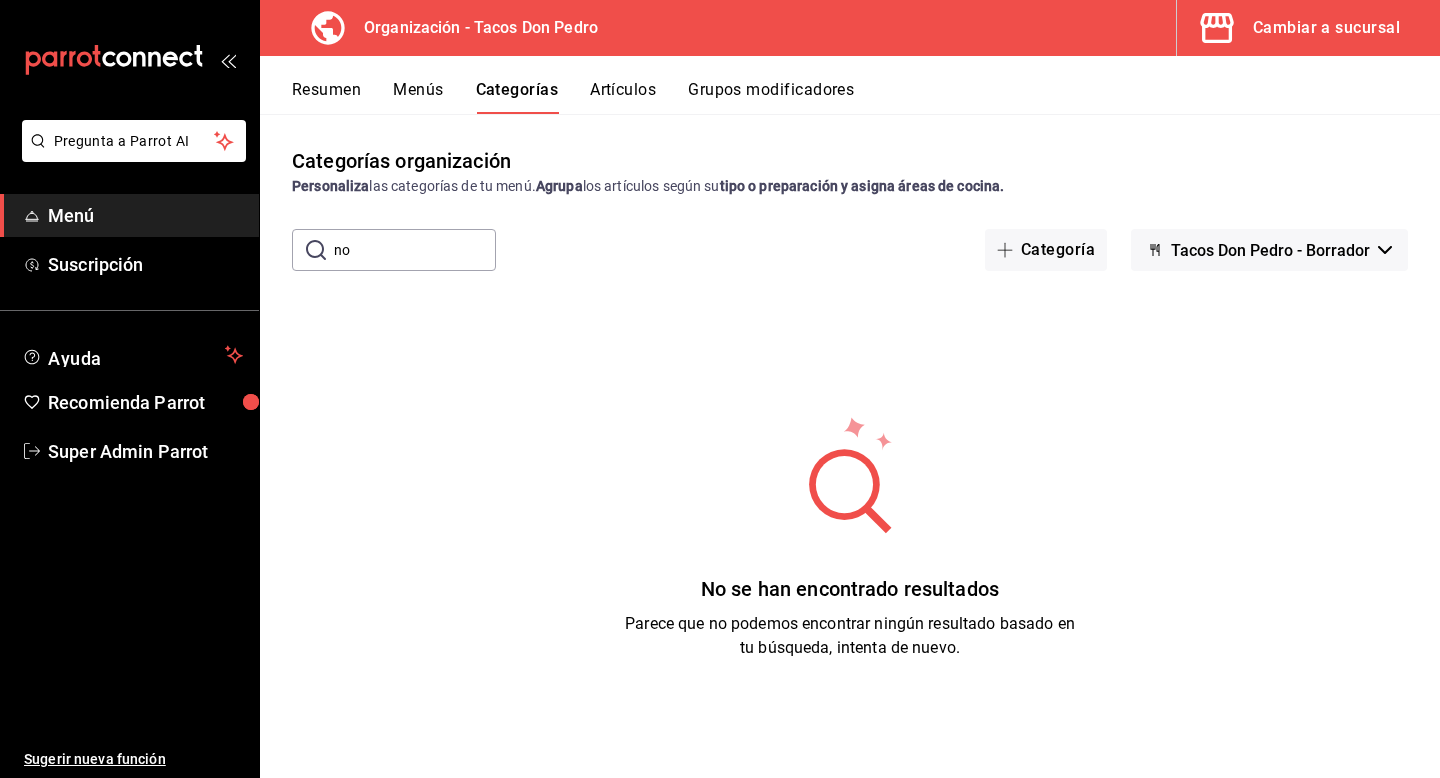 type on "n" 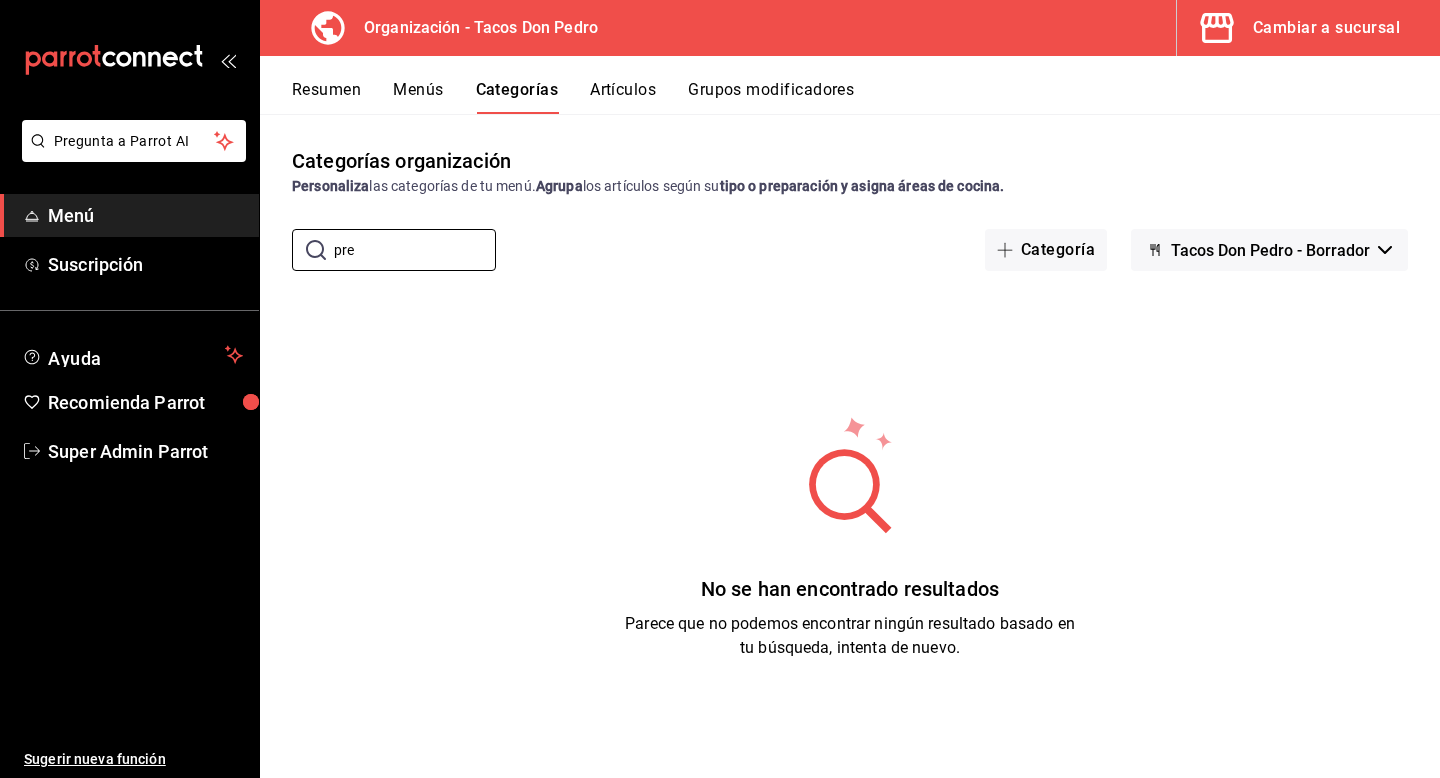 type on "pre" 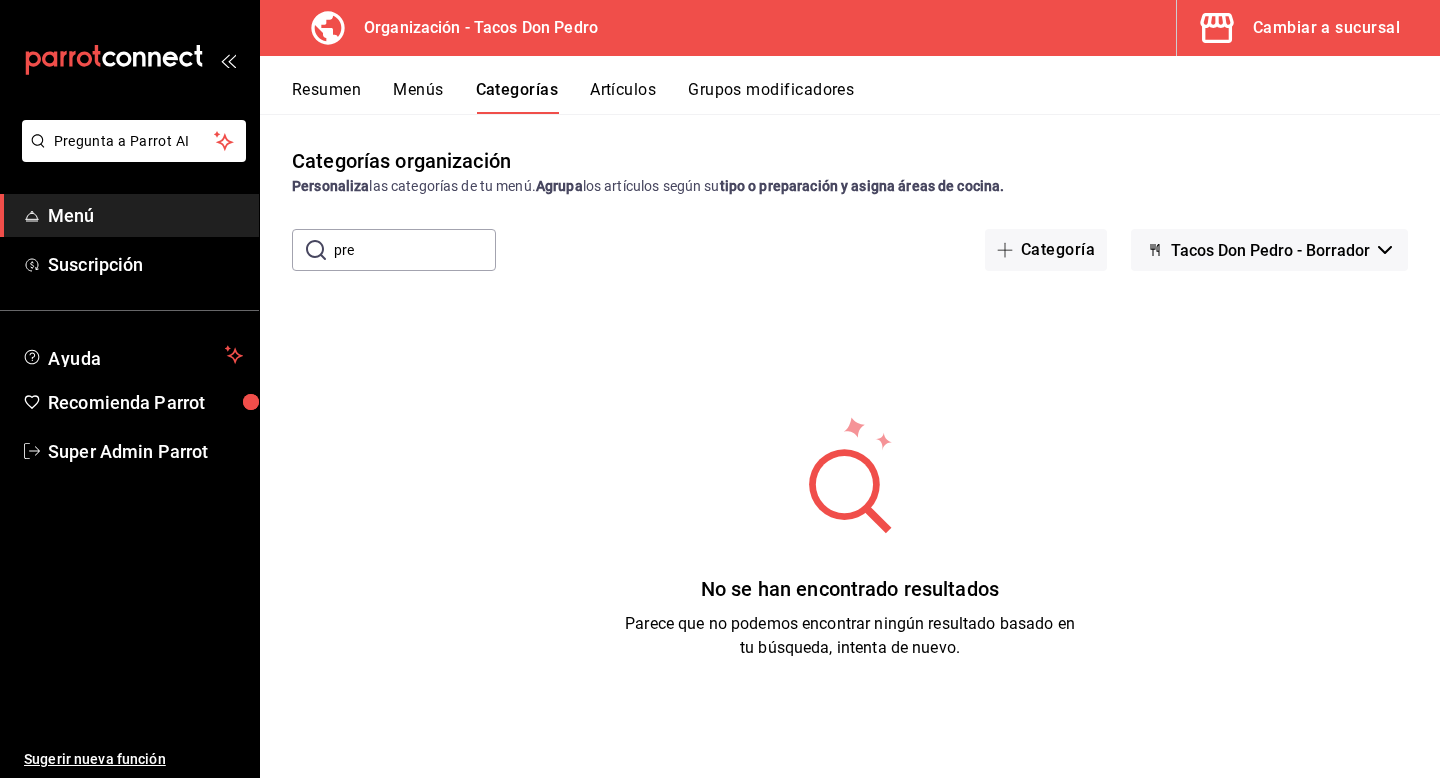 click on "Resumen" at bounding box center [326, 97] 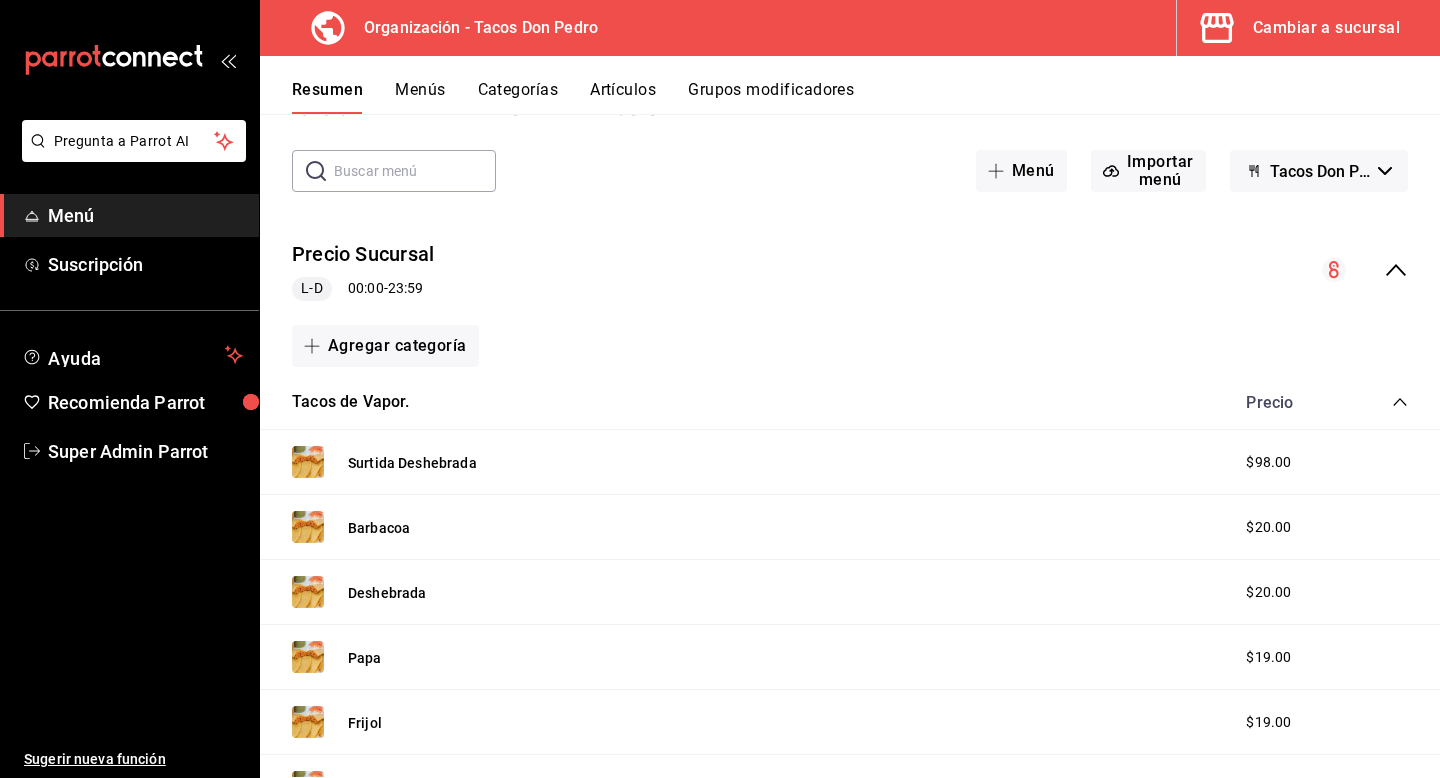 scroll, scrollTop: 71, scrollLeft: 0, axis: vertical 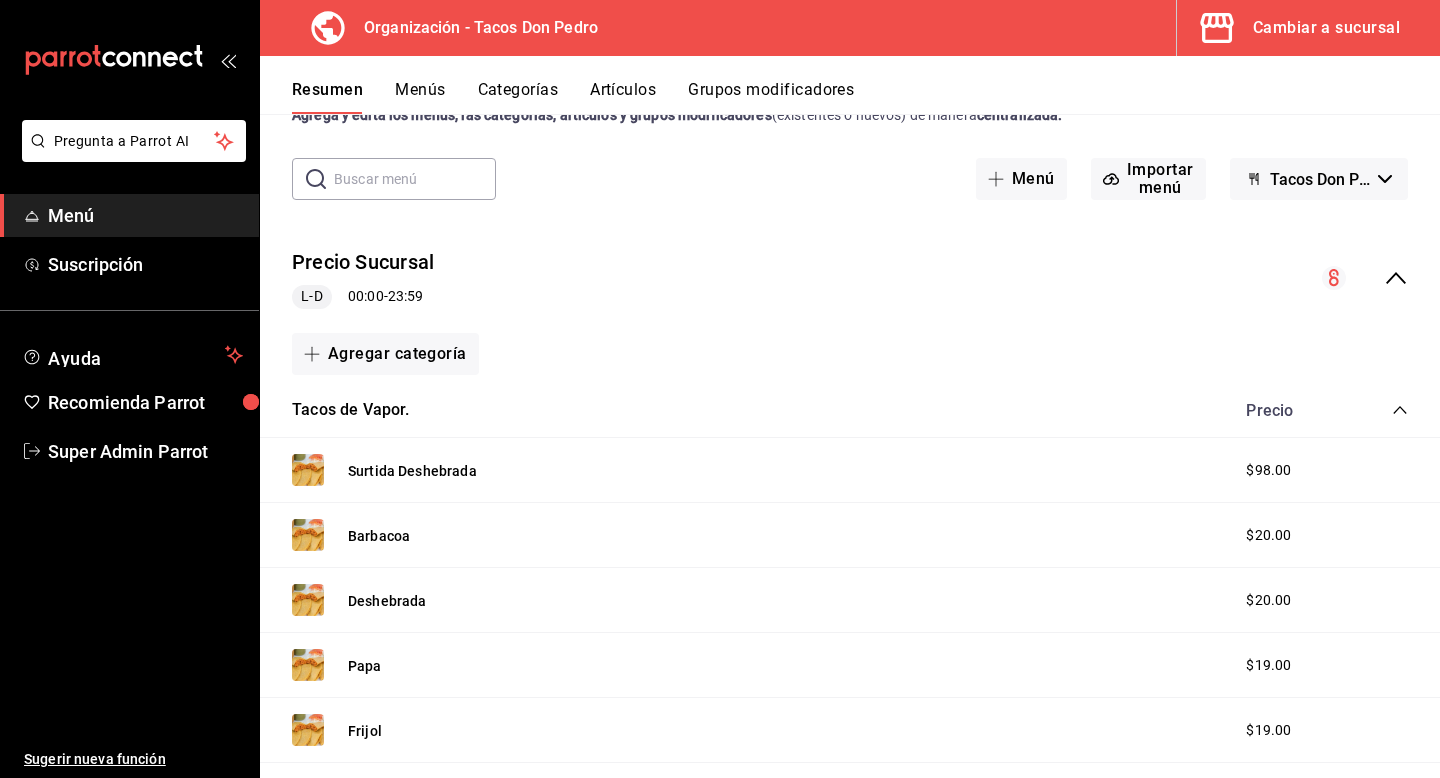 click on "Cambiar a sucursal" at bounding box center (1326, 28) 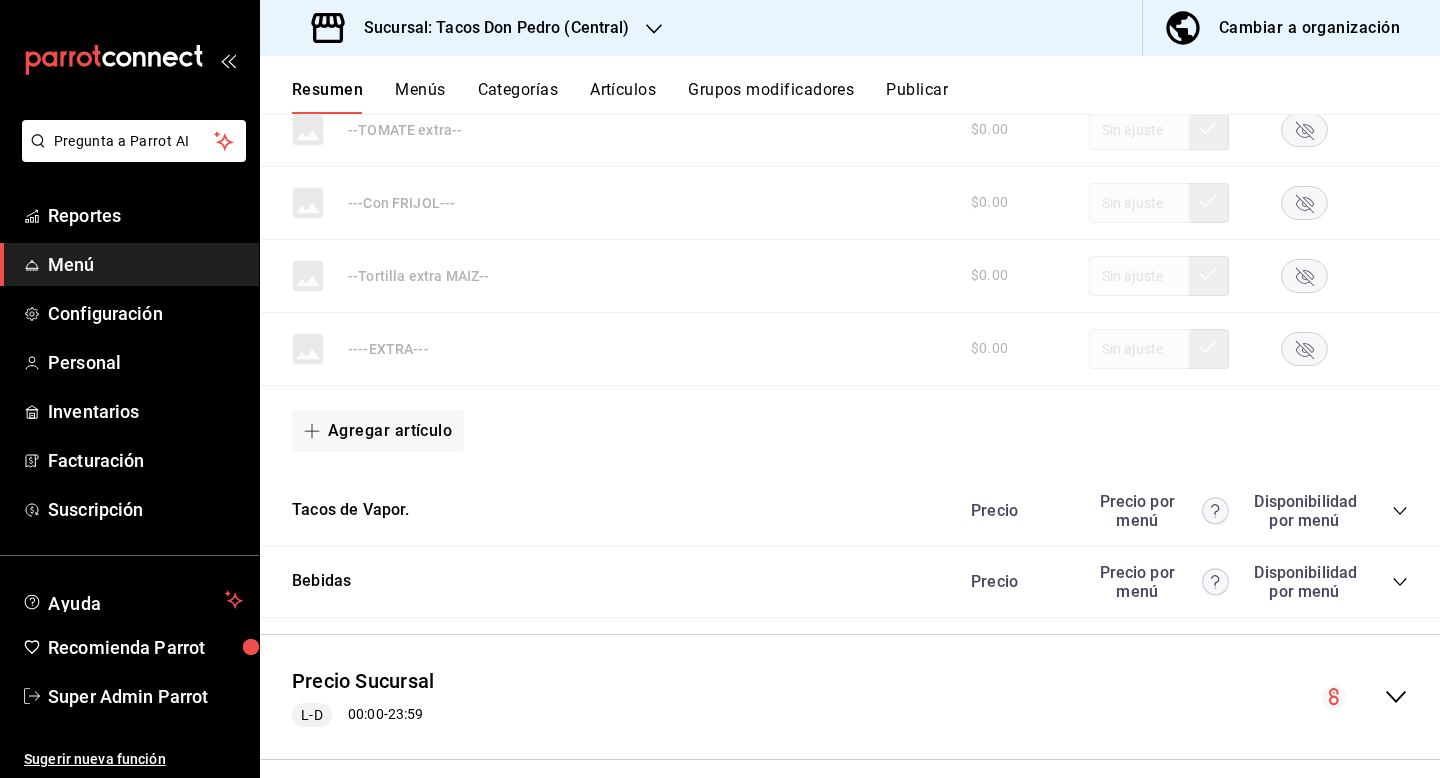 scroll, scrollTop: 4703, scrollLeft: 0, axis: vertical 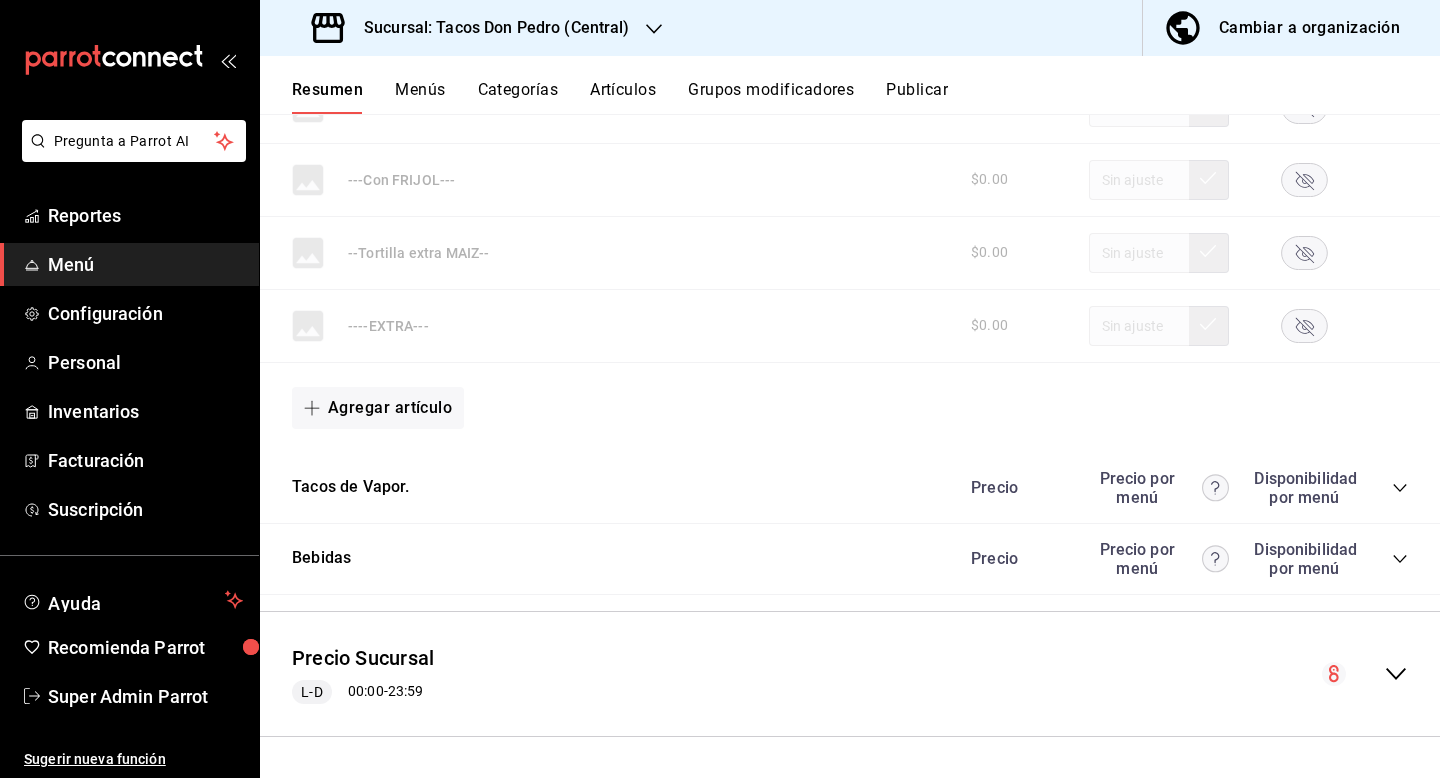 click 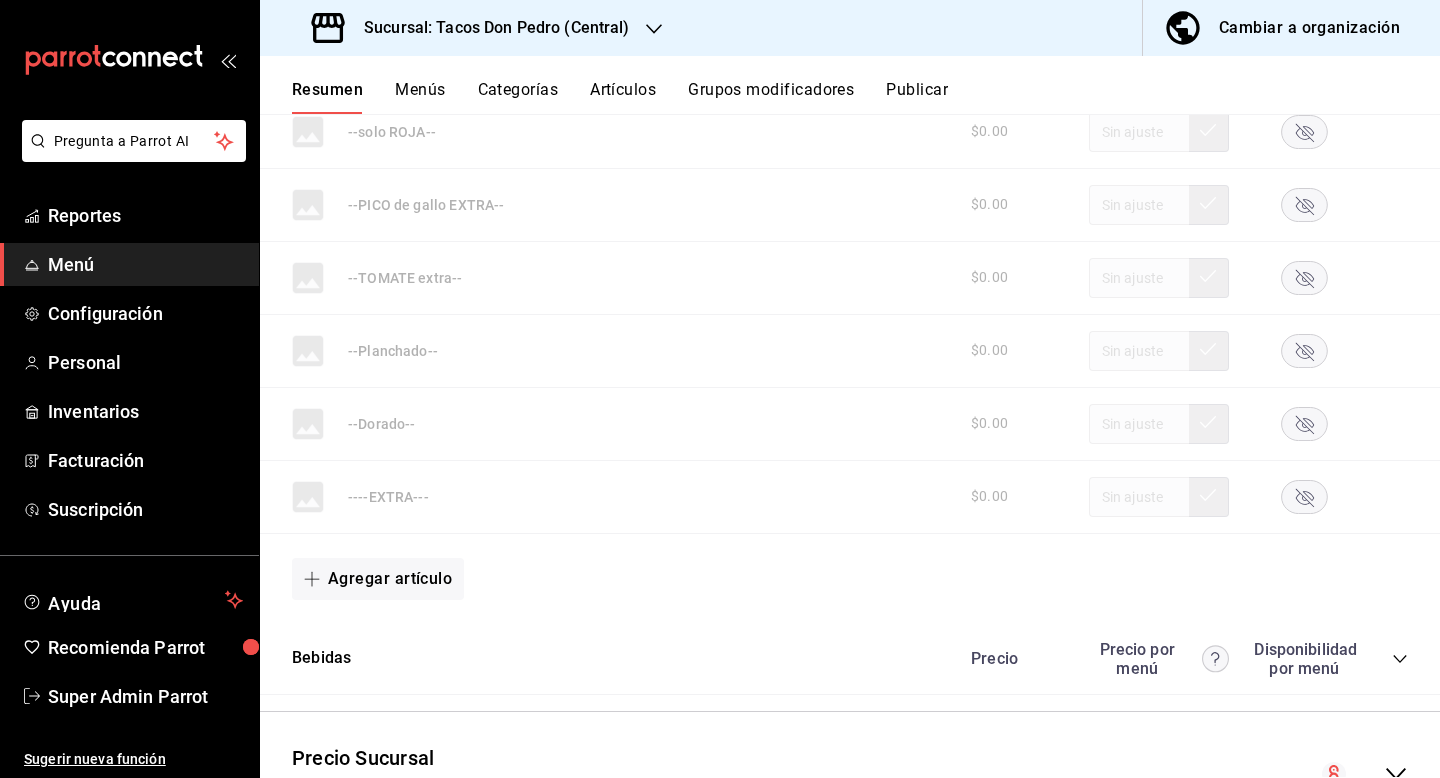 scroll, scrollTop: 6034, scrollLeft: 0, axis: vertical 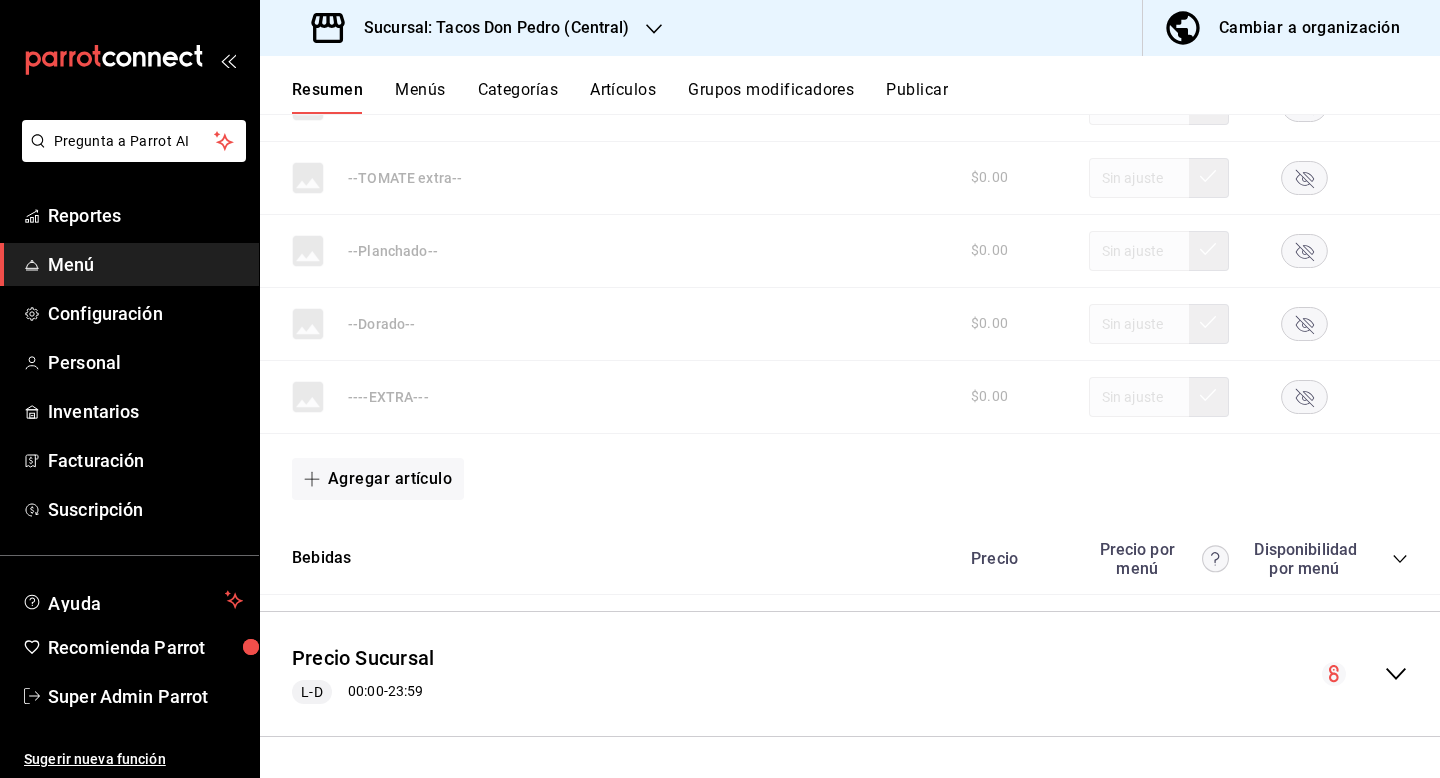 click 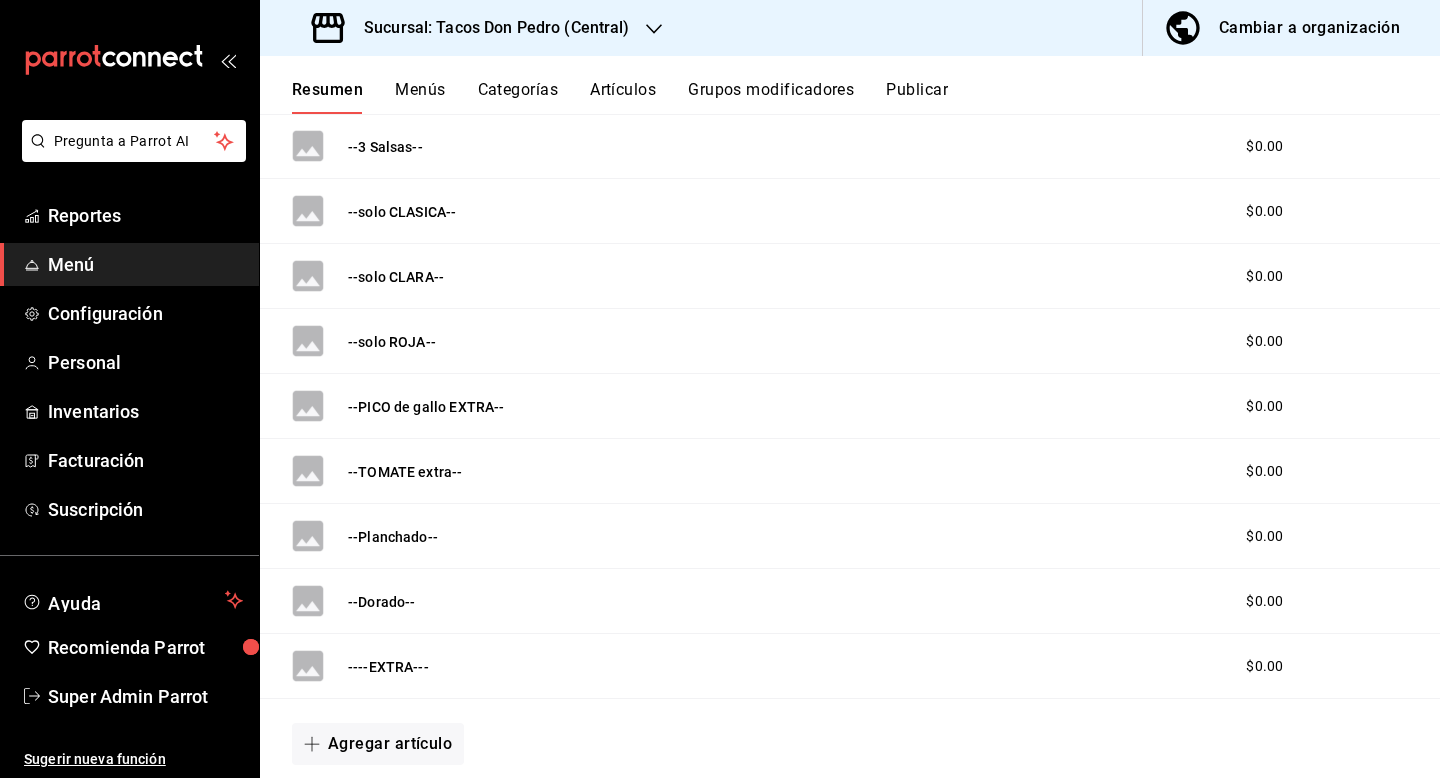 scroll, scrollTop: 7246, scrollLeft: 0, axis: vertical 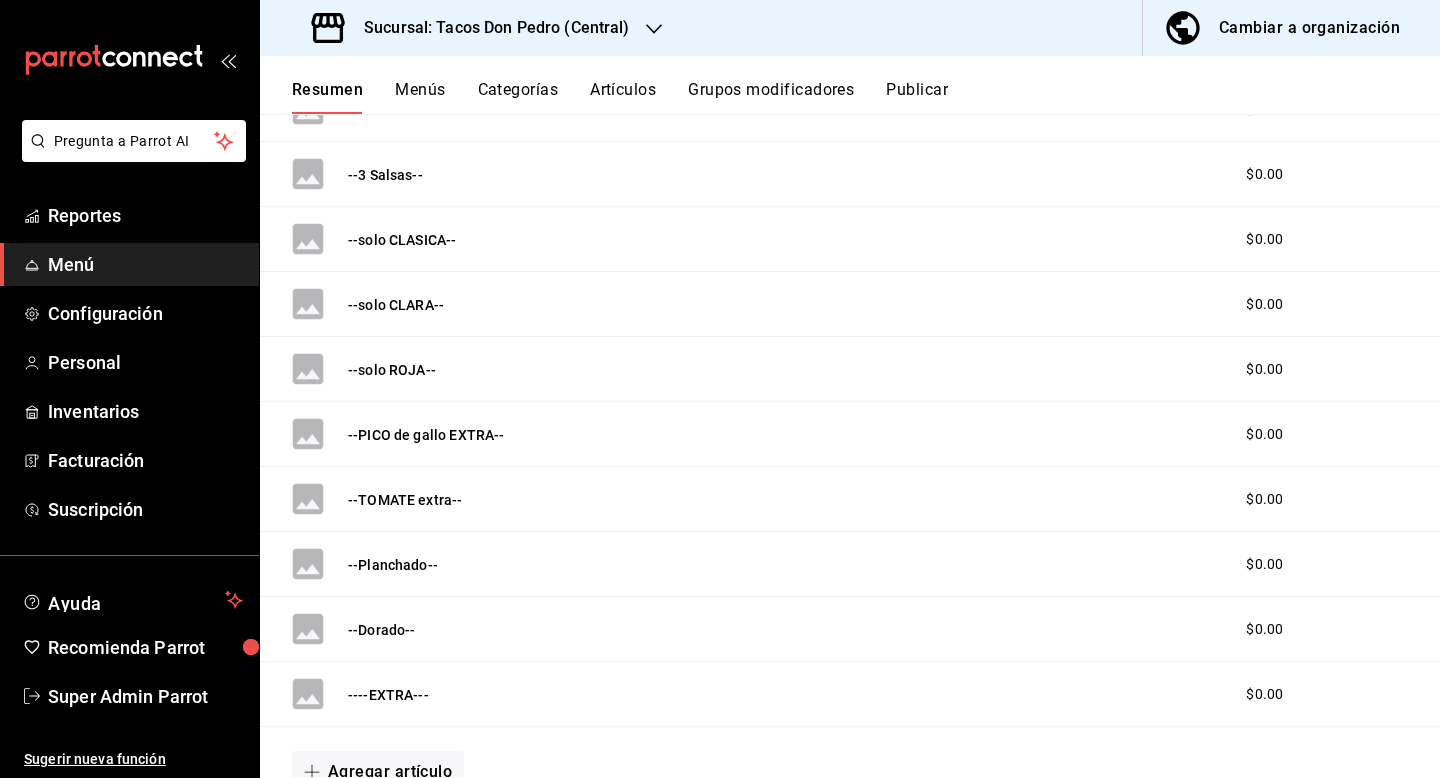 click on "Cambiar a organización" at bounding box center [1309, 28] 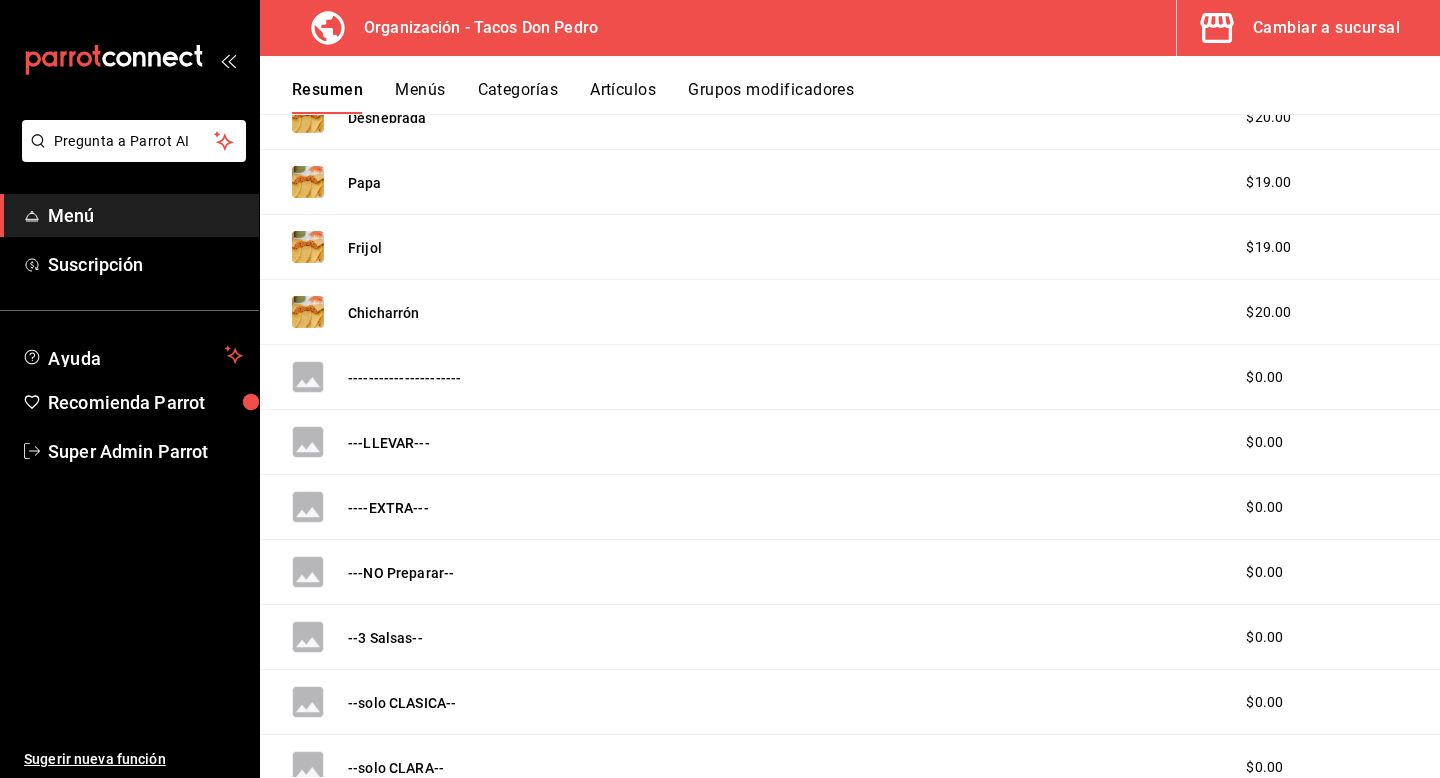 scroll, scrollTop: 0, scrollLeft: 0, axis: both 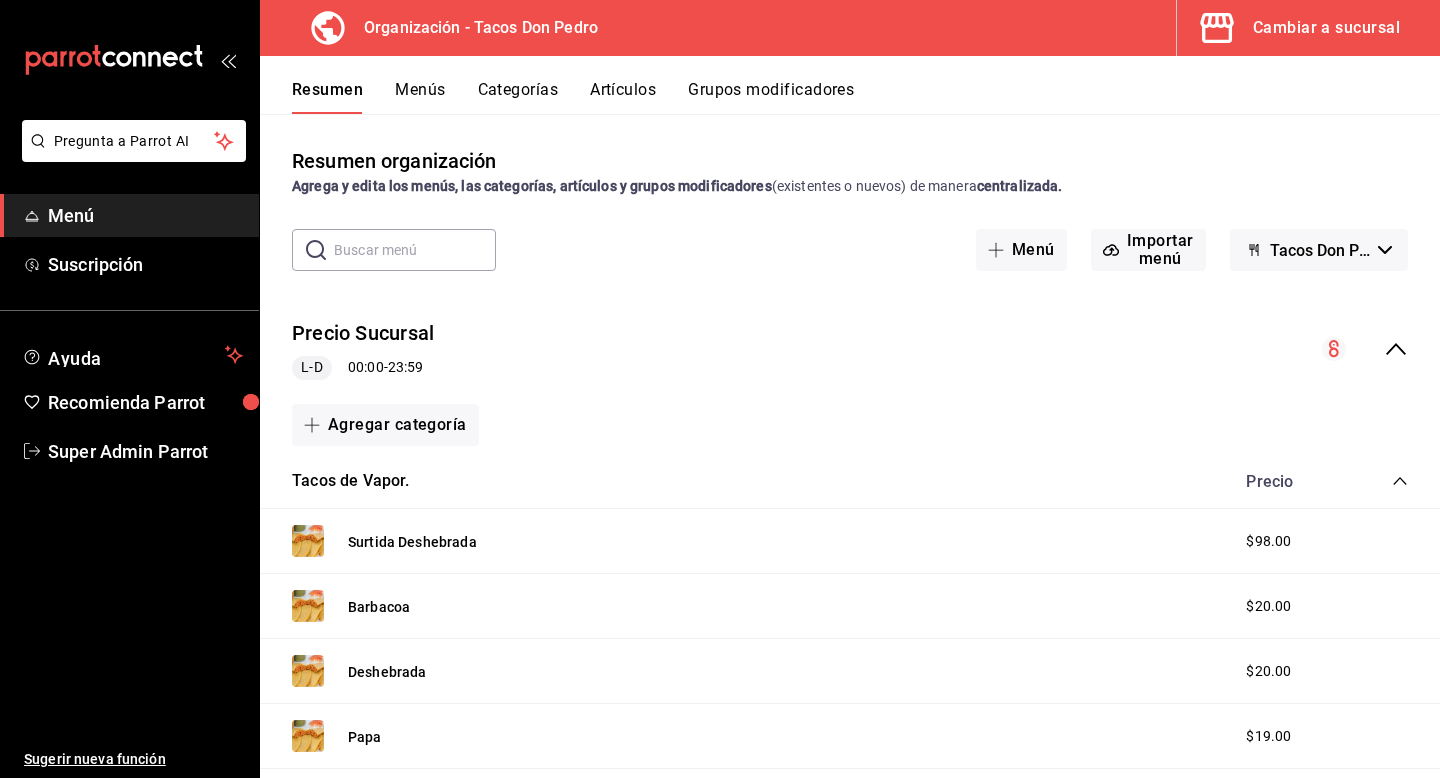 click on "Menús" at bounding box center (420, 97) 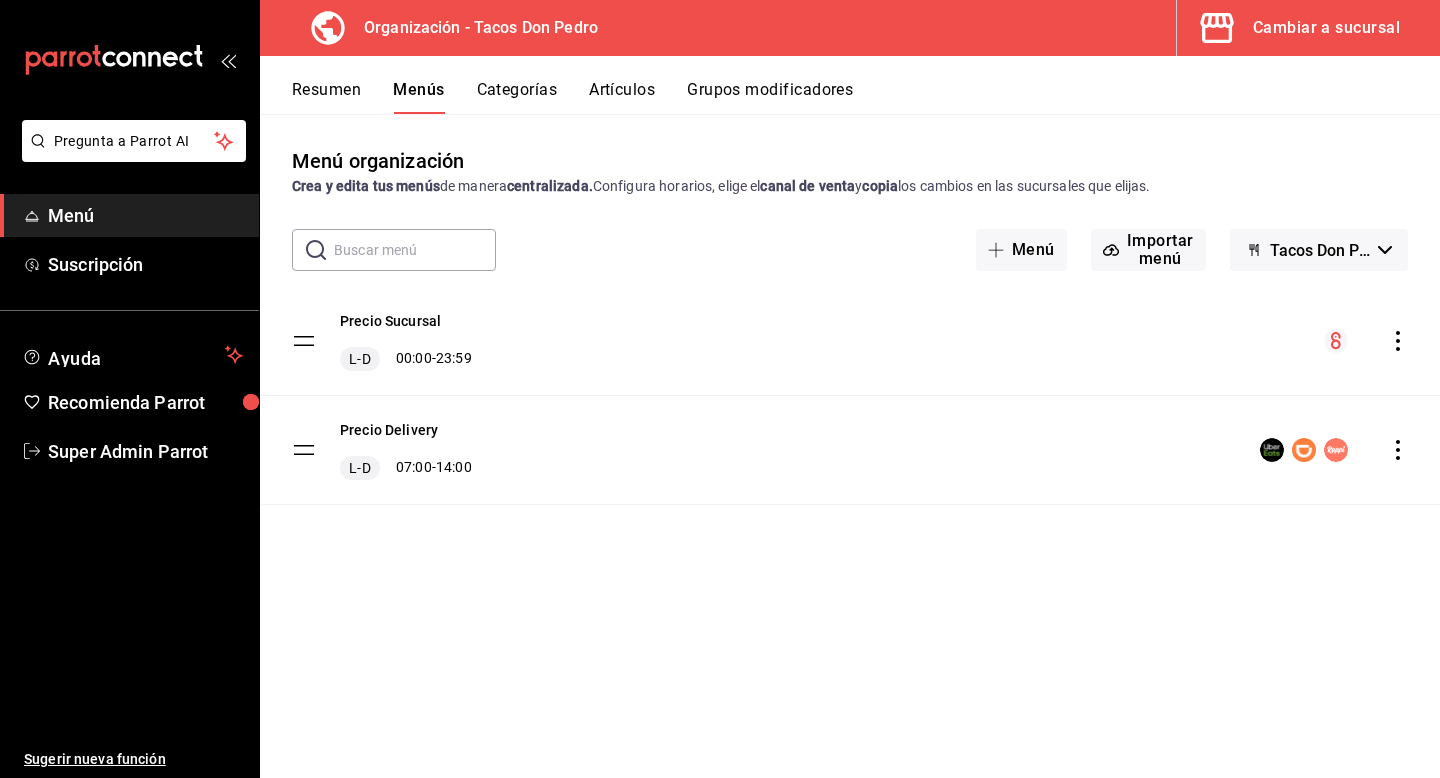 click 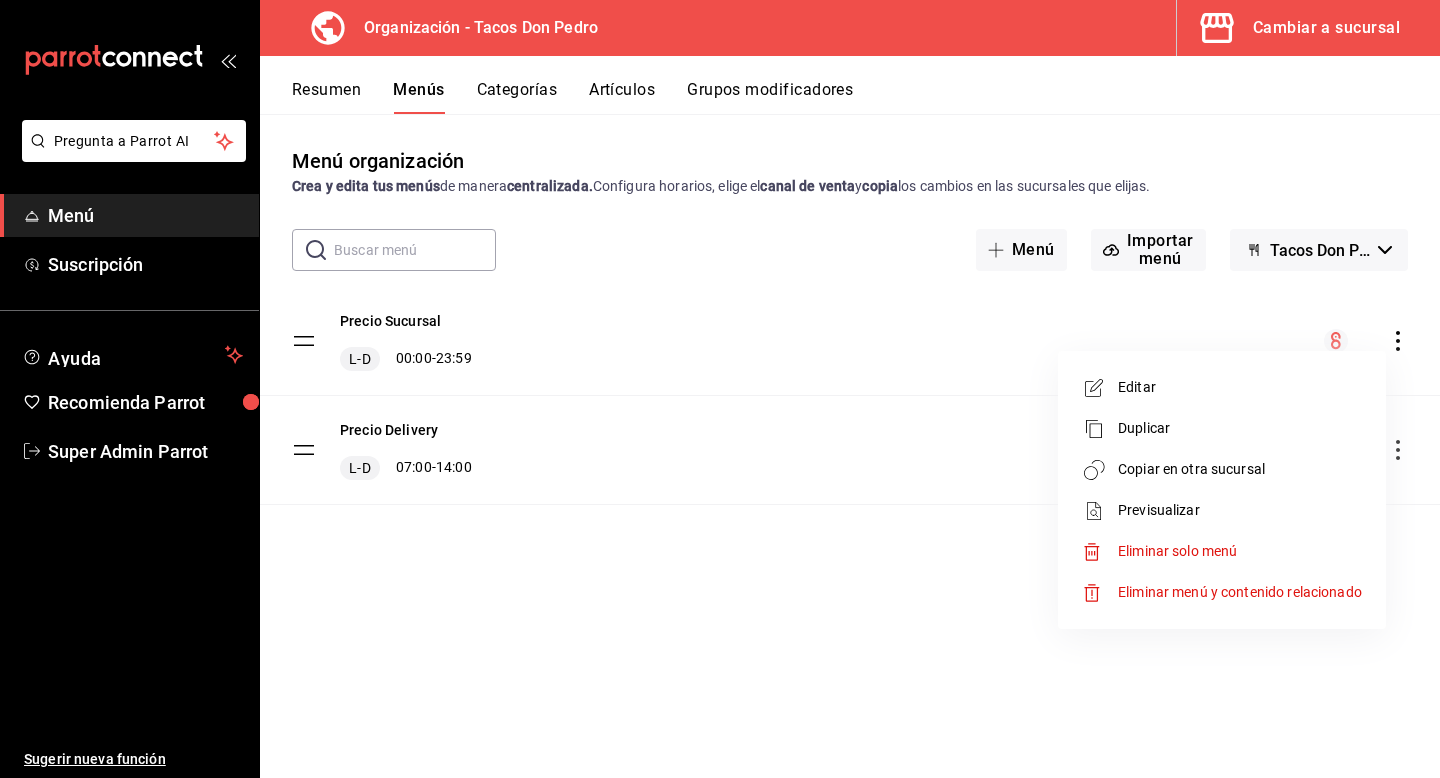 click on "Copiar en otra sucursal" at bounding box center [1240, 469] 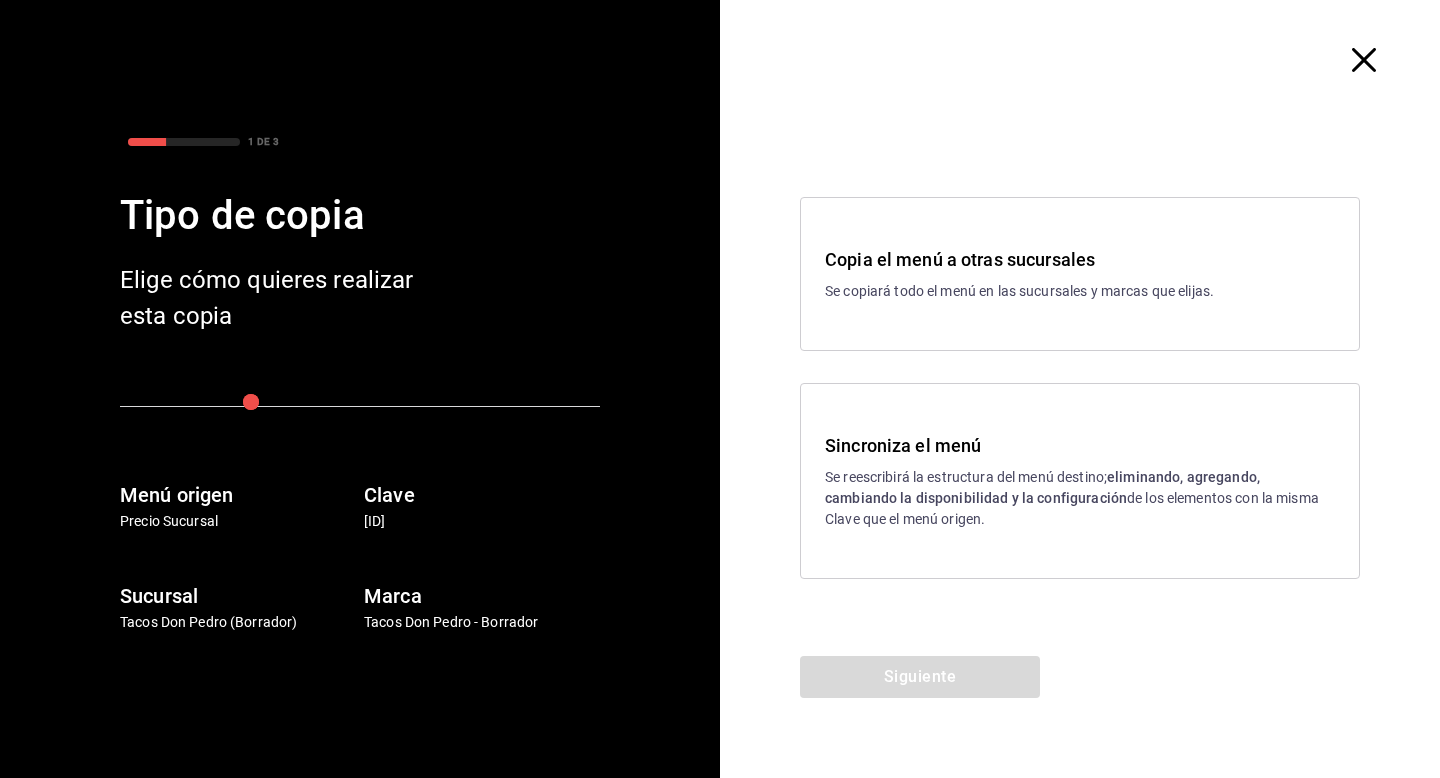 click on "eliminando, agregando, cambiando la disponibilidad y la configuración" at bounding box center (1042, 487) 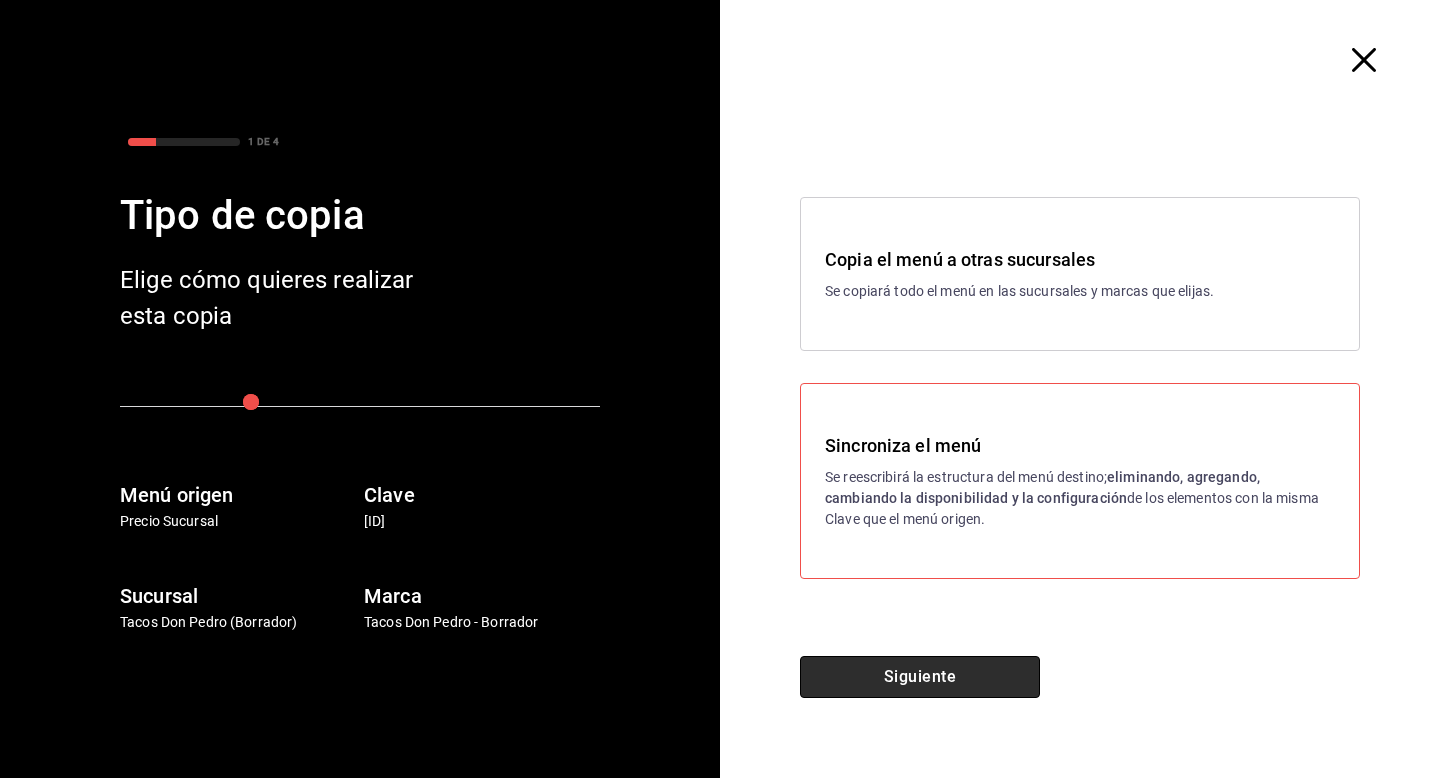 click on "Siguiente" at bounding box center [920, 677] 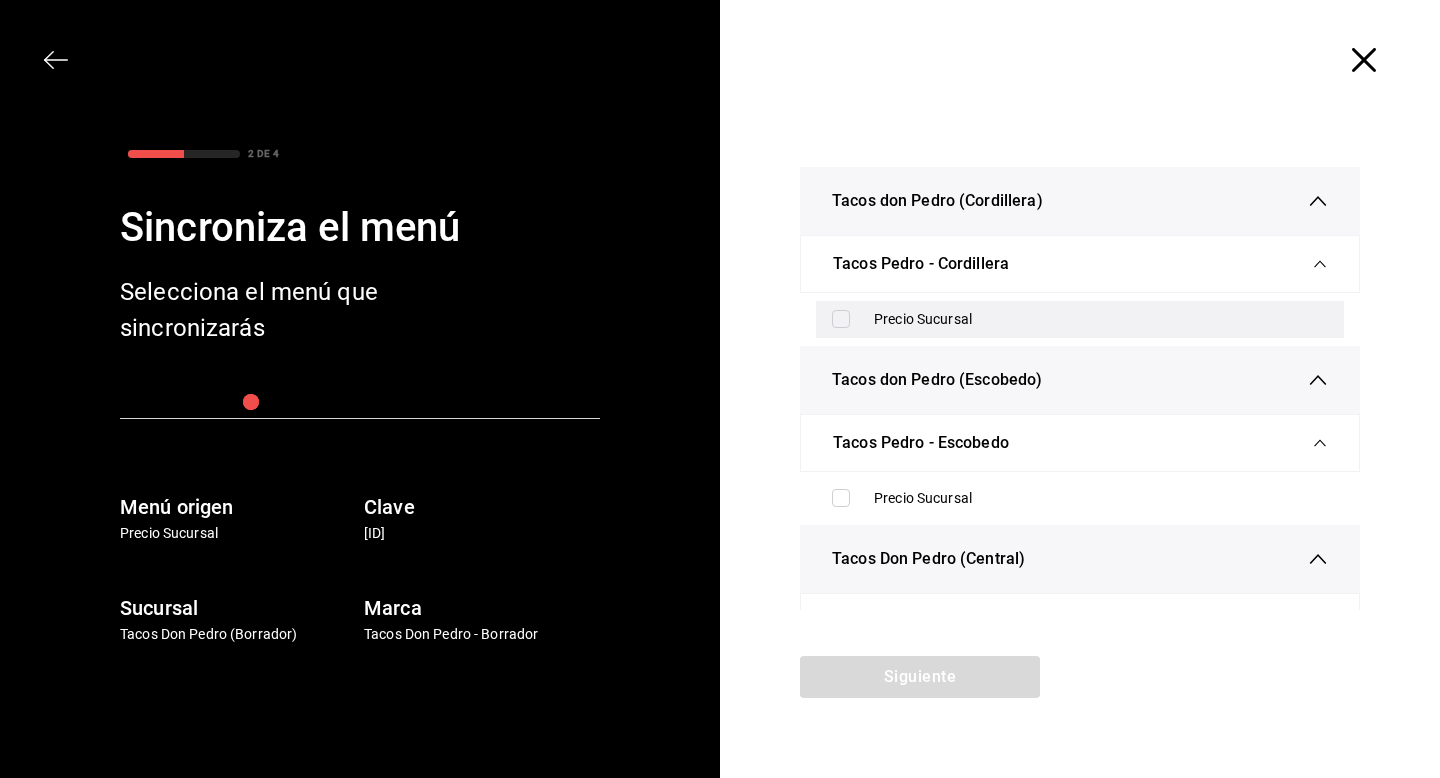 click on "Precio Sucursal" at bounding box center [1080, 319] 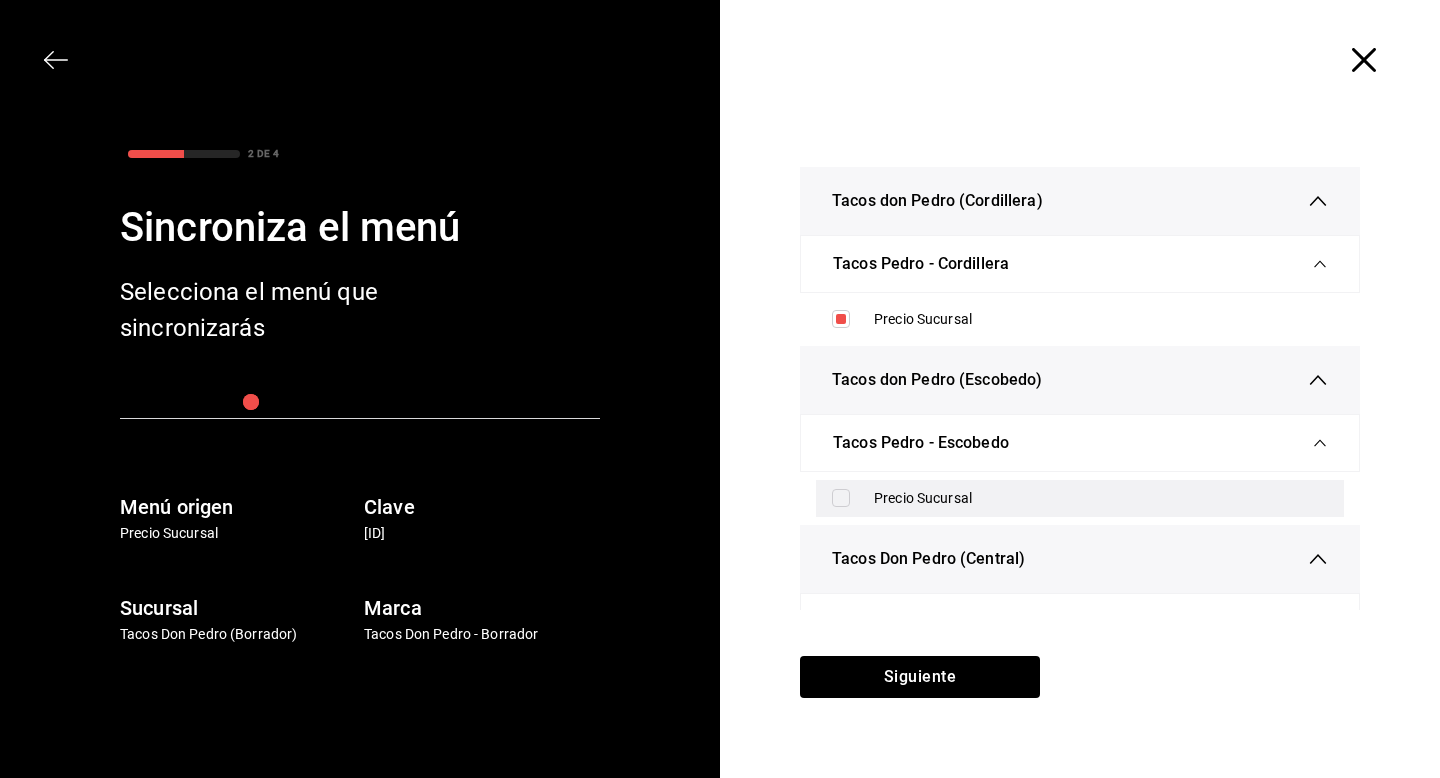 click at bounding box center [841, 498] 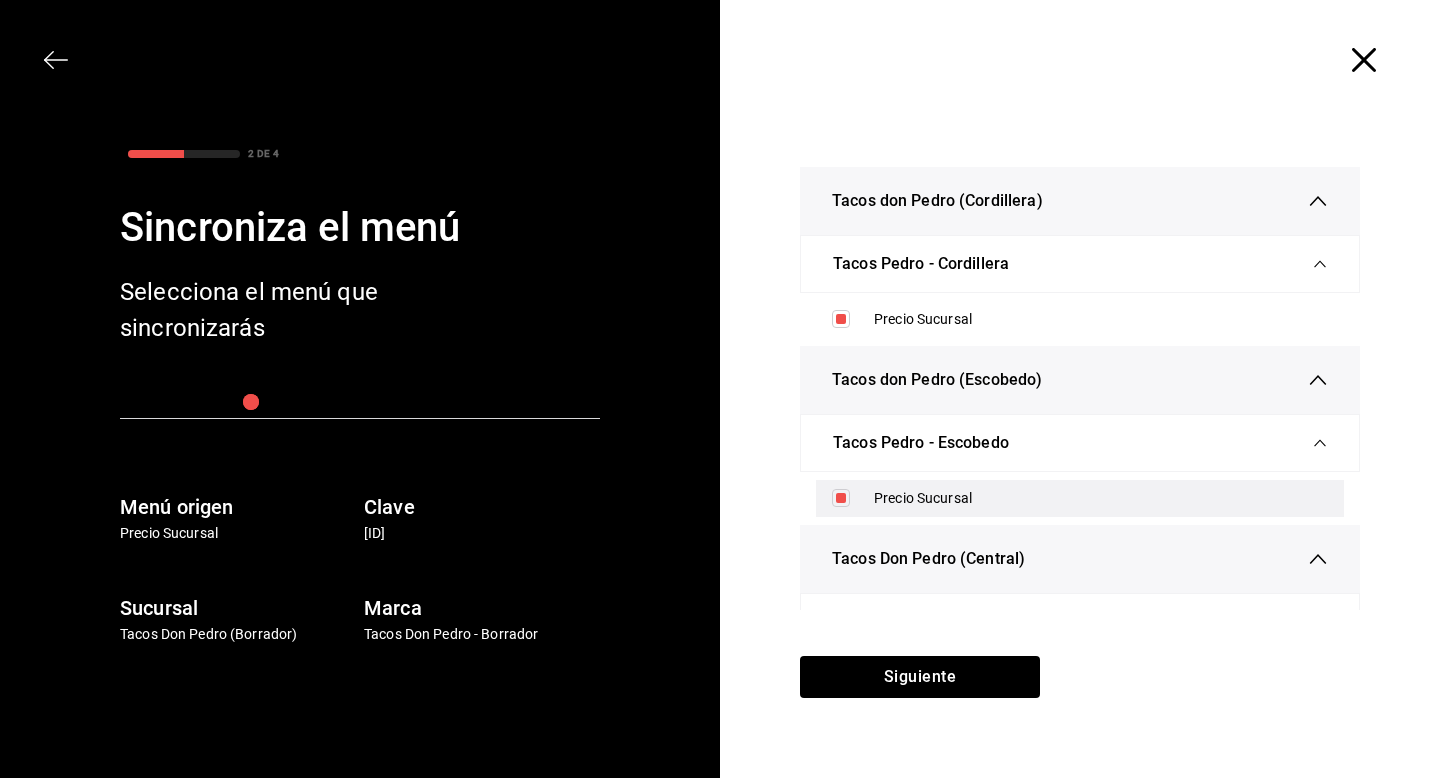 scroll, scrollTop: 97, scrollLeft: 0, axis: vertical 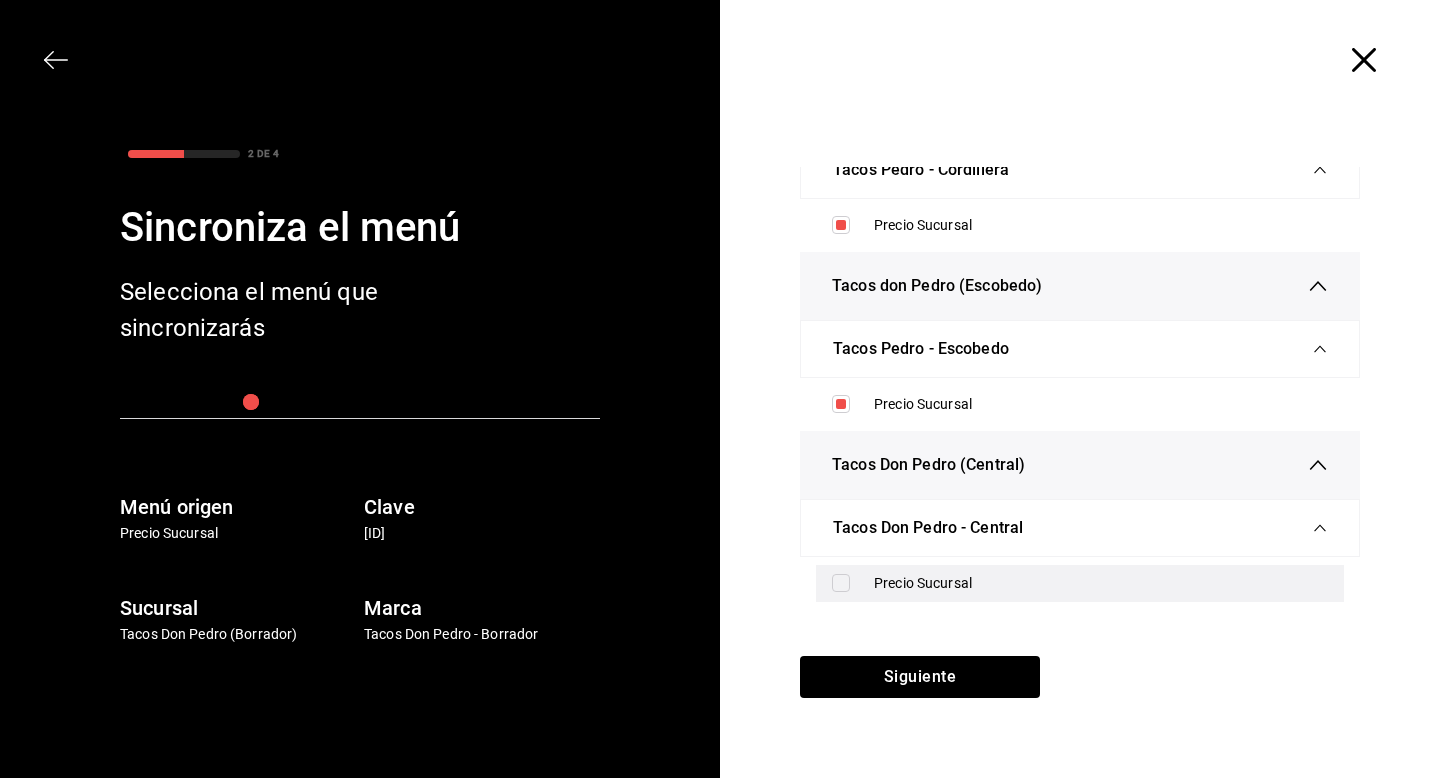 click at bounding box center (841, 583) 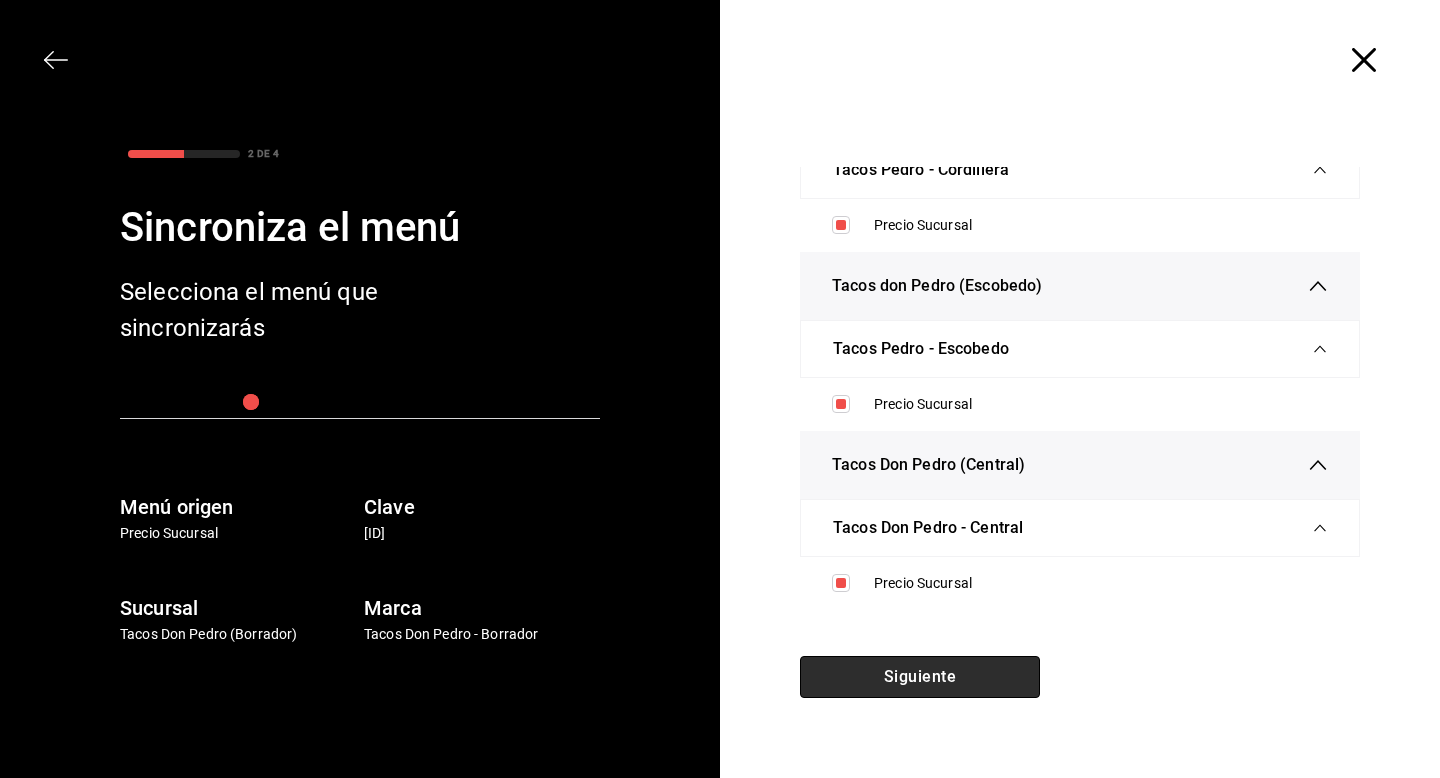click on "Siguiente" at bounding box center (920, 677) 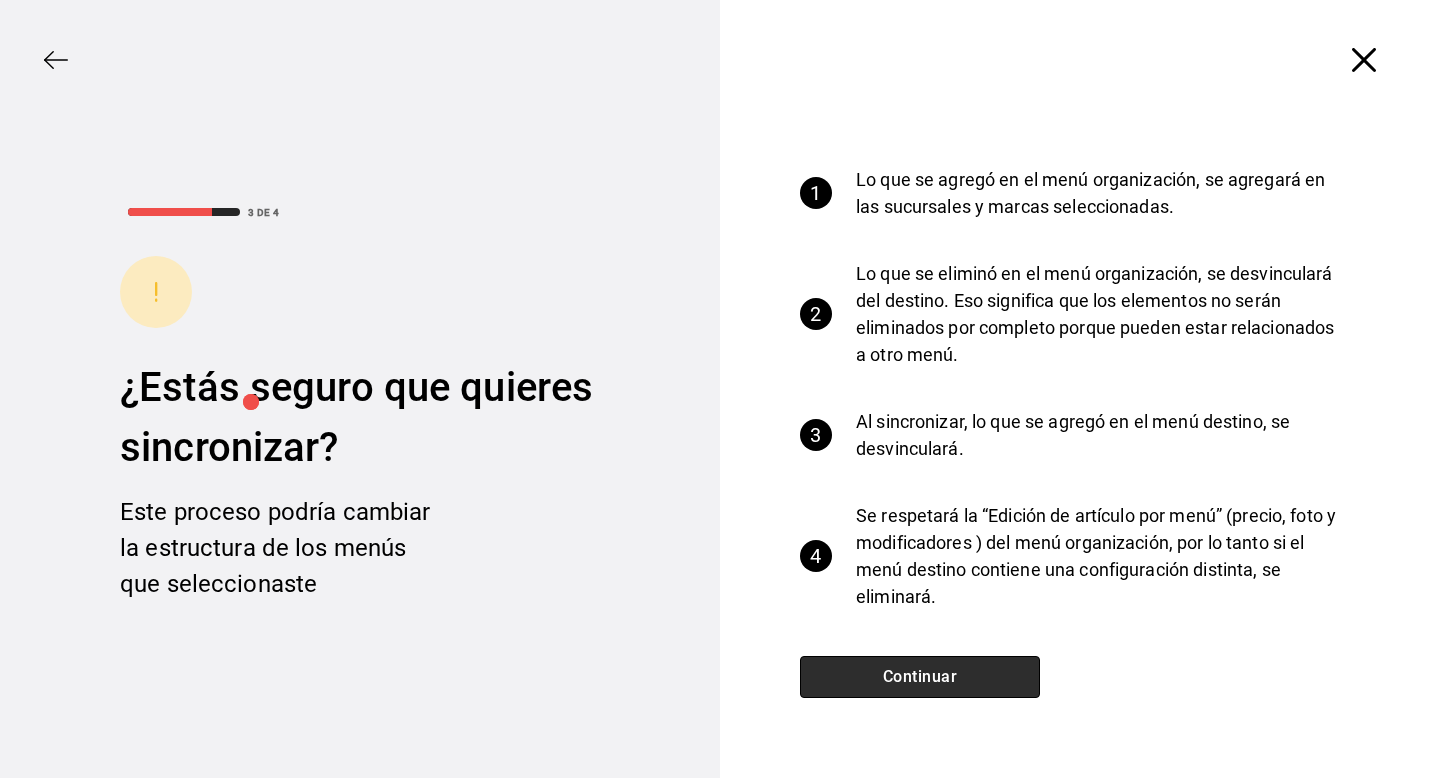 click on "Continuar" at bounding box center (920, 677) 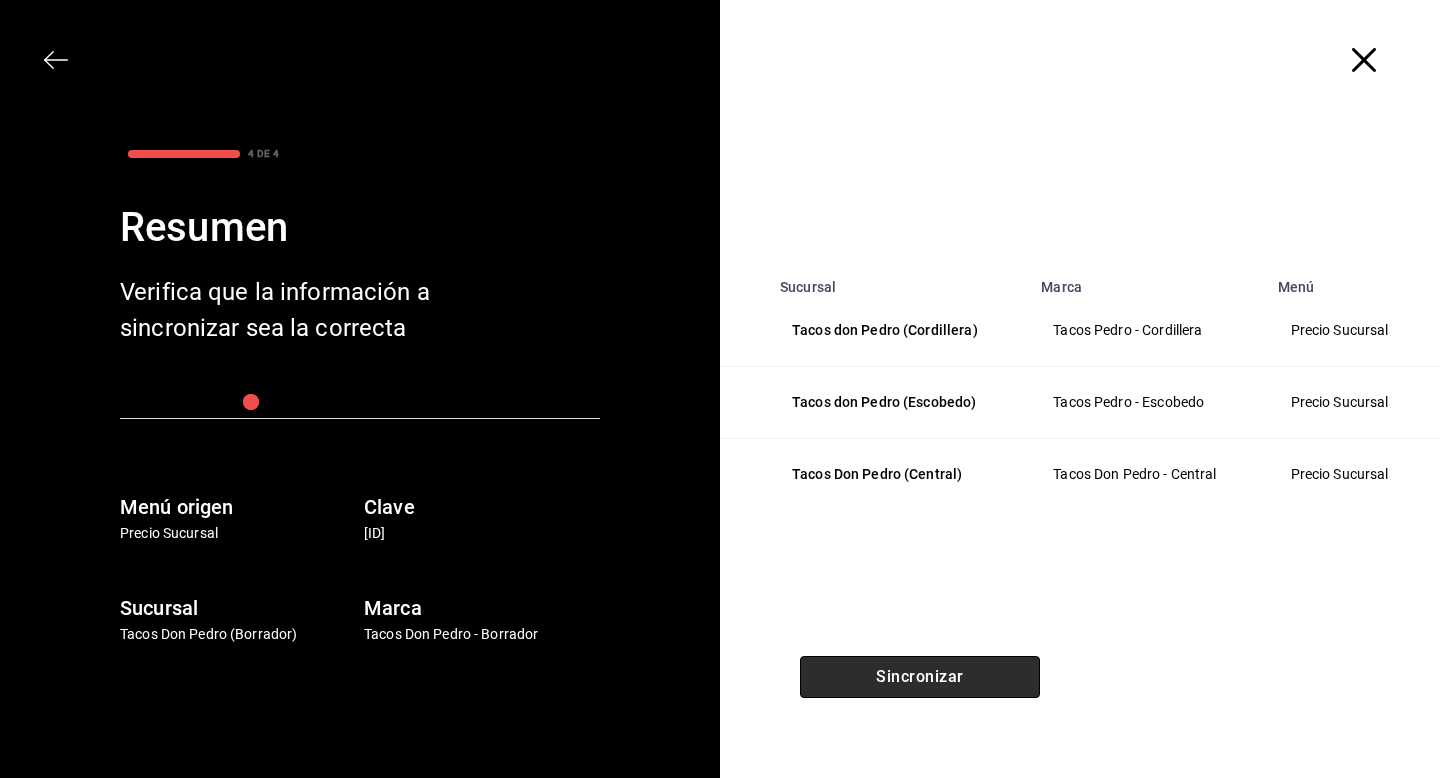 click on "Sincronizar" at bounding box center [920, 677] 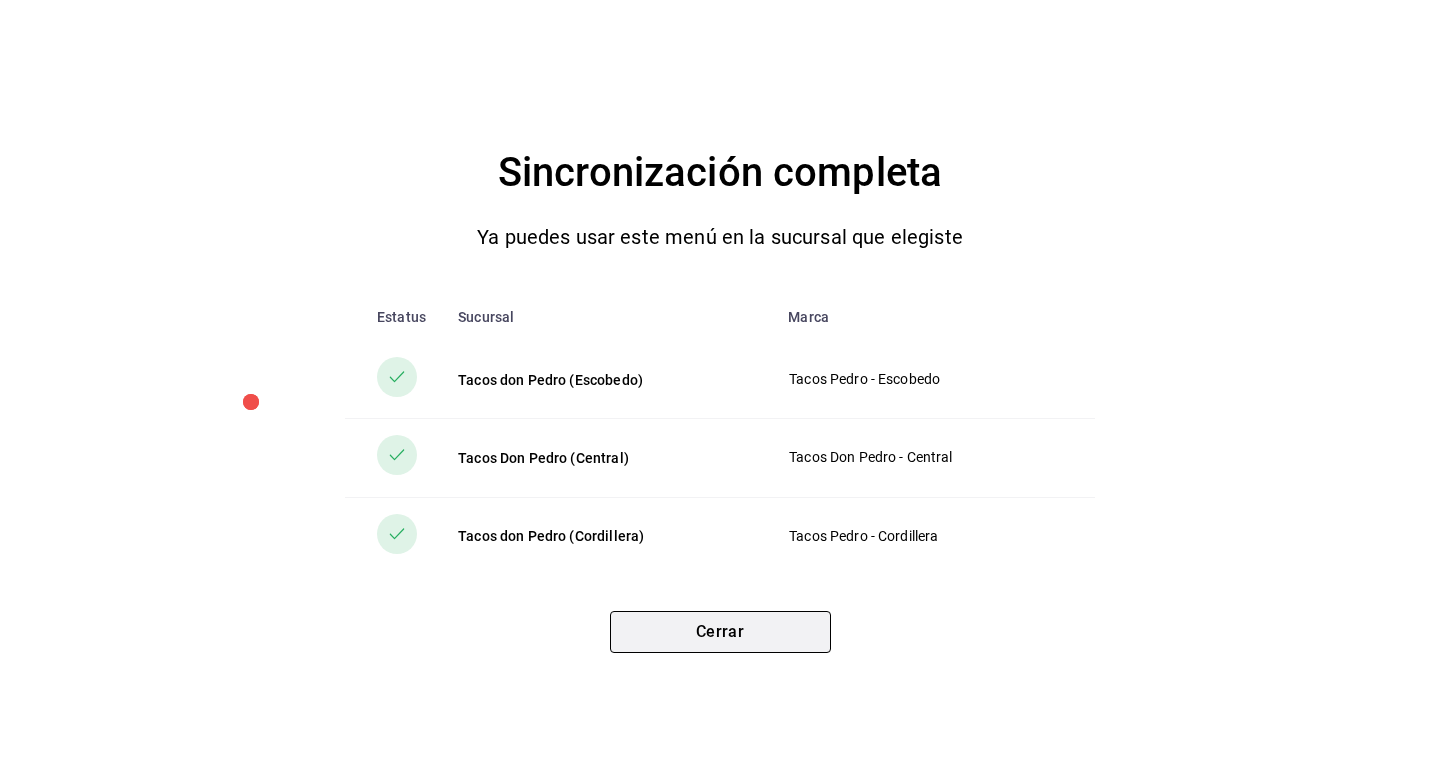 click on "Cerrar" at bounding box center [720, 632] 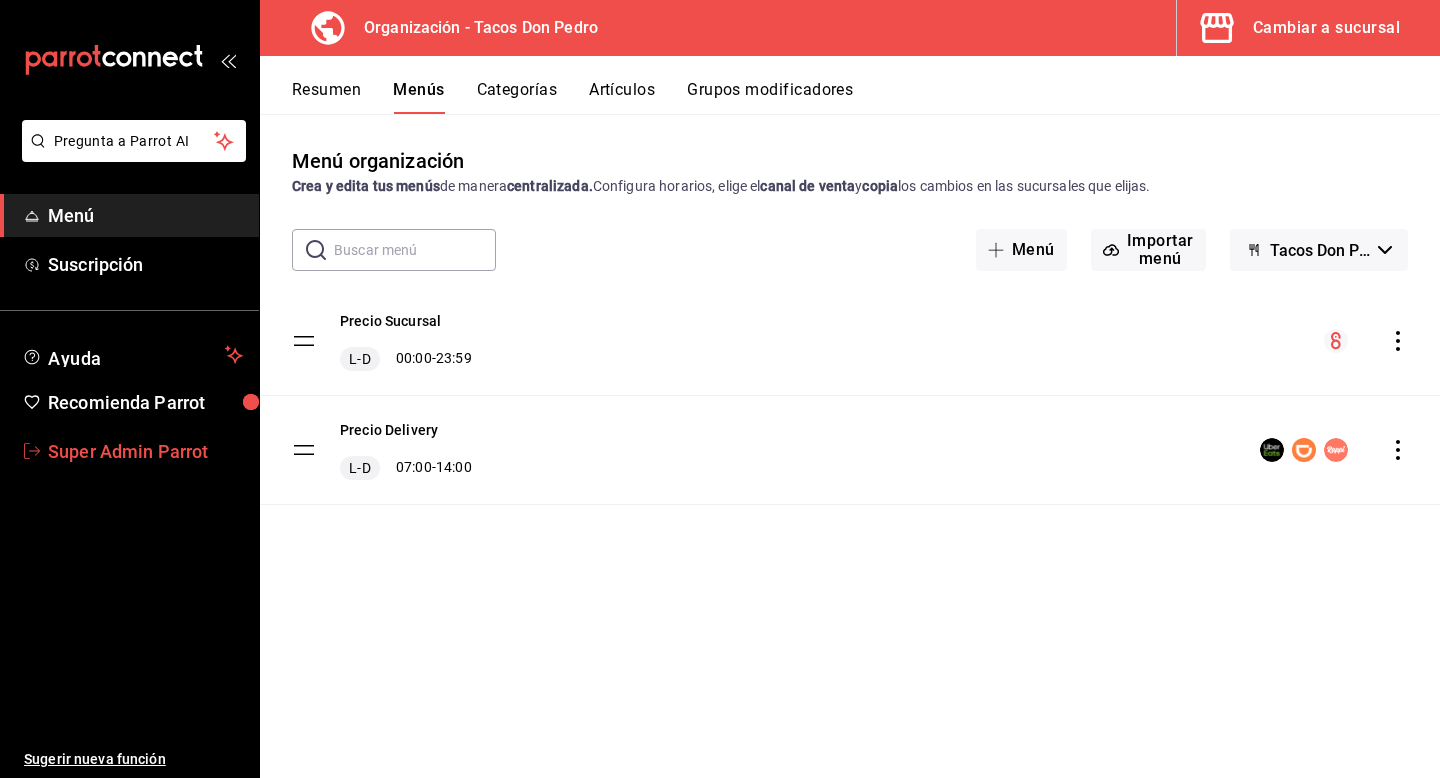 click on "Super Admin Parrot" at bounding box center (145, 451) 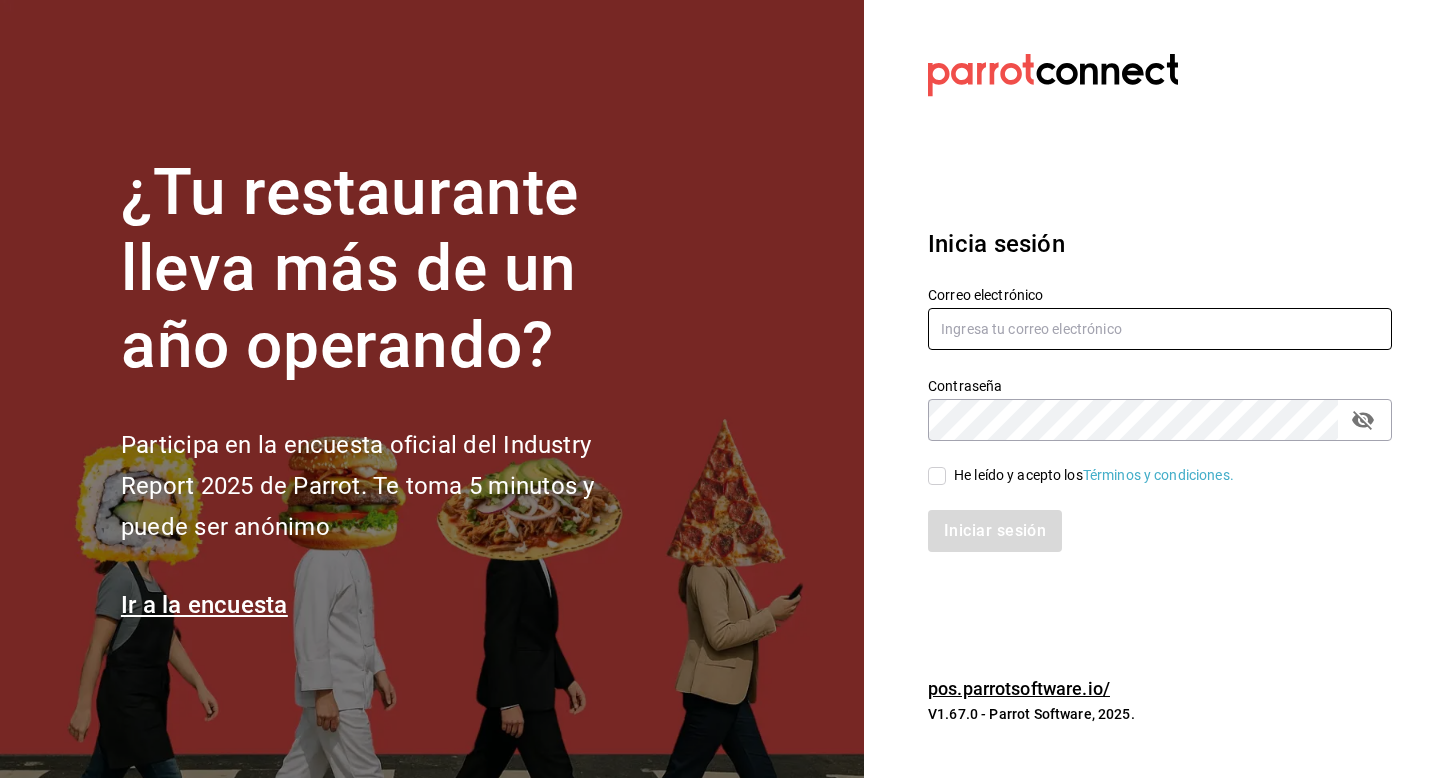 click at bounding box center [1160, 329] 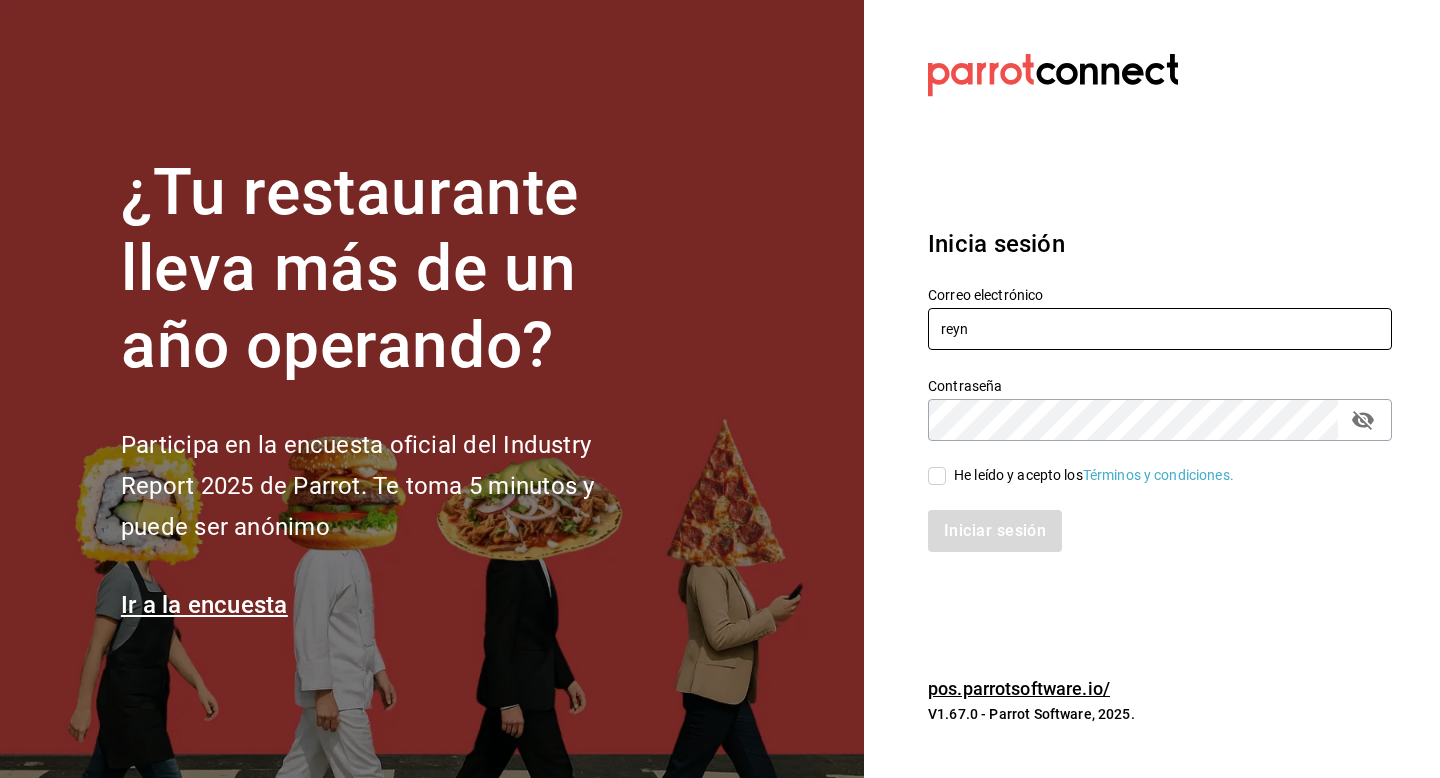 type on "reyna@bcs.com" 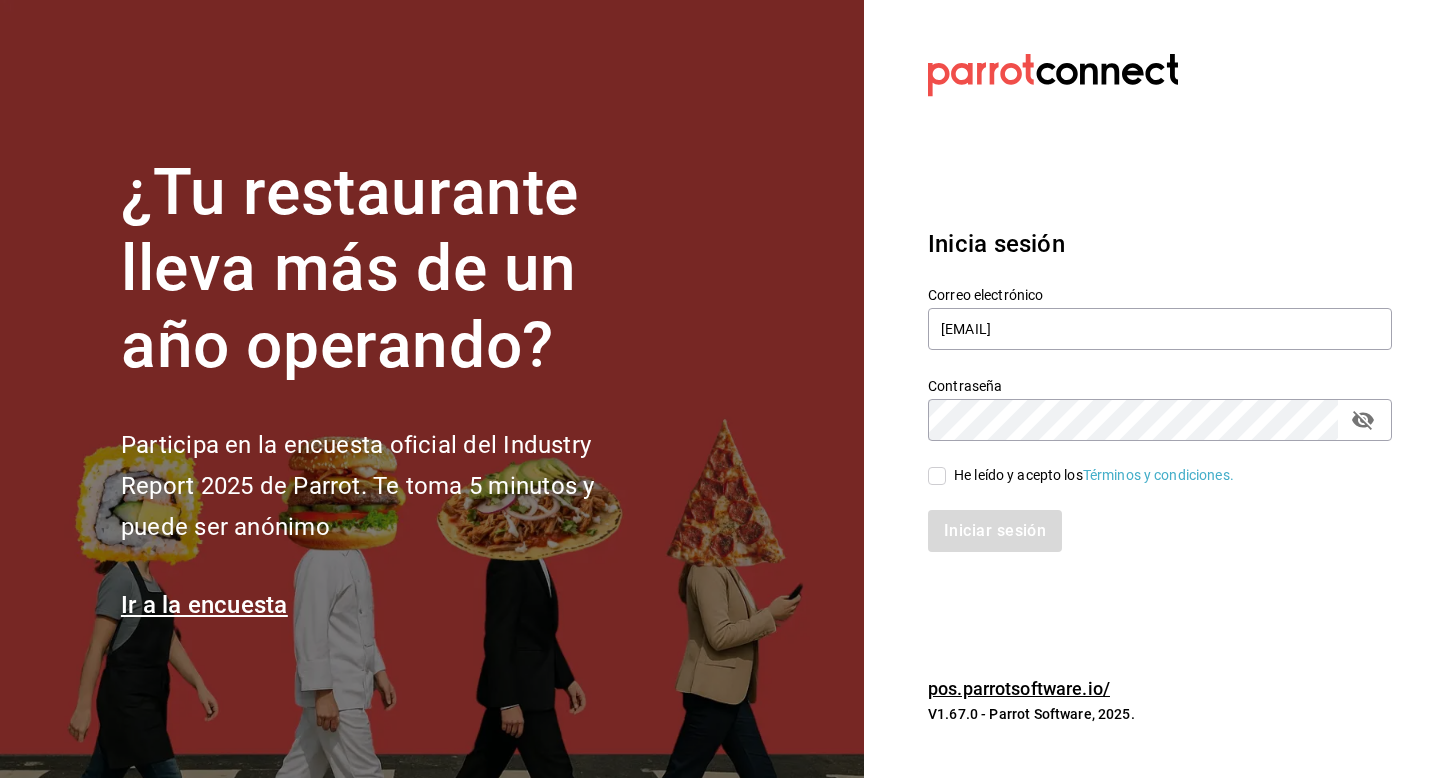click on "He leído y acepto los  Términos y condiciones." at bounding box center (1094, 475) 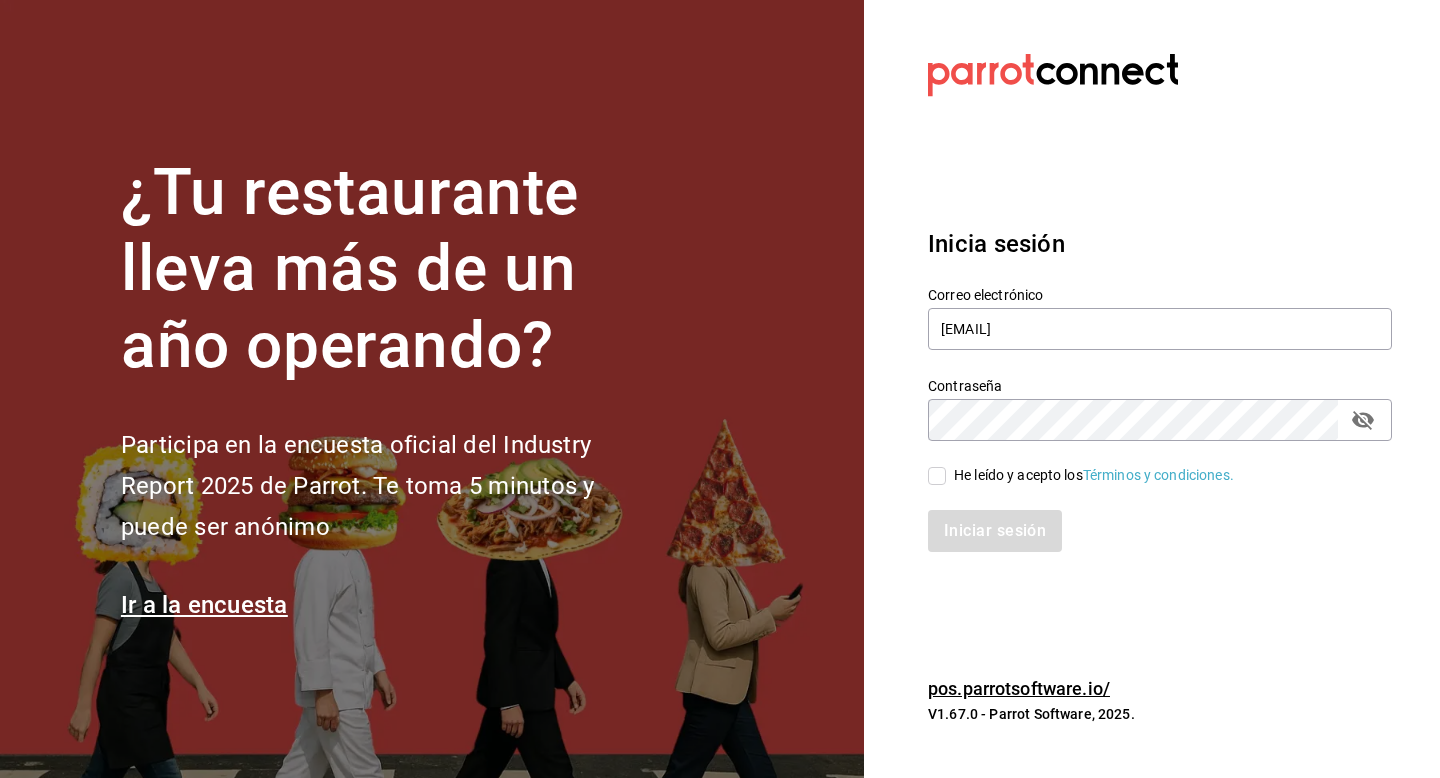 checkbox on "true" 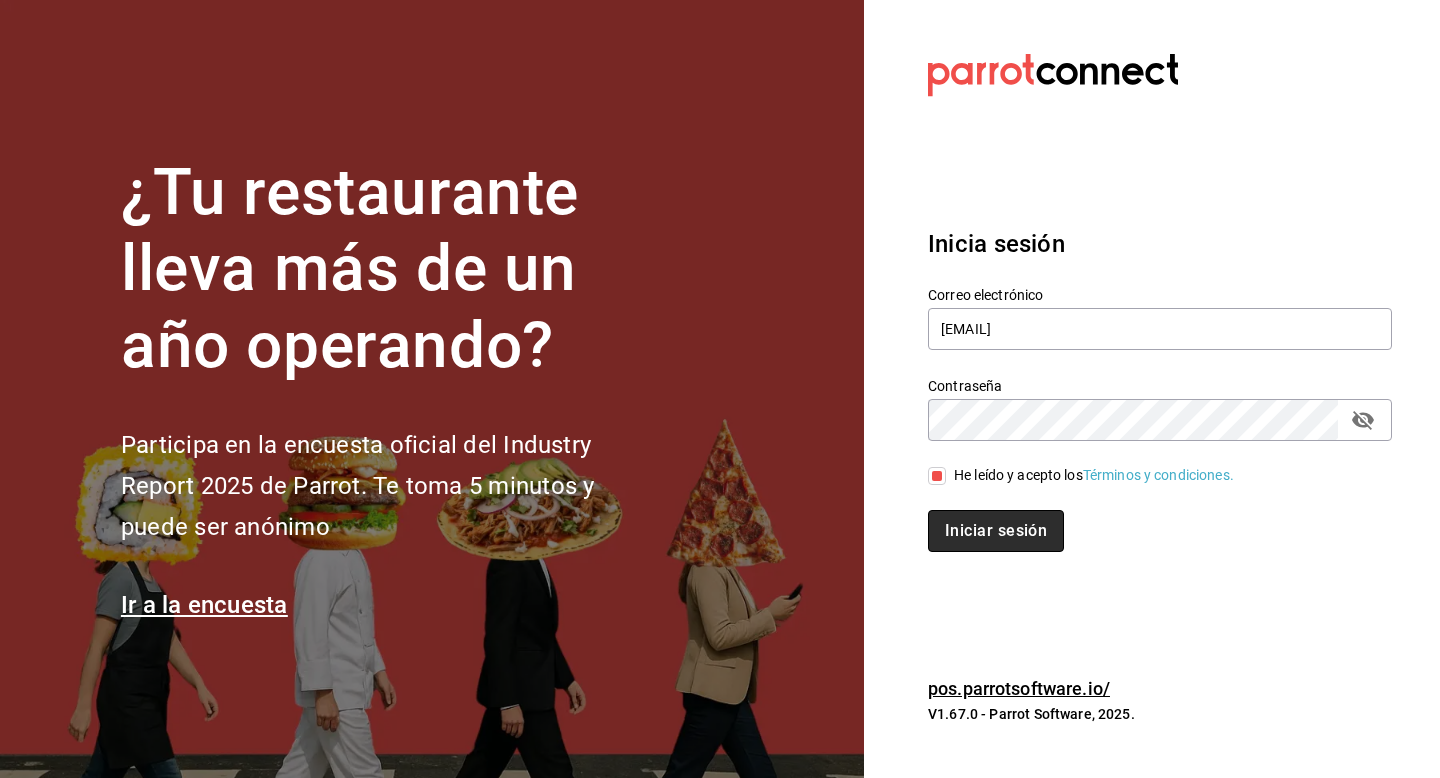 click on "Iniciar sesión" at bounding box center (996, 531) 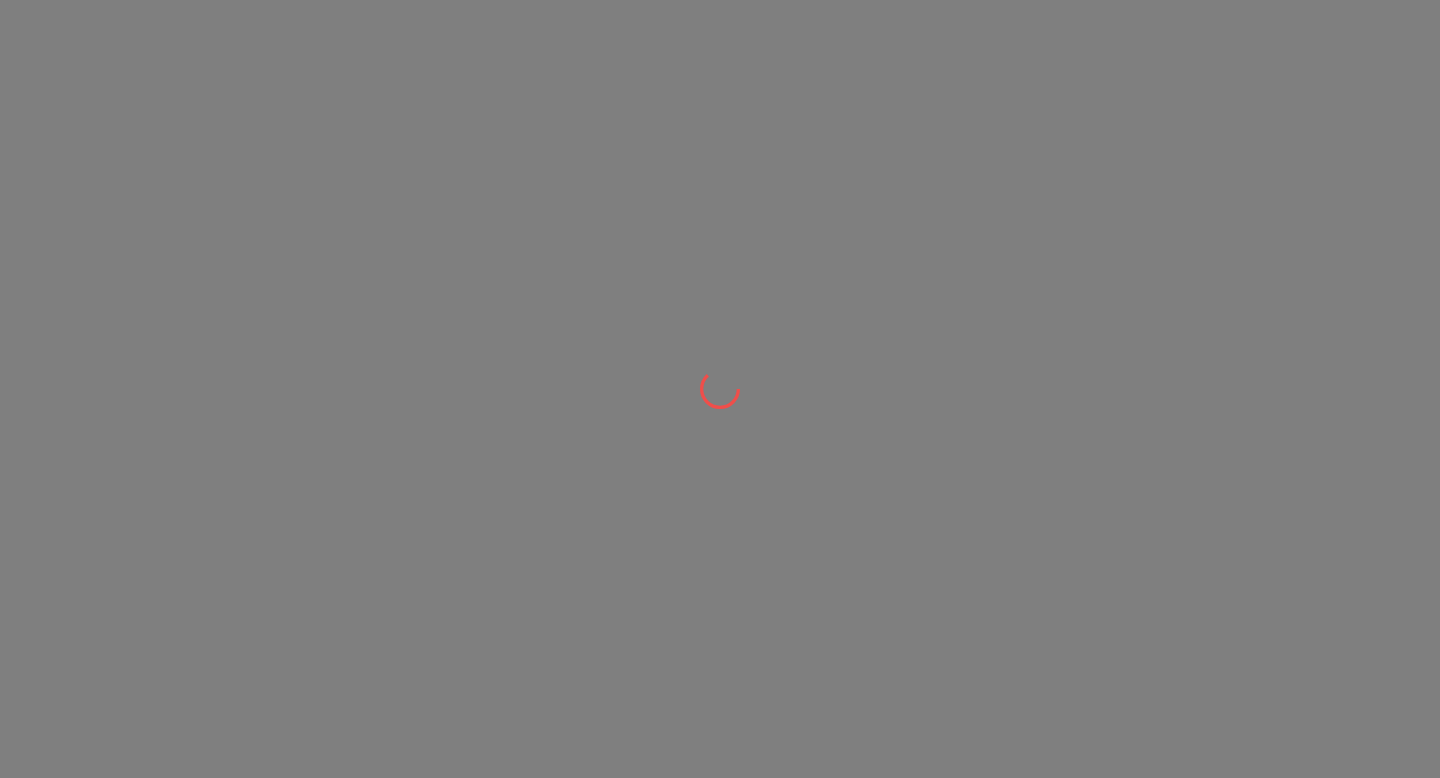 scroll, scrollTop: 0, scrollLeft: 0, axis: both 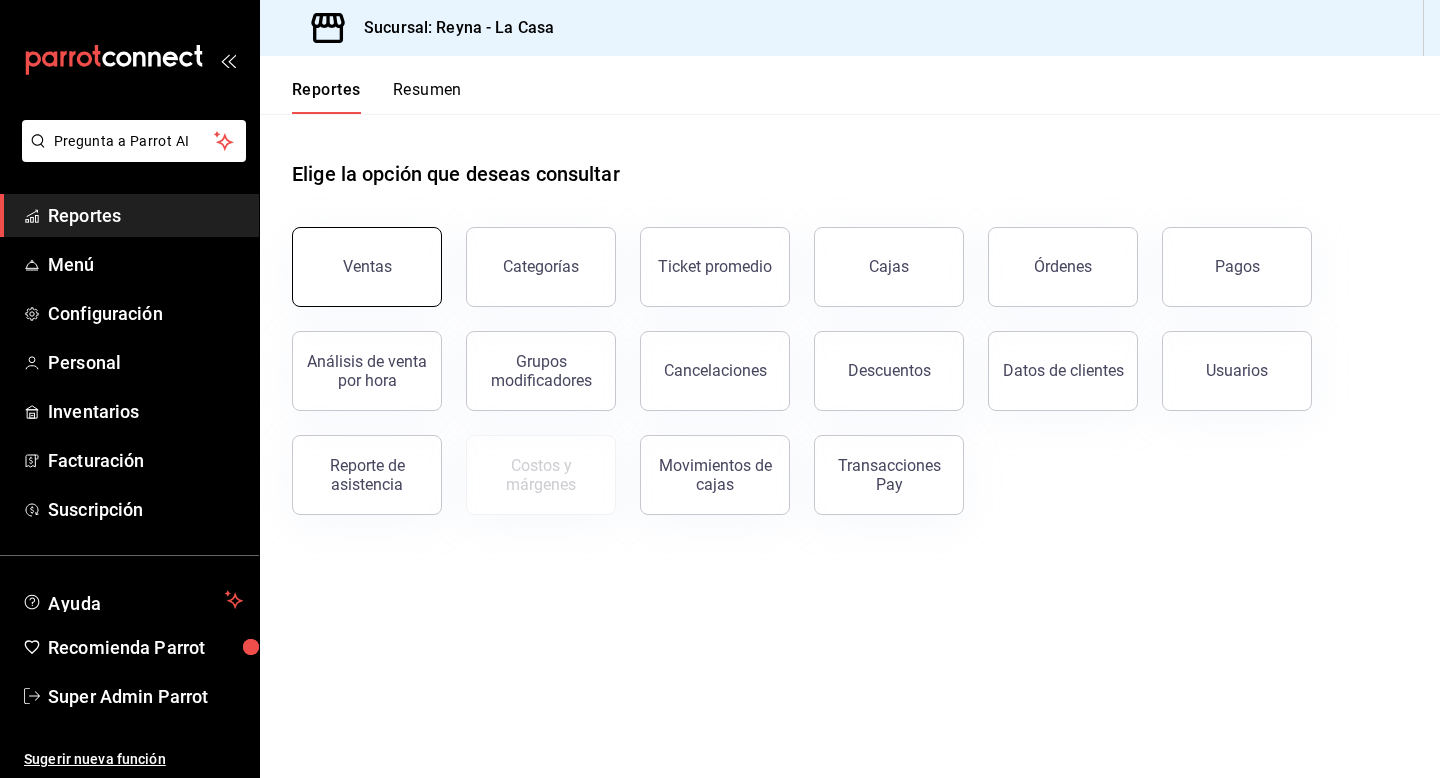 click on "Ventas" at bounding box center [367, 266] 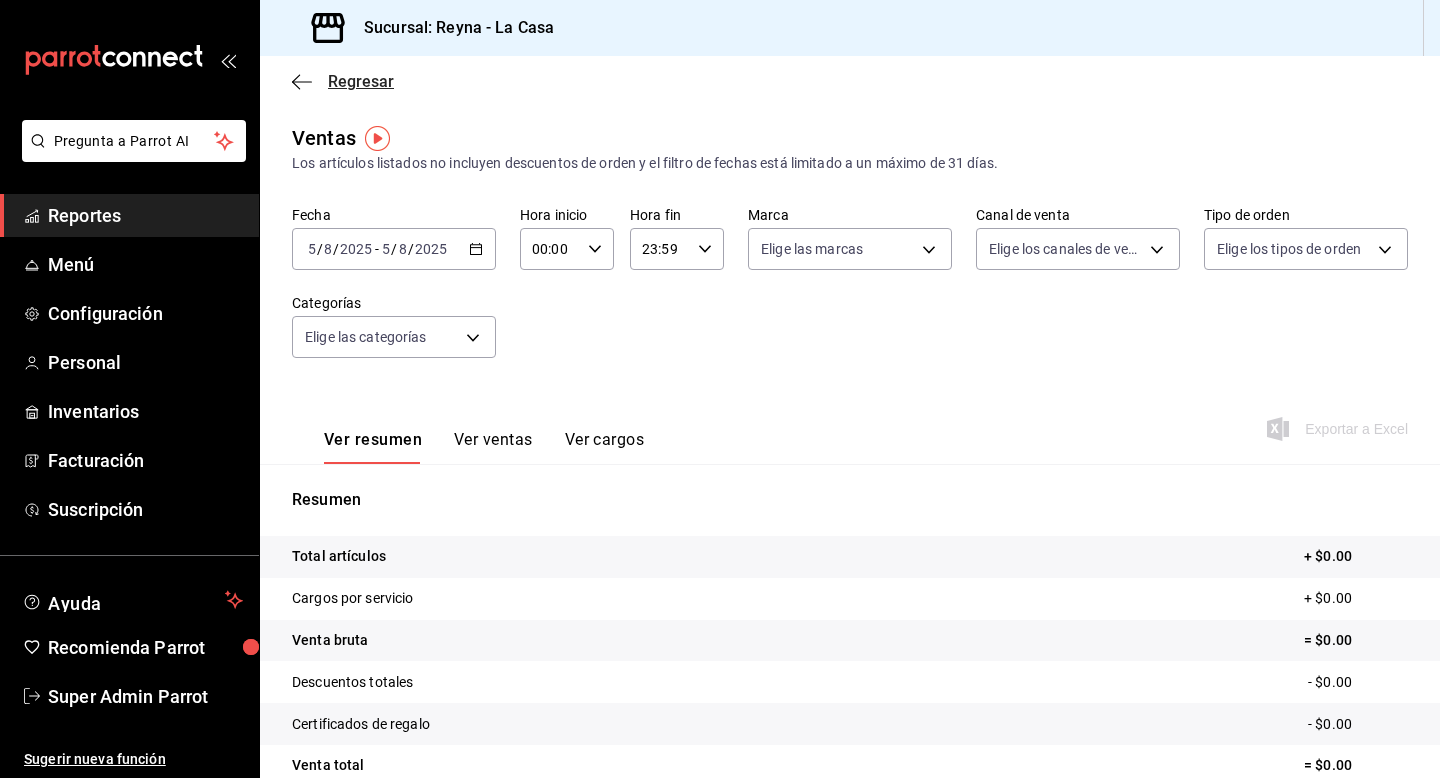 click on "Regresar" at bounding box center [361, 81] 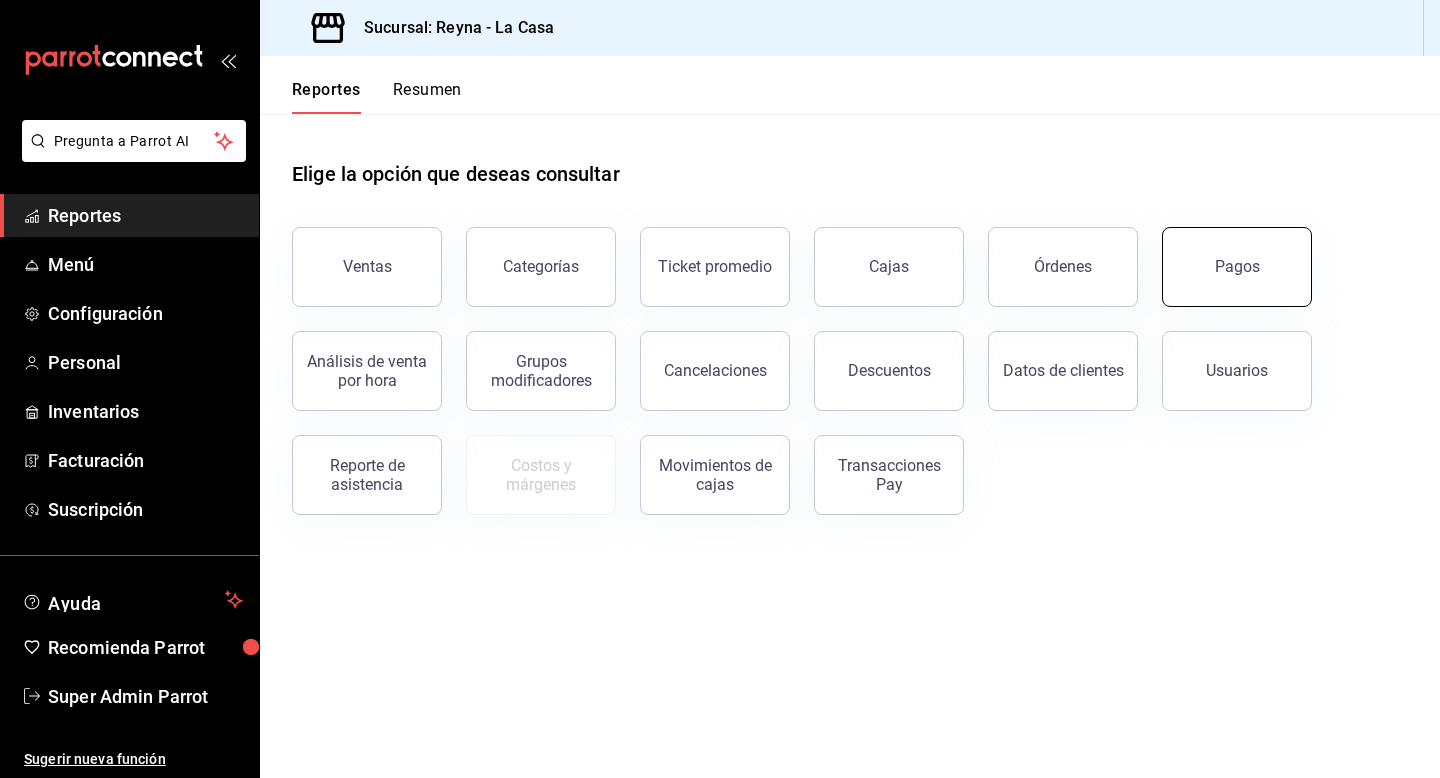 click on "Pagos" at bounding box center [1237, 267] 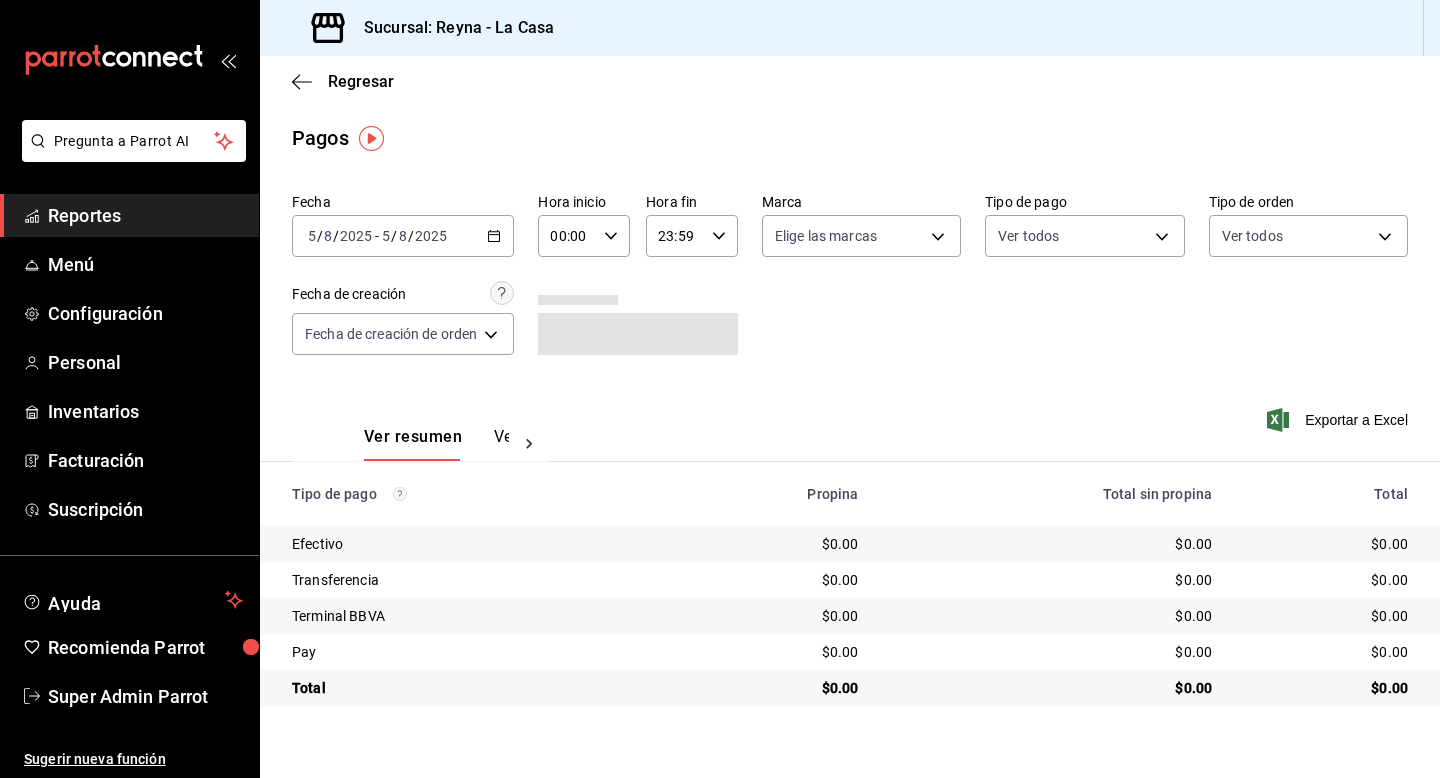 click 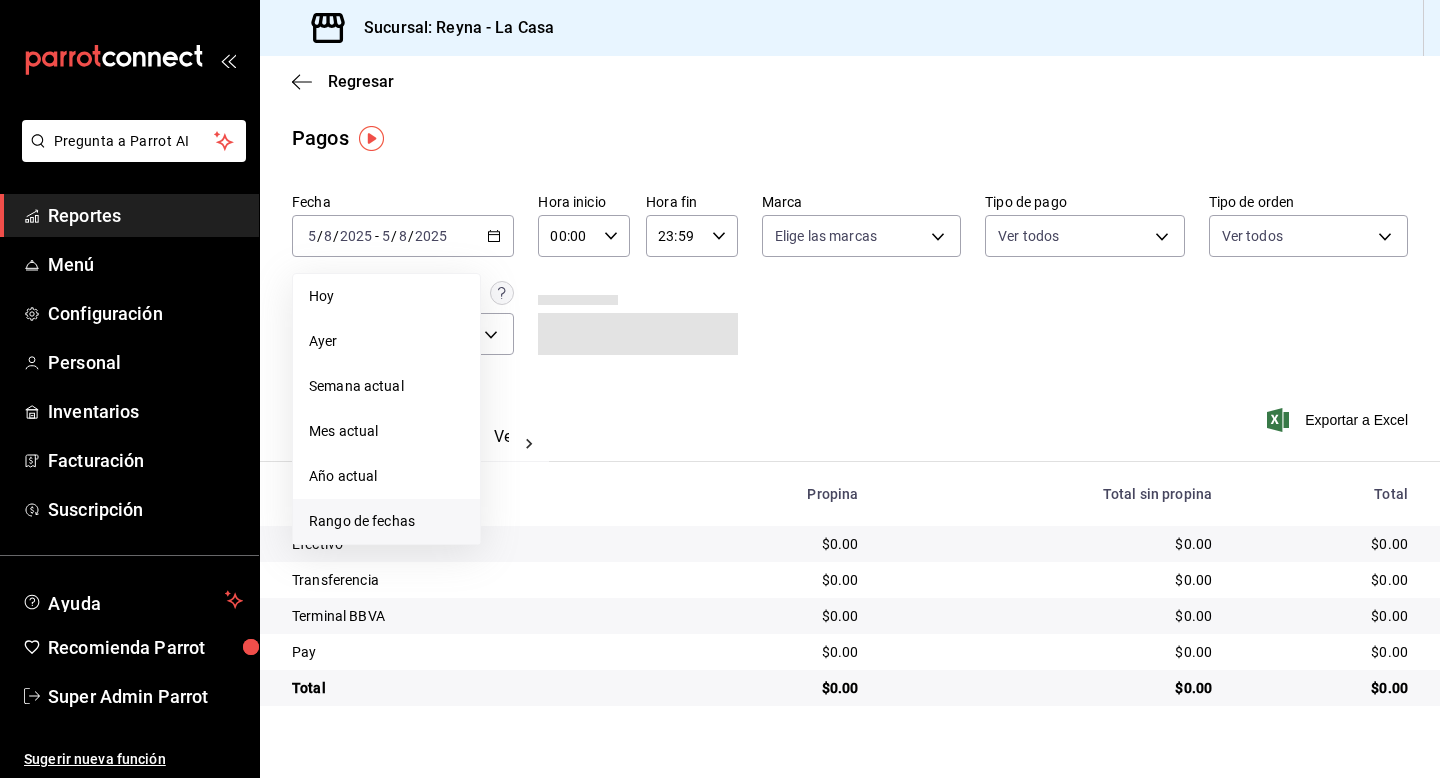 click on "Rango de fechas" at bounding box center [386, 521] 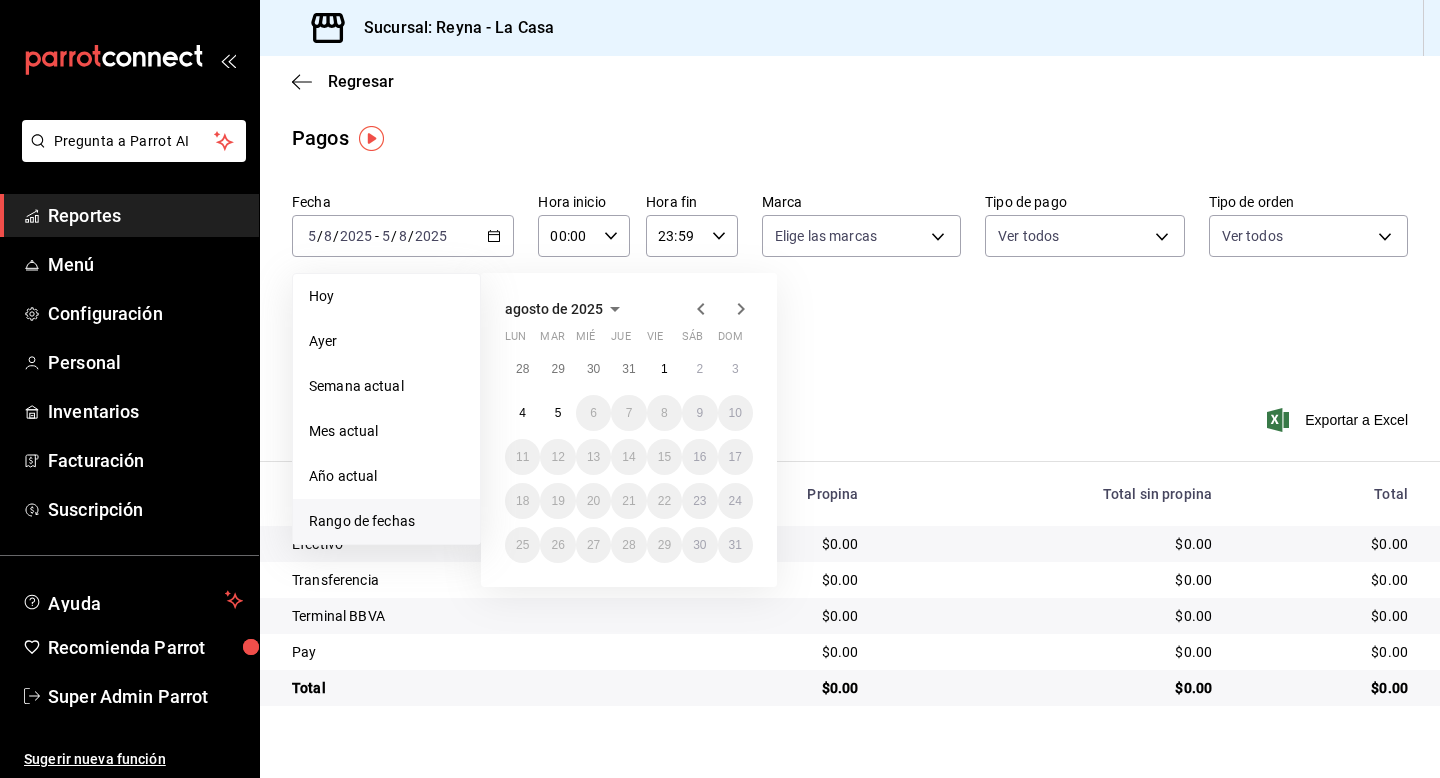 click 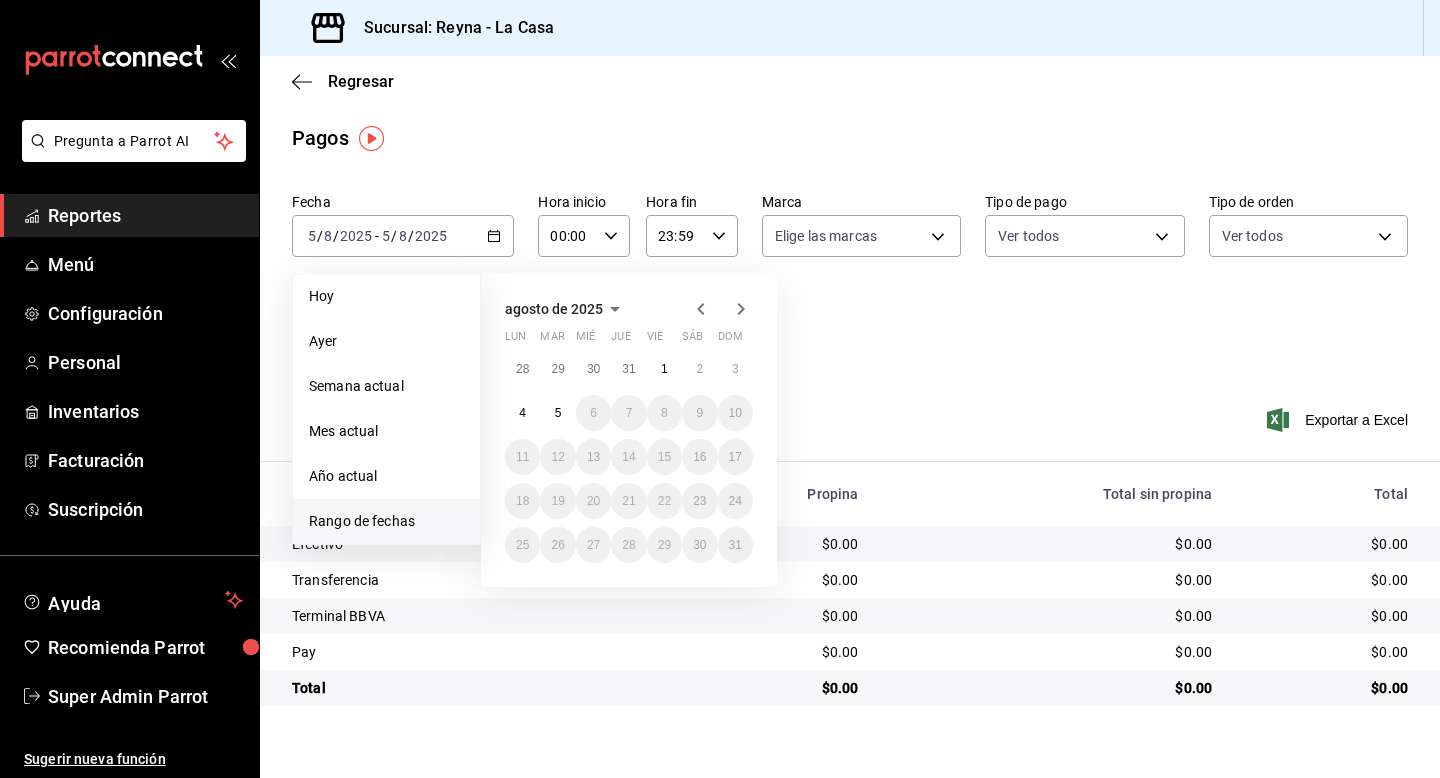 click 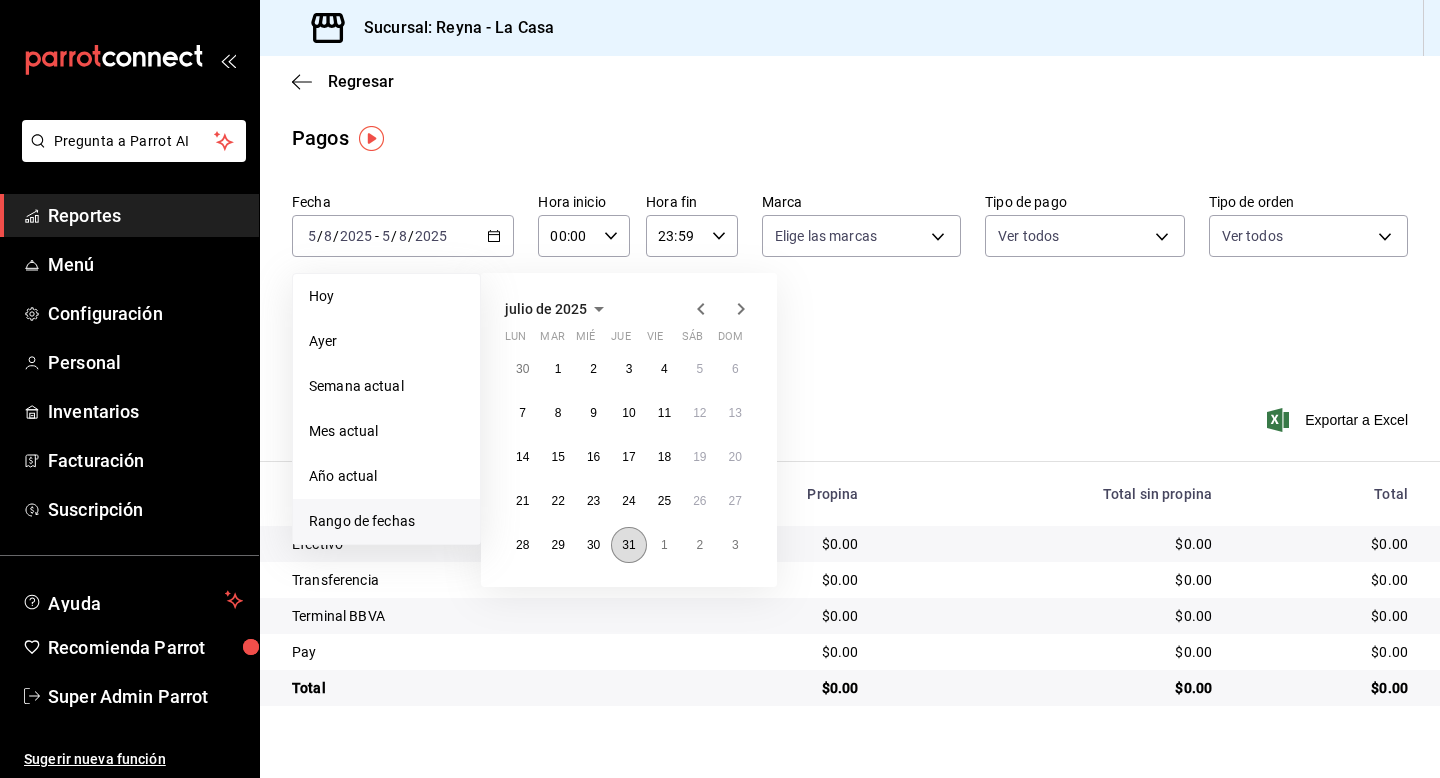 click on "31" at bounding box center [628, 545] 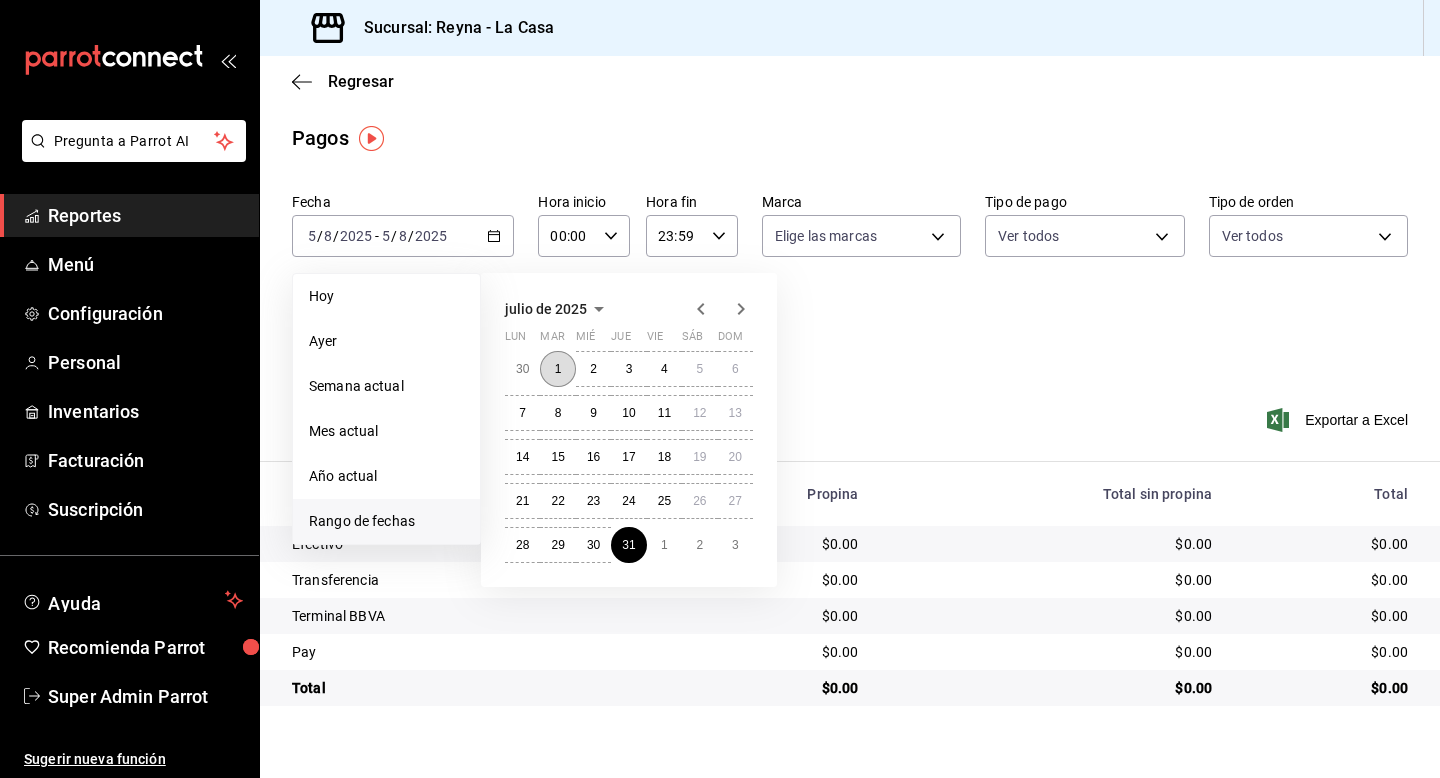click on "1" at bounding box center [557, 369] 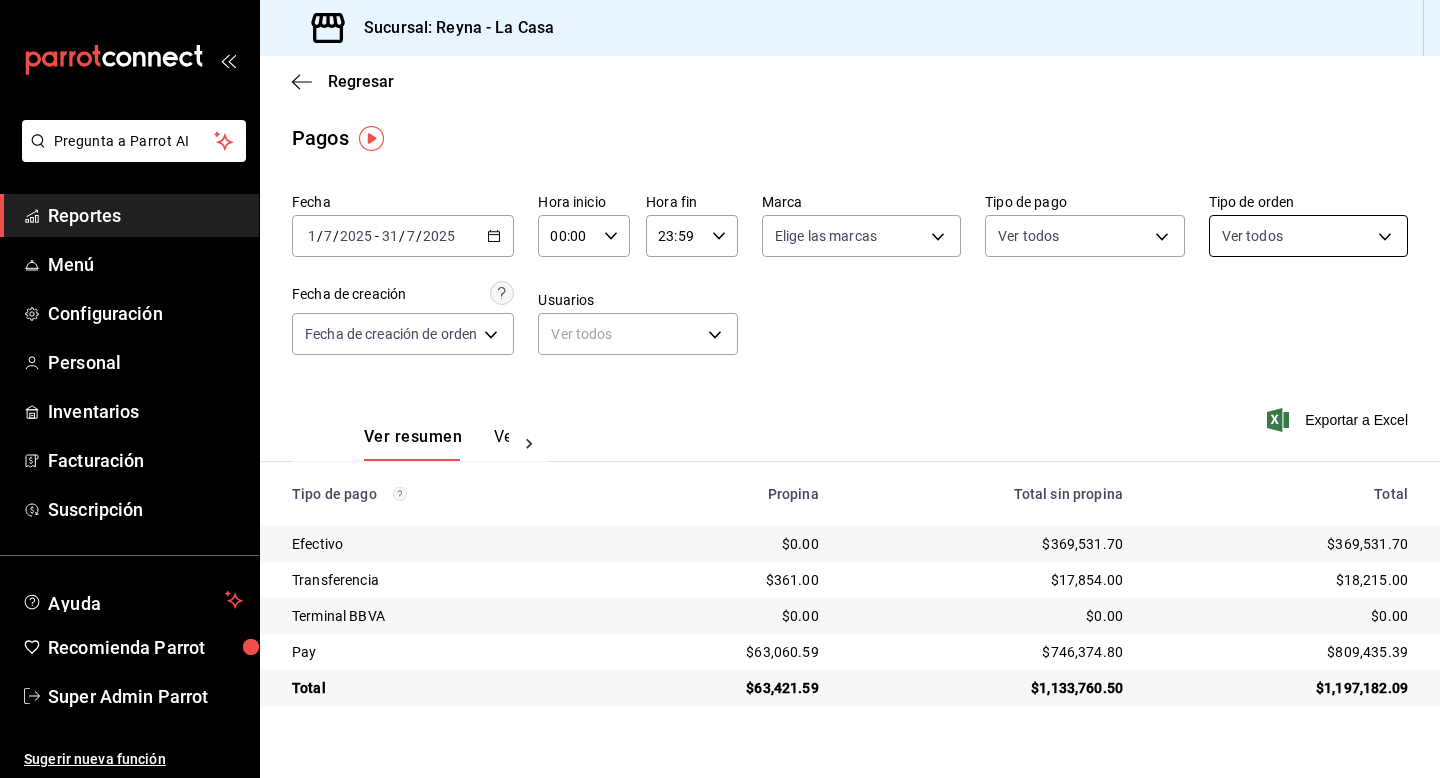 click on "Pregunta a Parrot AI Reportes   Menú   Configuración   Personal   Inventarios   Facturación   Suscripción   Ayuda Recomienda Parrot   Super Admin Parrot   Sugerir nueva función   Sucursal: Reyna - La Casa Regresar Pagos Fecha 2025-07-01 1 / 7 / 2025 - 2025-07-31 31 / 7 / 2025 Hora inicio 00:00 Hora inicio Hora fin 23:59 Hora fin Marca Elige las marcas Tipo de pago Ver todos Tipo de orden Ver todos Fecha de creación   Fecha de creación de orden ORDER Usuarios Ver todos null Ver resumen Ver pagos Exportar a Excel Tipo de pago   Propina Total sin propina Total Efectivo $0.00 $369,531.70 $369,531.70 Transferencia $361.00 $17,854.00 $18,215.00 Terminal BBVA $0.00 $0.00 $0.00 Pay $63,060.59 $746,374.80 $809,435.39 Total $63,421.59 $1,133,760.50 $1,197,182.09 Pregunta a Parrot AI Reportes   Menú   Configuración   Personal   Inventarios   Facturación   Suscripción   Ayuda Recomienda Parrot   Super Admin Parrot   Sugerir nueva función   GANA 1 MES GRATIS EN TU SUSCRIPCIÓN AQUÍ Ver video tutorial" at bounding box center (720, 389) 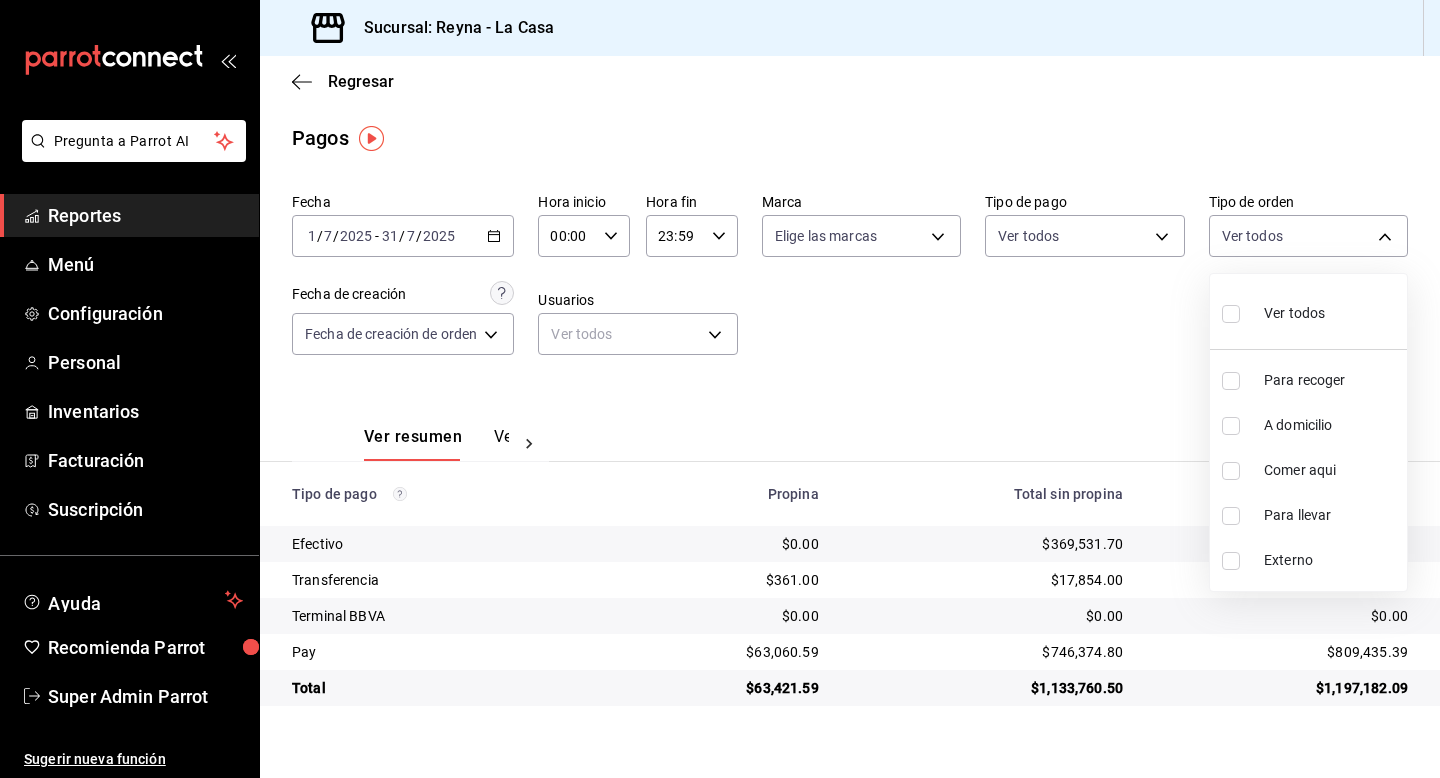 click at bounding box center [720, 389] 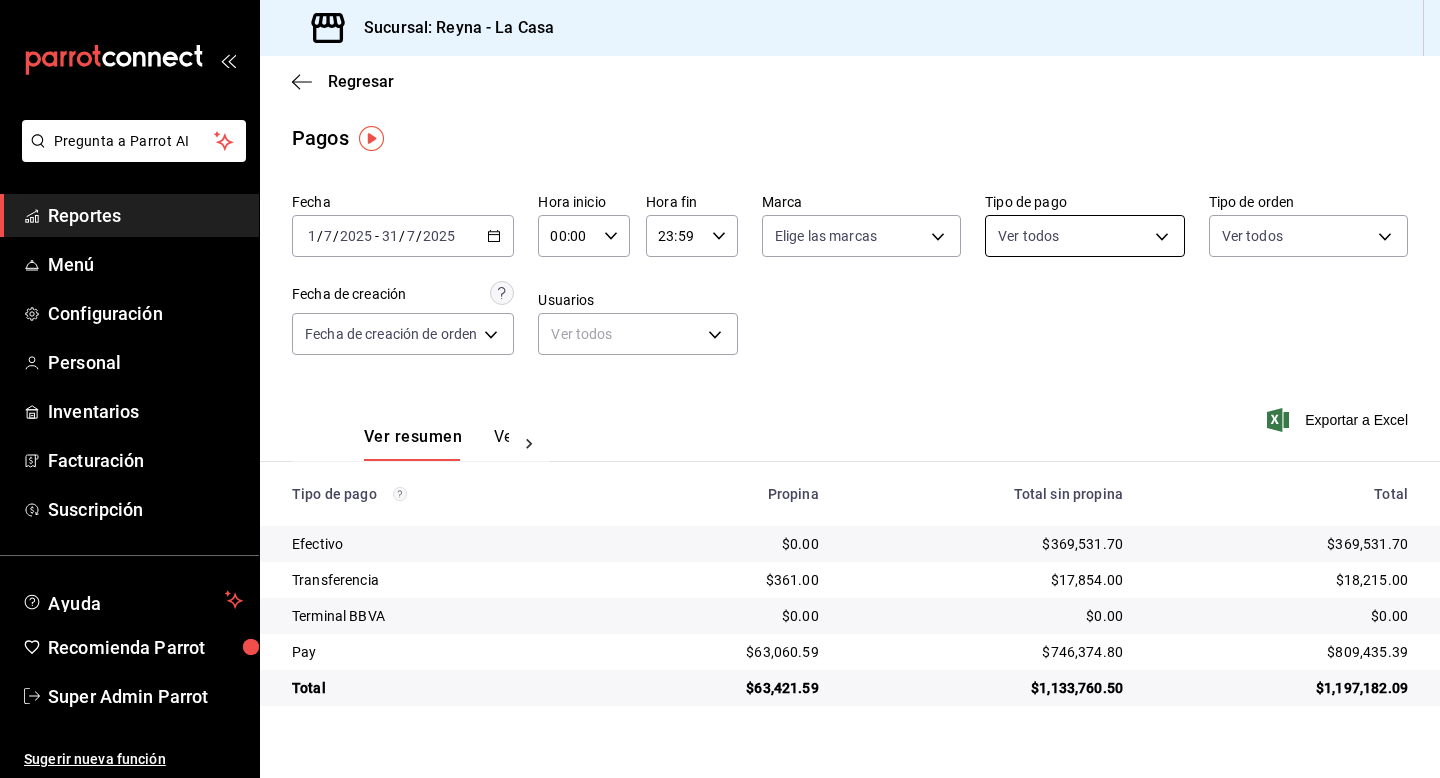 click on "Pregunta a Parrot AI Reportes   Menú   Configuración   Personal   Inventarios   Facturación   Suscripción   Ayuda Recomienda Parrot   Super Admin Parrot   Sugerir nueva función   Sucursal: Reyna - La Casa Regresar Pagos Fecha 2025-07-01 1 / 7 / 2025 - 2025-07-31 31 / 7 / 2025 Hora inicio 00:00 Hora inicio Hora fin 23:59 Hora fin Marca Elige las marcas Tipo de pago Ver todos Tipo de orden Ver todos Fecha de creación   Fecha de creación de orden ORDER Usuarios Ver todos null Ver resumen Ver pagos Exportar a Excel Tipo de pago   Propina Total sin propina Total Efectivo $0.00 $369,531.70 $369,531.70 Transferencia $361.00 $17,854.00 $18,215.00 Terminal BBVA $0.00 $0.00 $0.00 Pay $63,060.59 $746,374.80 $809,435.39 Total $63,421.59 $1,133,760.50 $1,197,182.09 Pregunta a Parrot AI Reportes   Menú   Configuración   Personal   Inventarios   Facturación   Suscripción   Ayuda Recomienda Parrot   Super Admin Parrot   Sugerir nueva función   GANA 1 MES GRATIS EN TU SUSCRIPCIÓN AQUÍ Ver video tutorial" at bounding box center [720, 389] 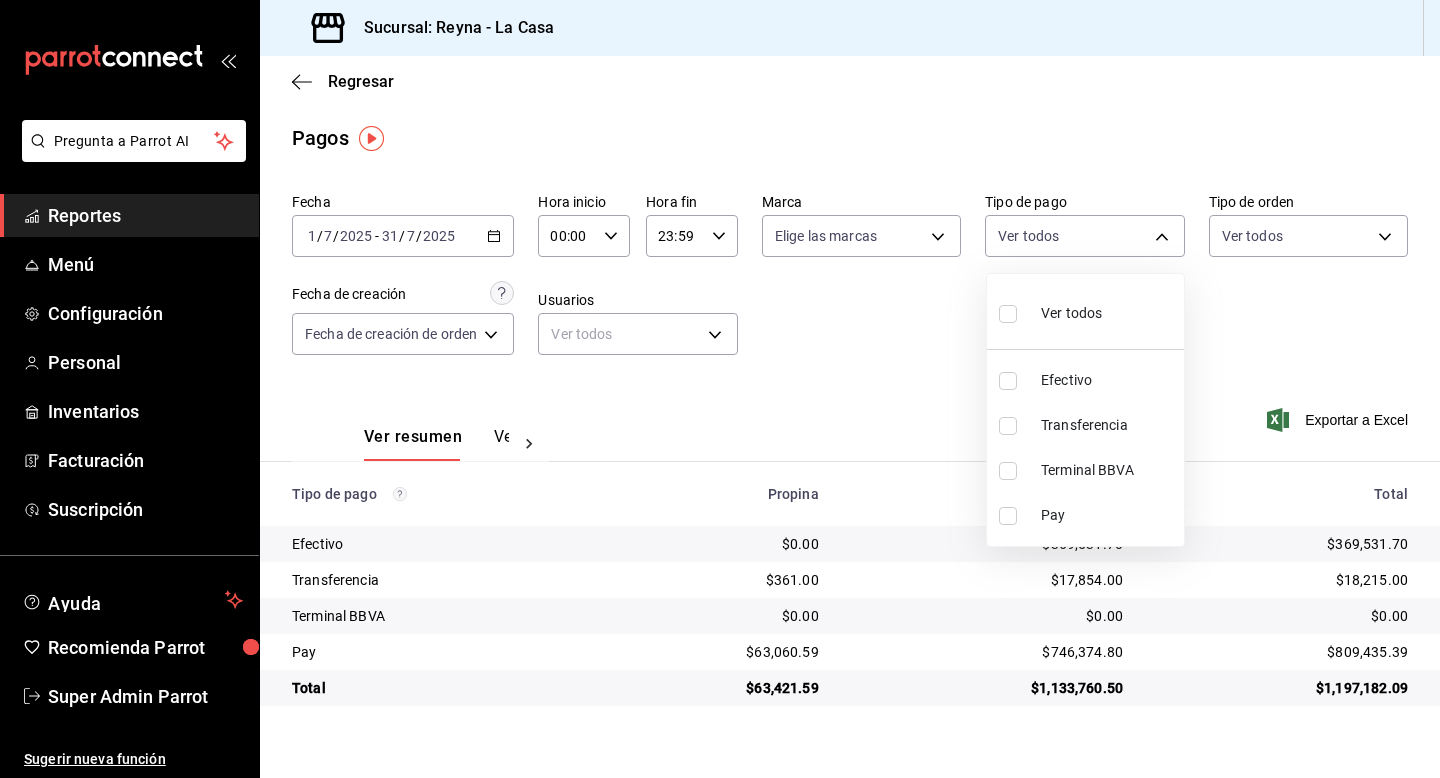 click at bounding box center (1008, 516) 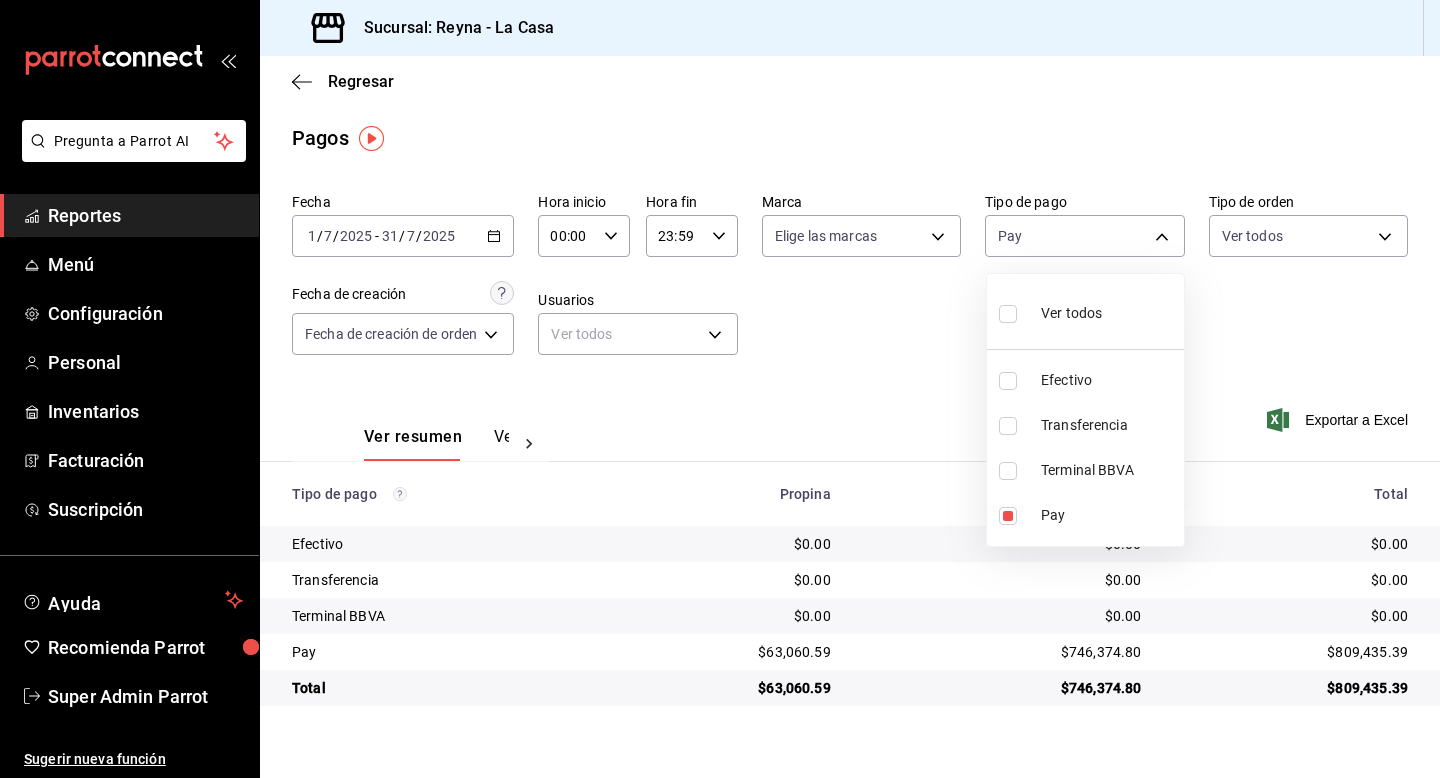 click at bounding box center (1008, 471) 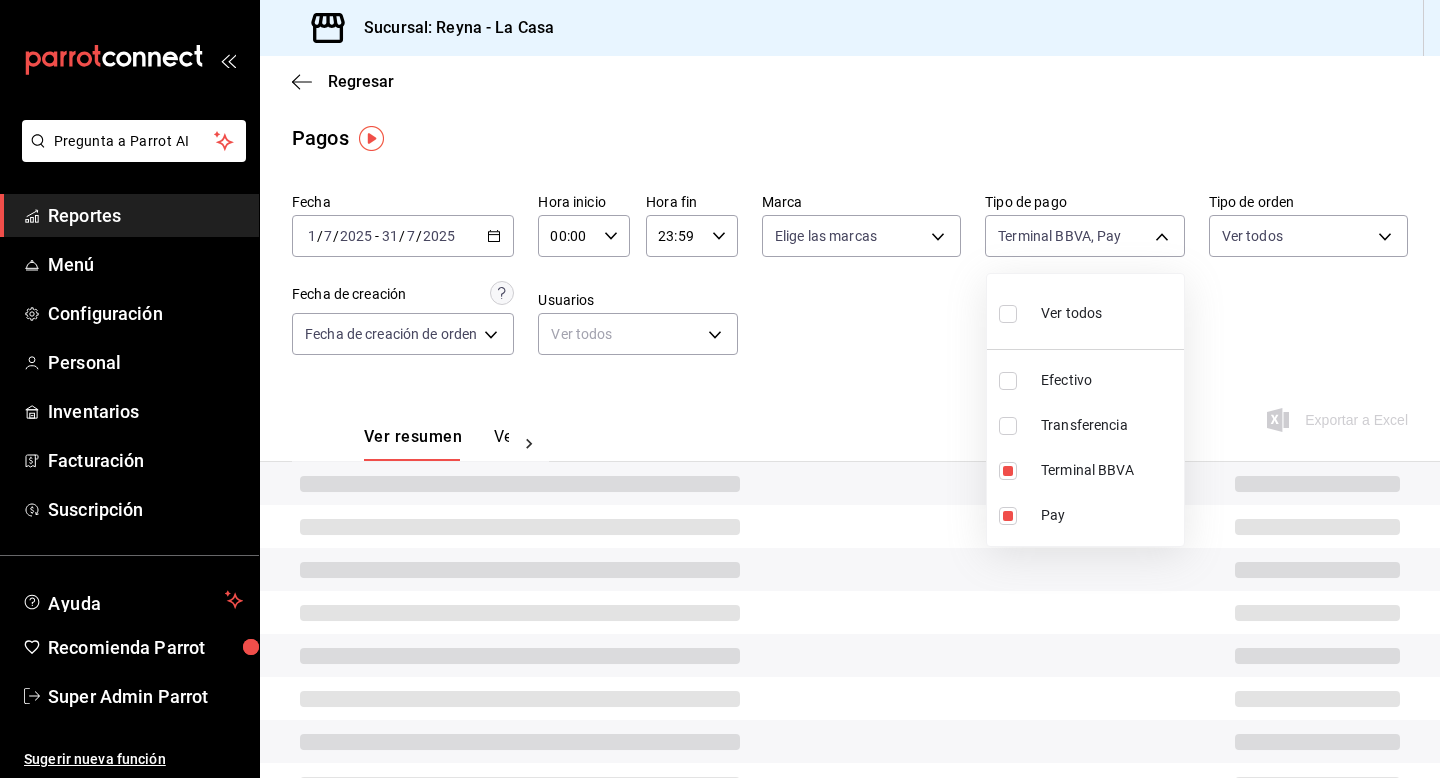 click at bounding box center [720, 389] 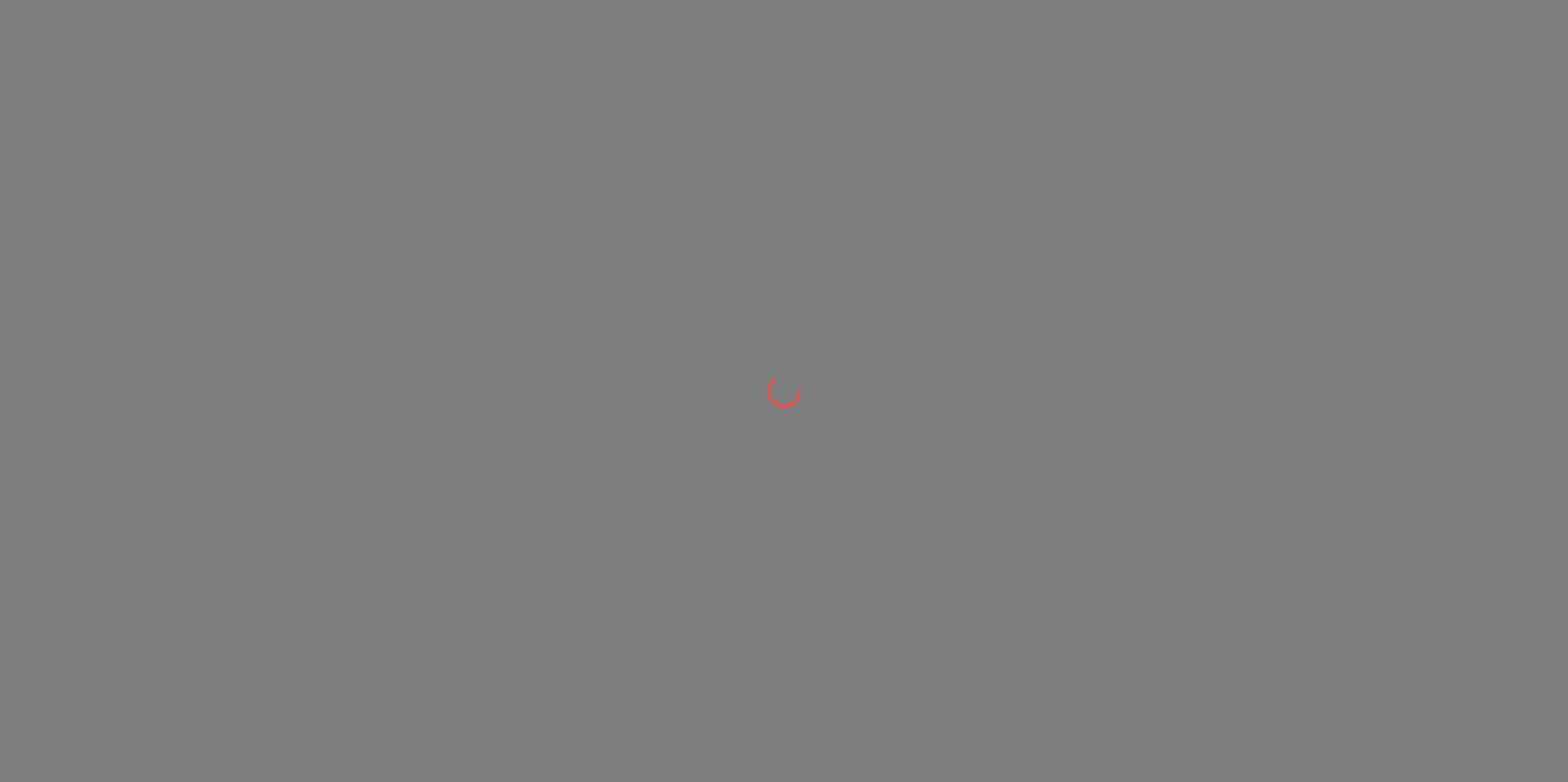 scroll, scrollTop: 0, scrollLeft: 0, axis: both 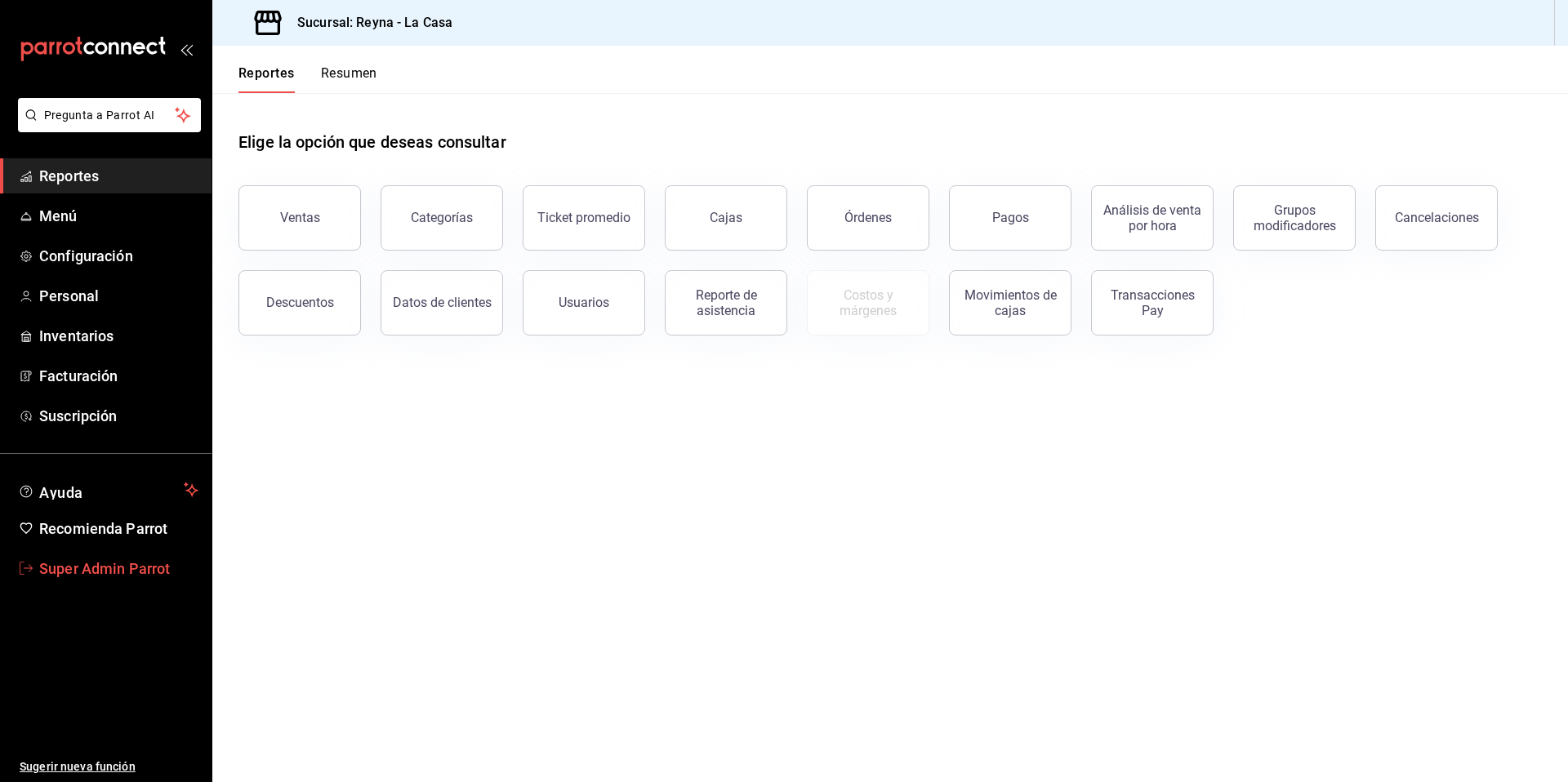 click on "Super Admin Parrot" at bounding box center [118, 568] 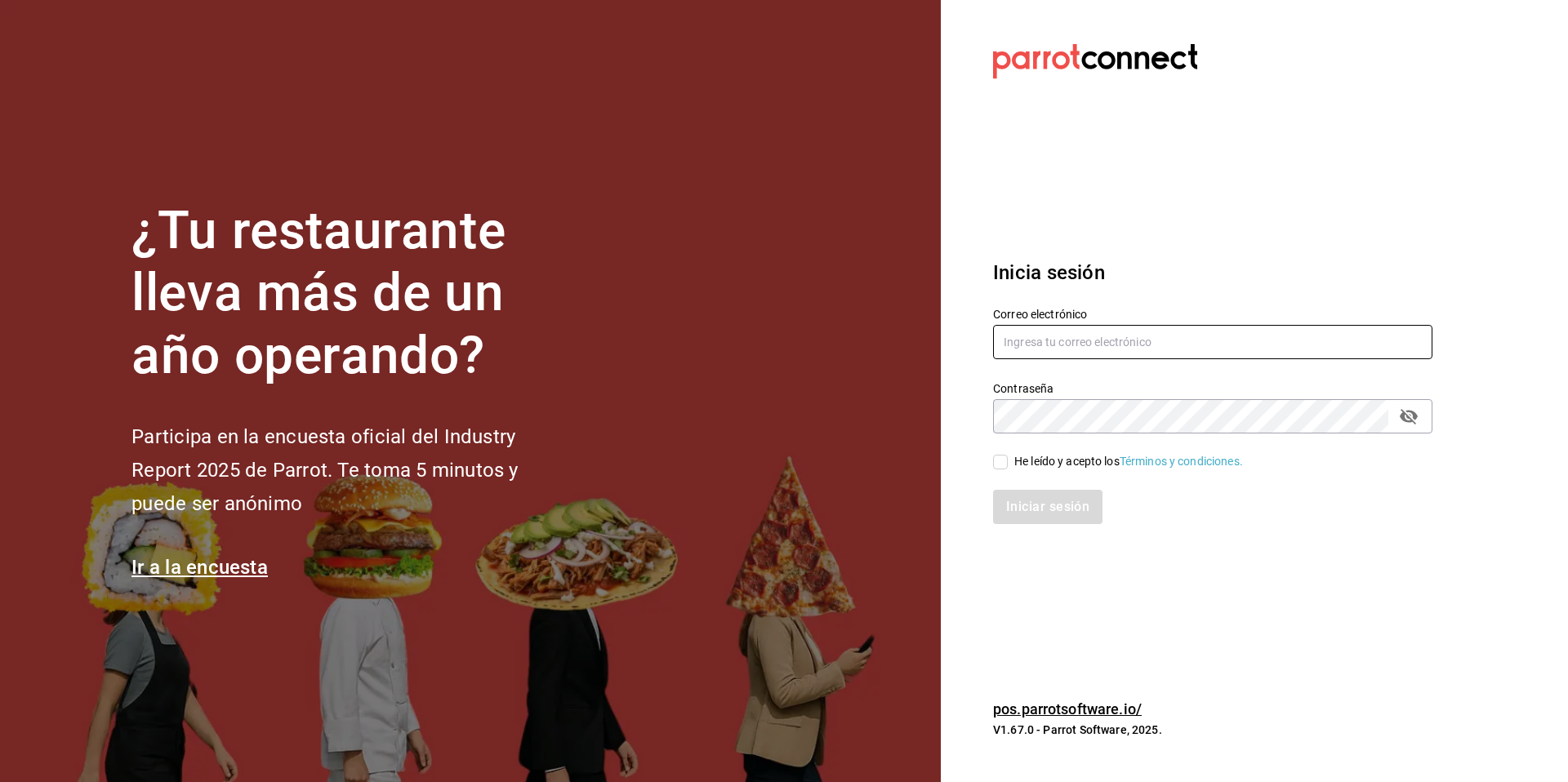 click at bounding box center (1213, 342) 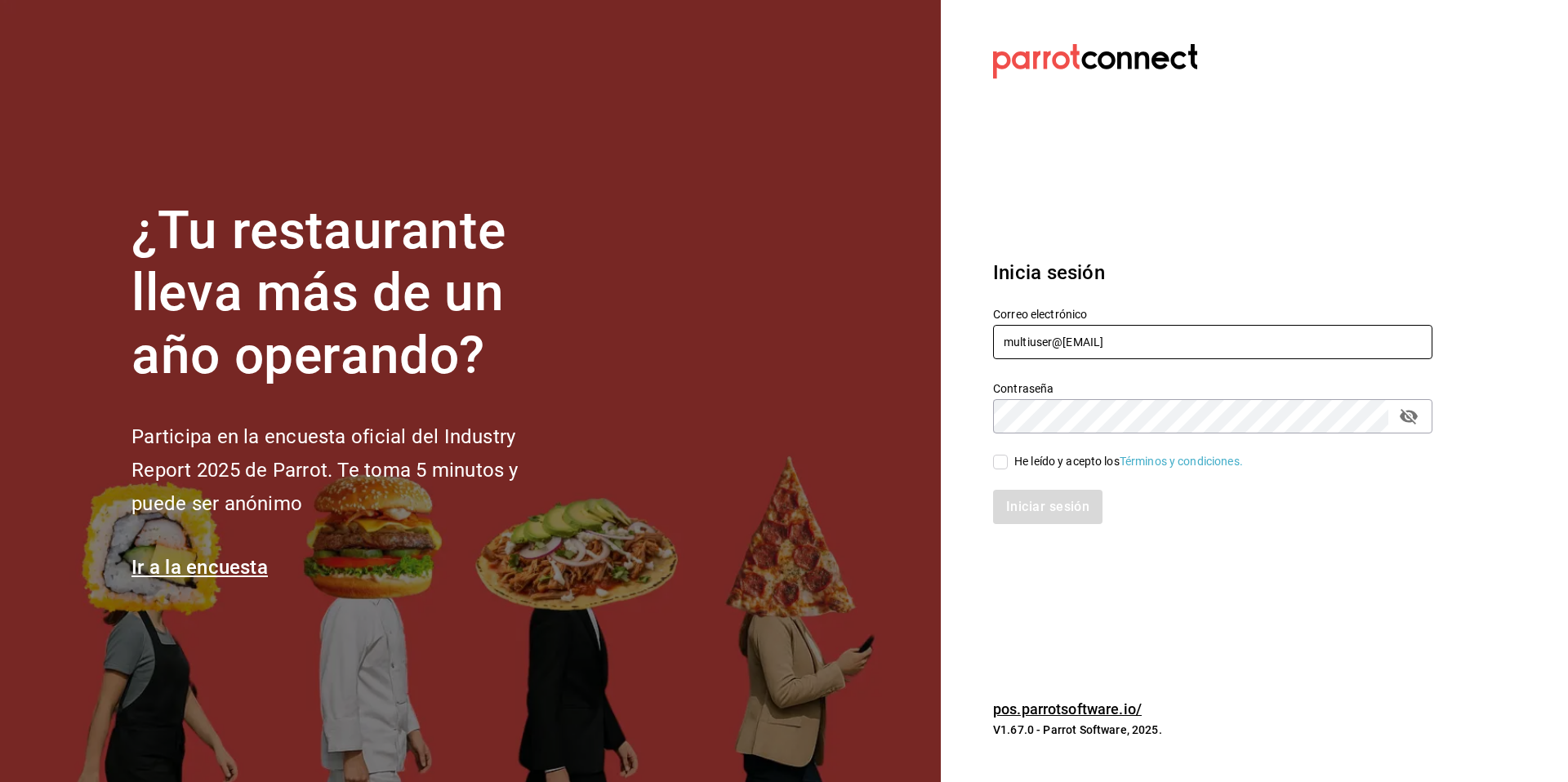 type on "multiuser@example.com" 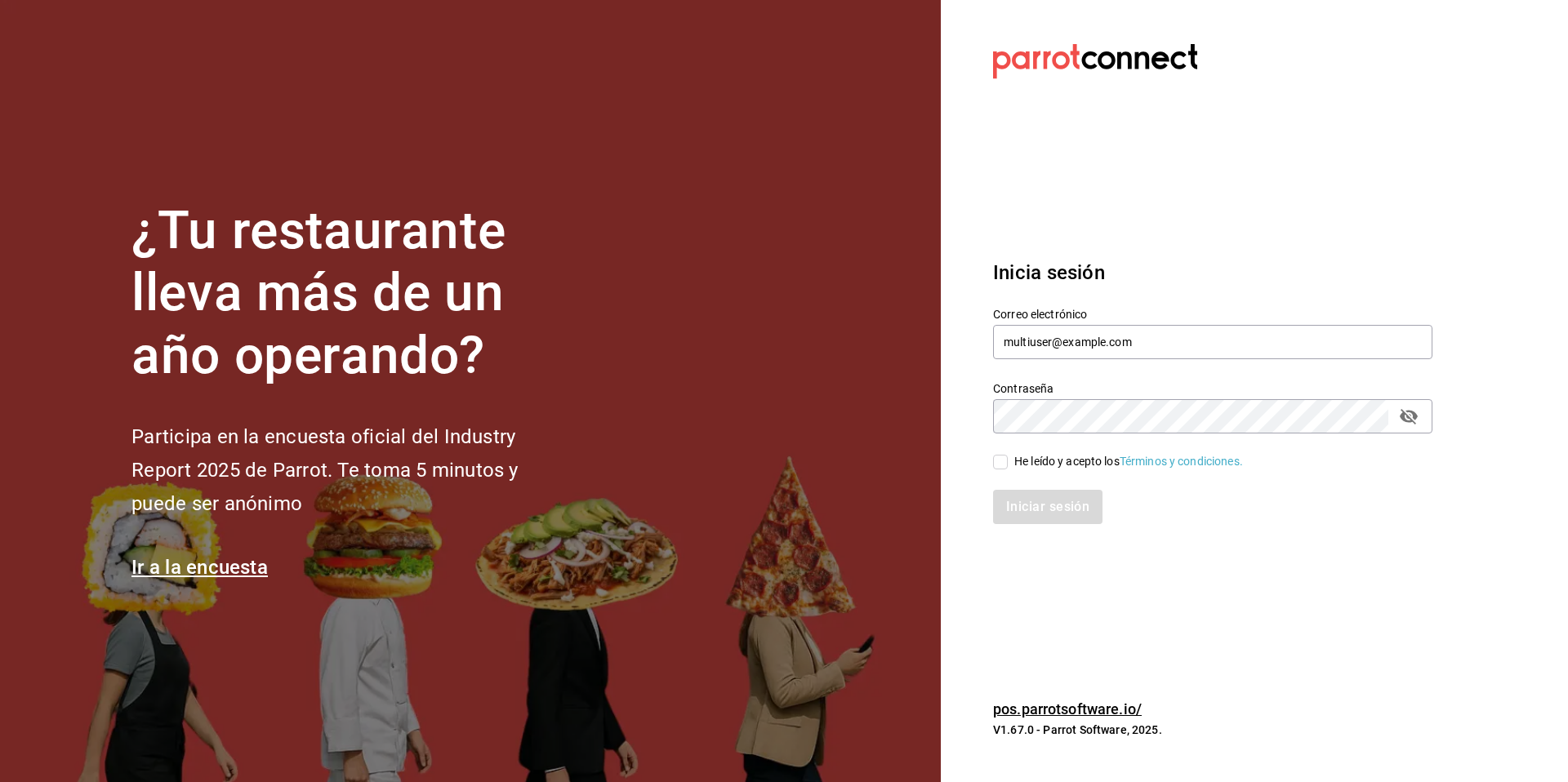 click on "He leído y acepto los  Términos y condiciones." at bounding box center (1129, 461) 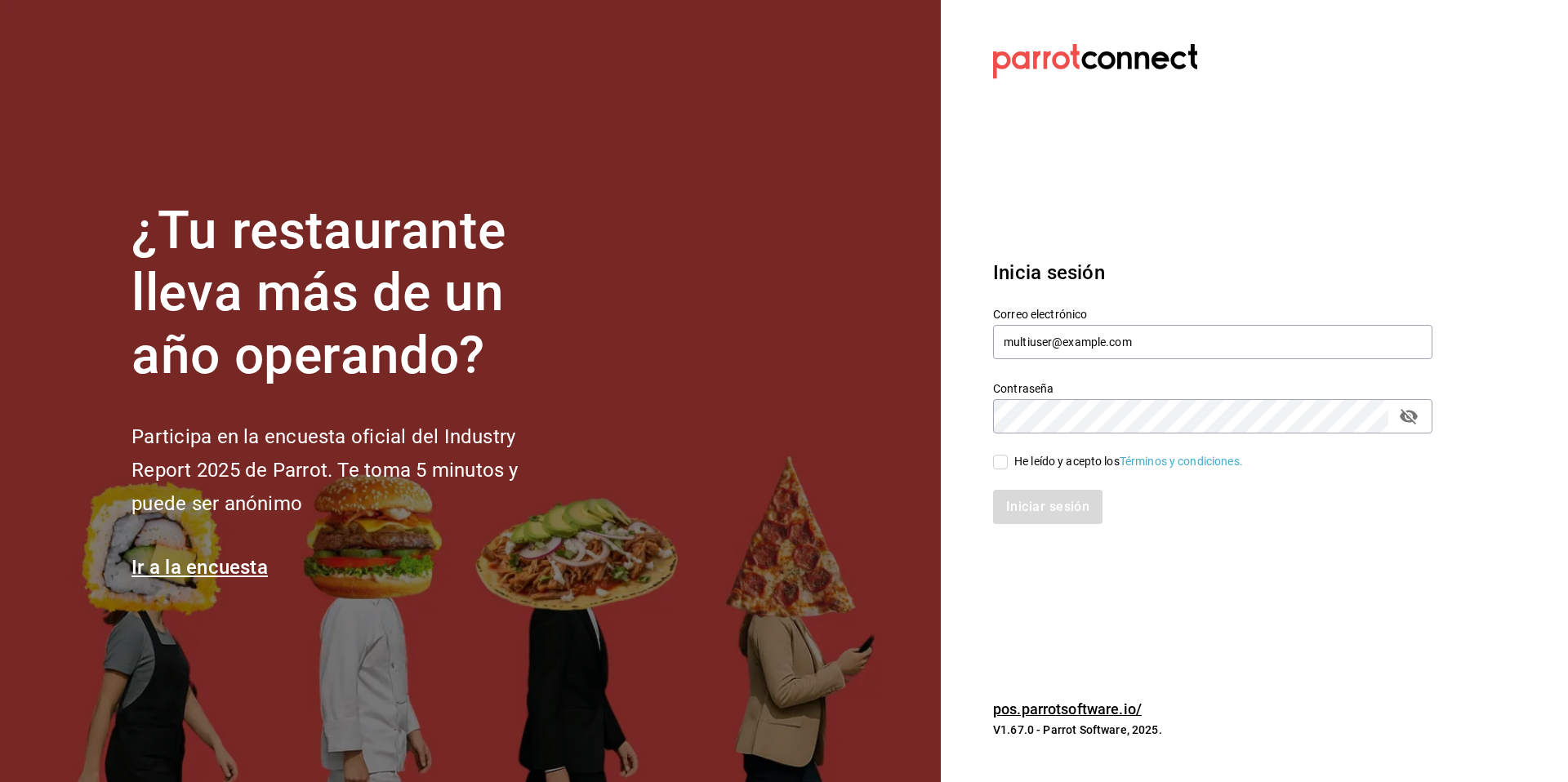 checkbox on "true" 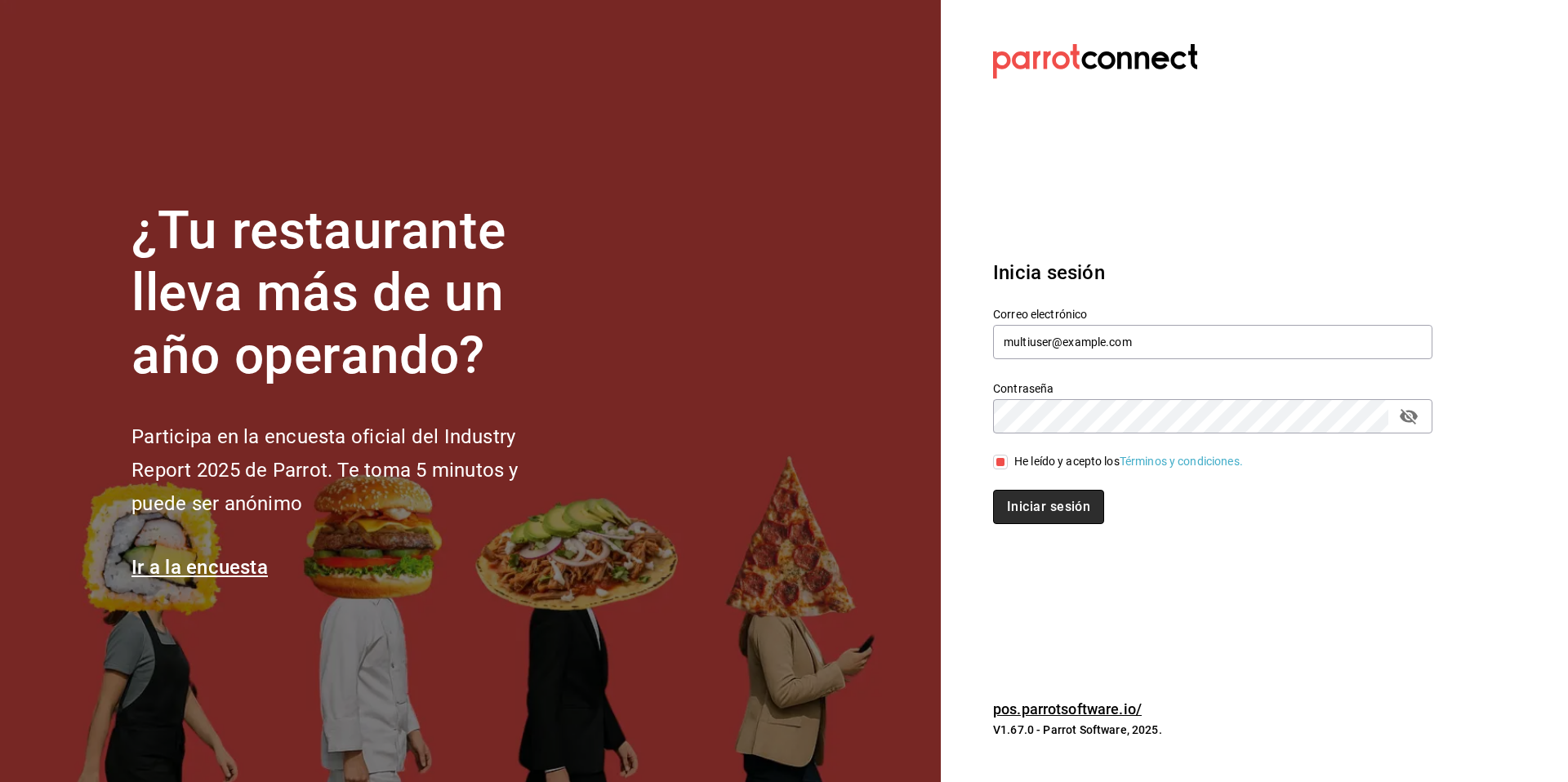 click on "Iniciar sesión" at bounding box center [1049, 507] 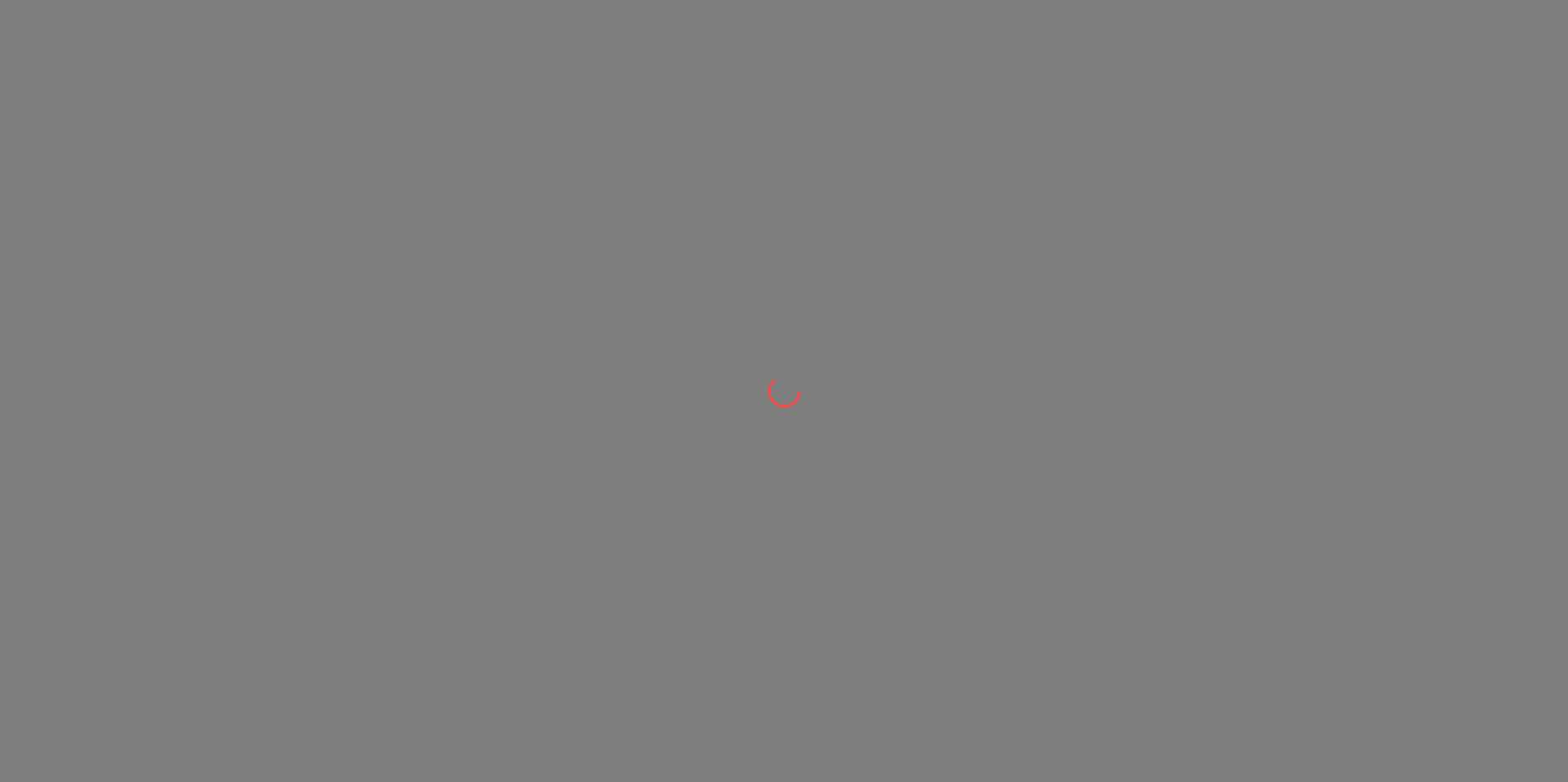 scroll, scrollTop: 0, scrollLeft: 0, axis: both 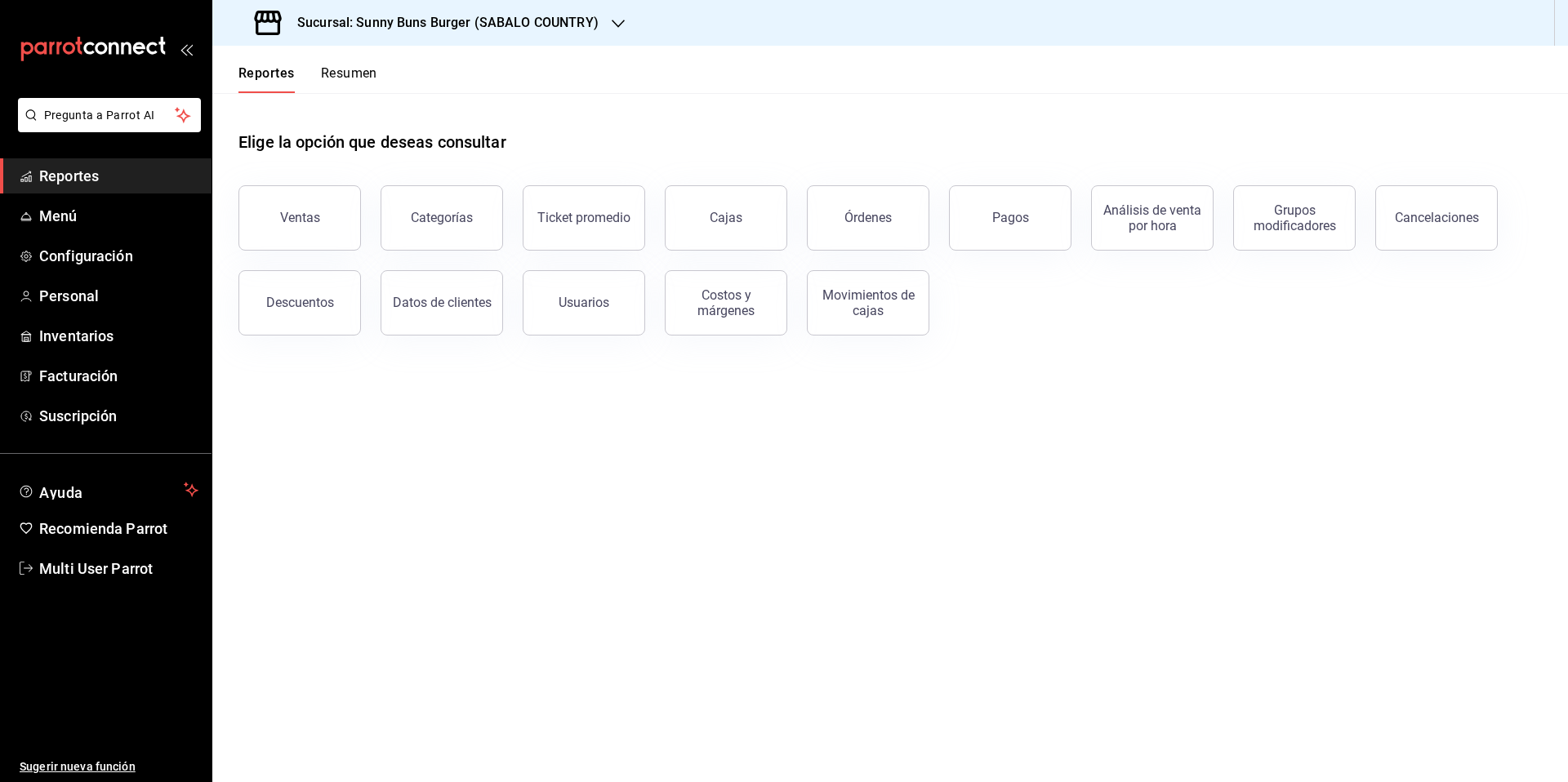 click on "Sucursal: Sunny Buns Burger (SABALO COUNTRY)" at bounding box center (428, 23) 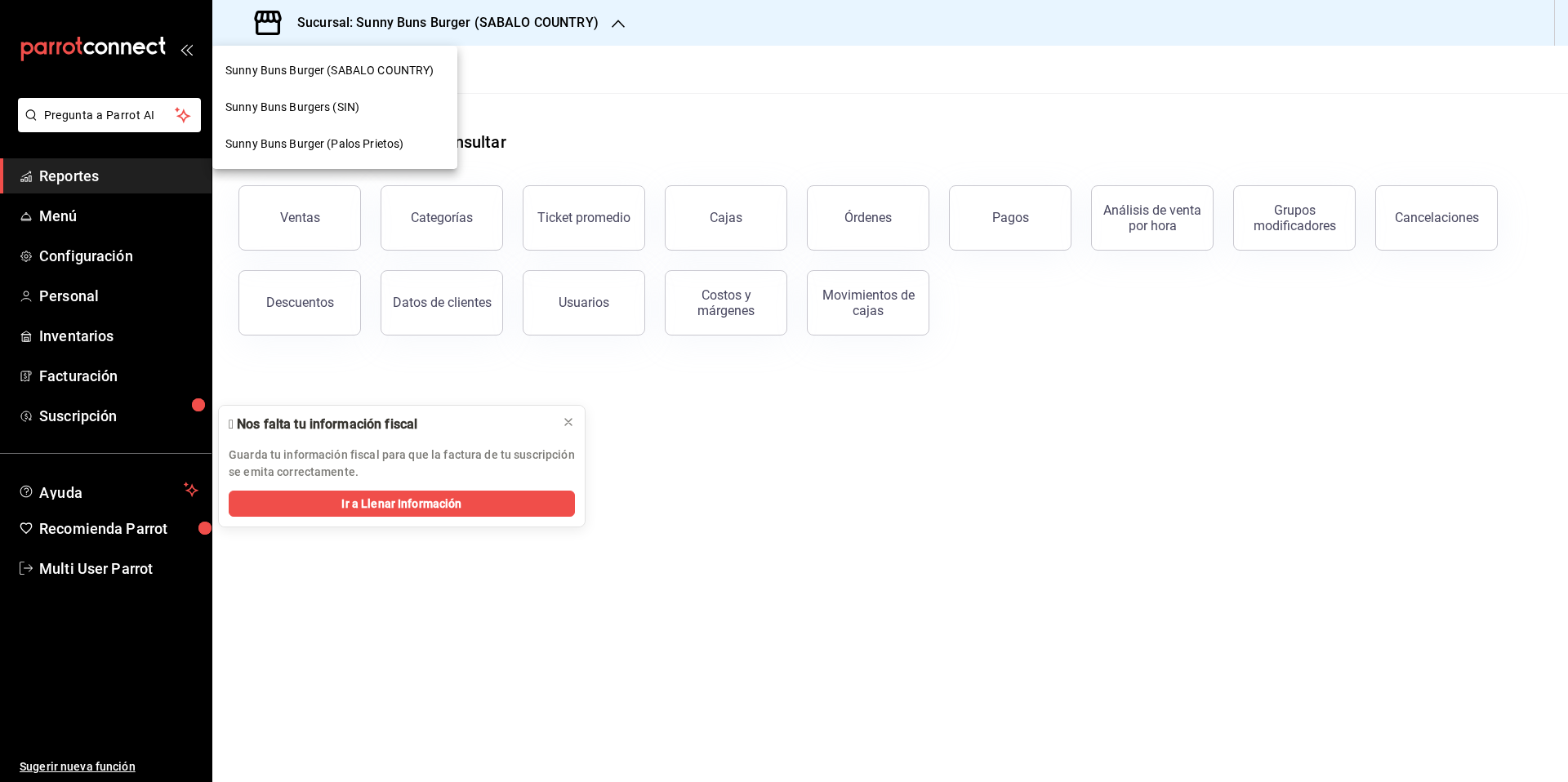 click at bounding box center (784, 391) 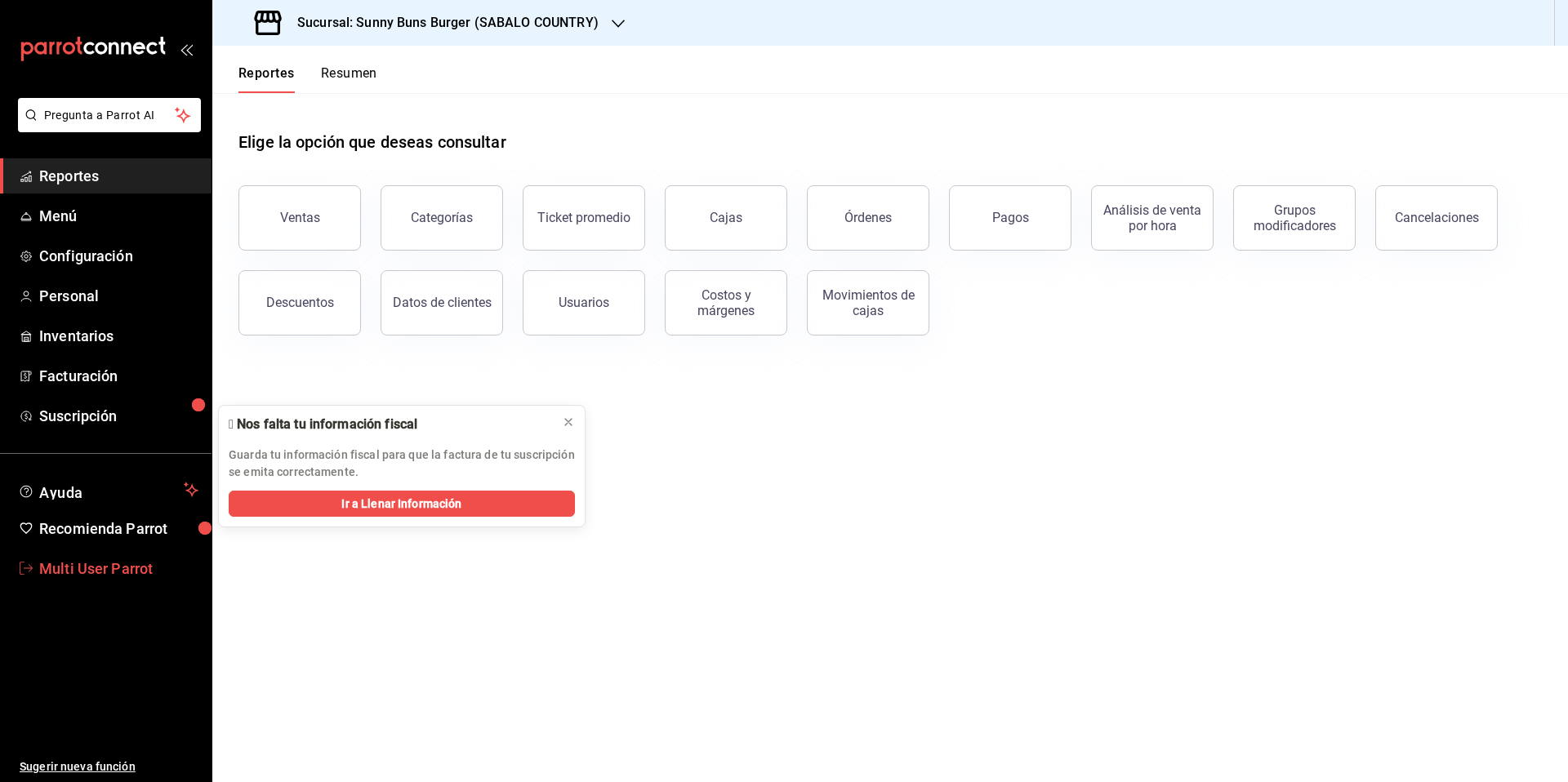 click on "Multi User Parrot" at bounding box center (118, 568) 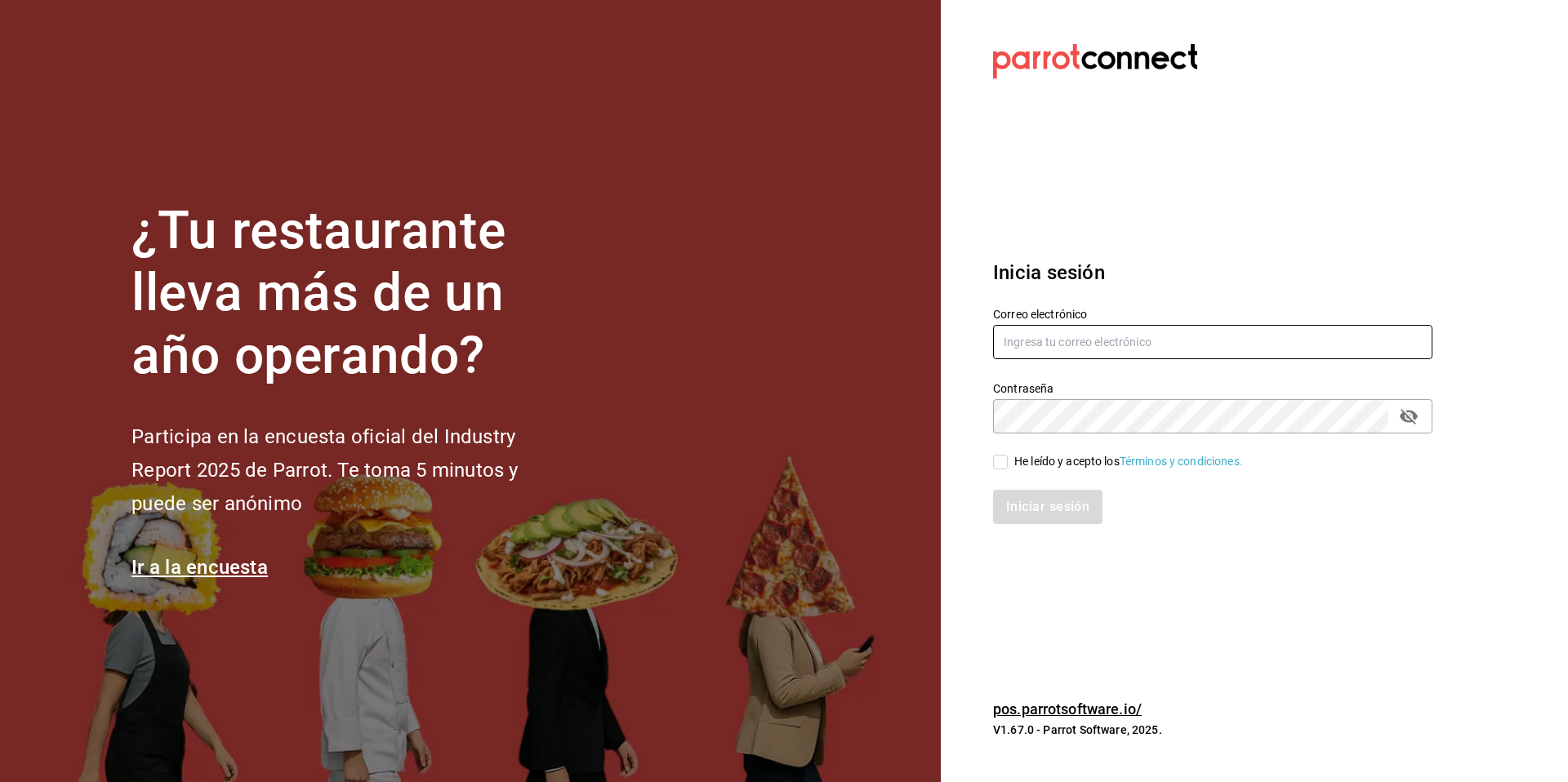 click at bounding box center [1213, 342] 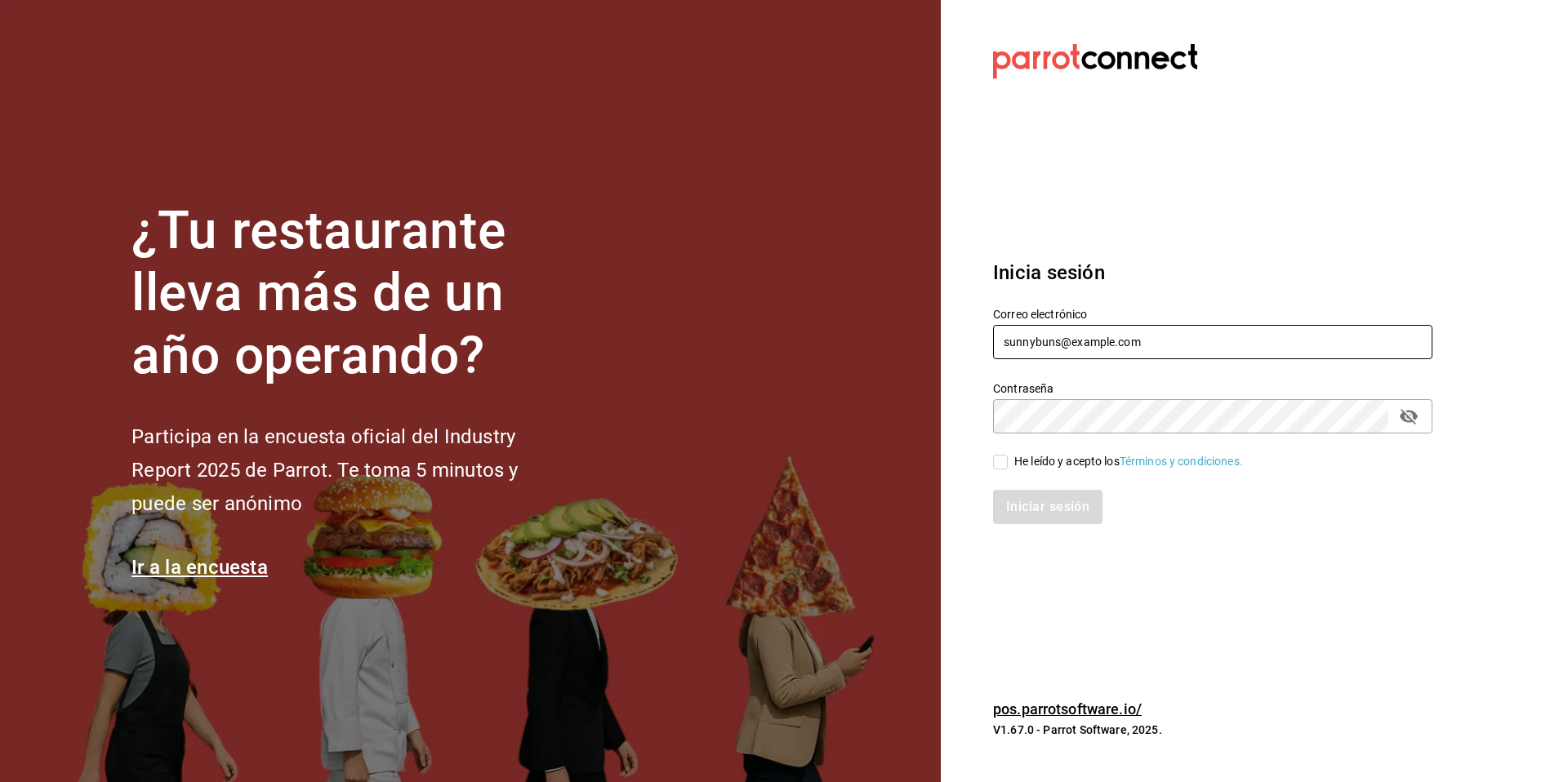 type on "sunnybuns@valle.com" 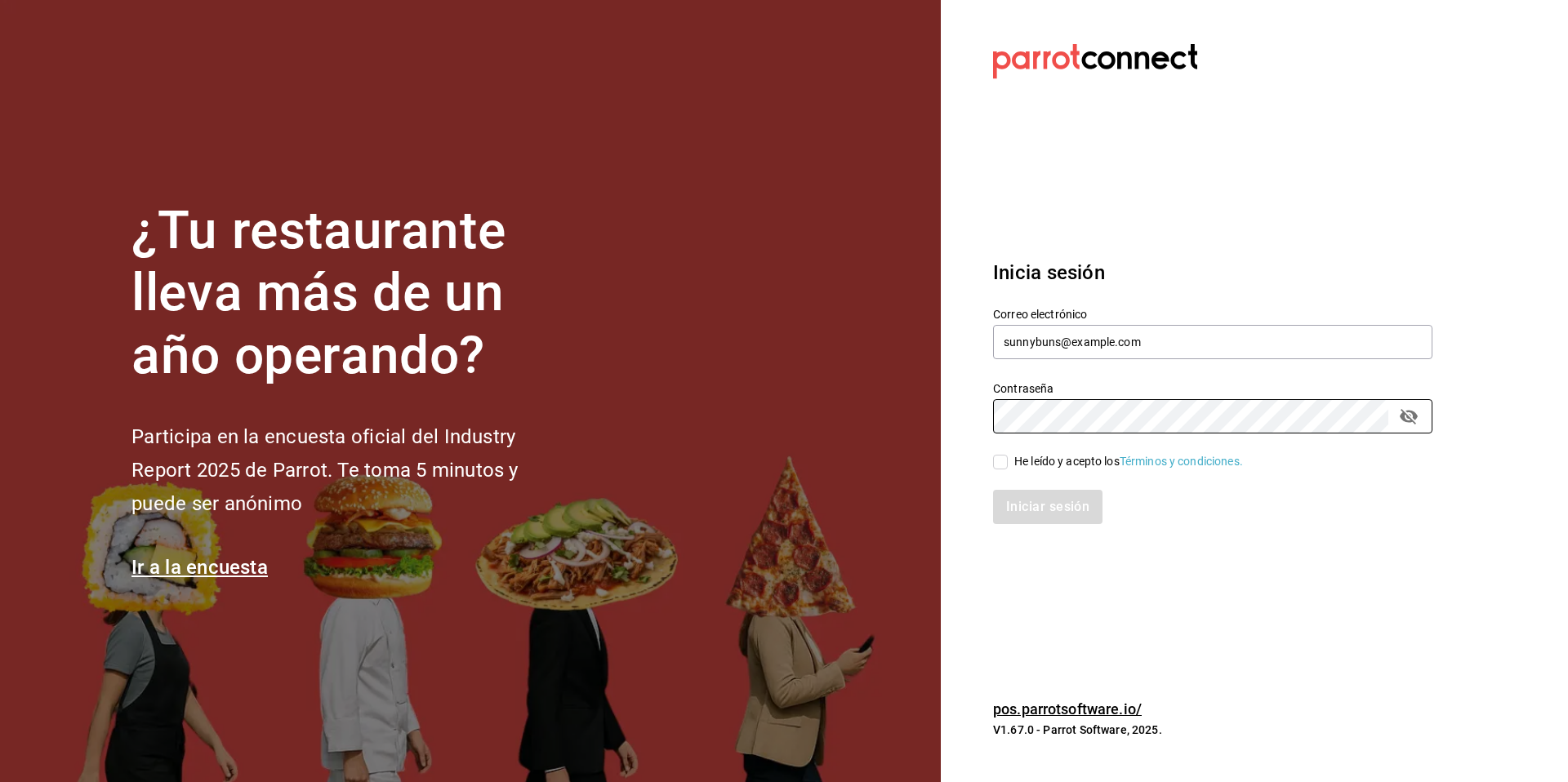 click on "He leído y acepto los  Términos y condiciones." at bounding box center (1125, 461) 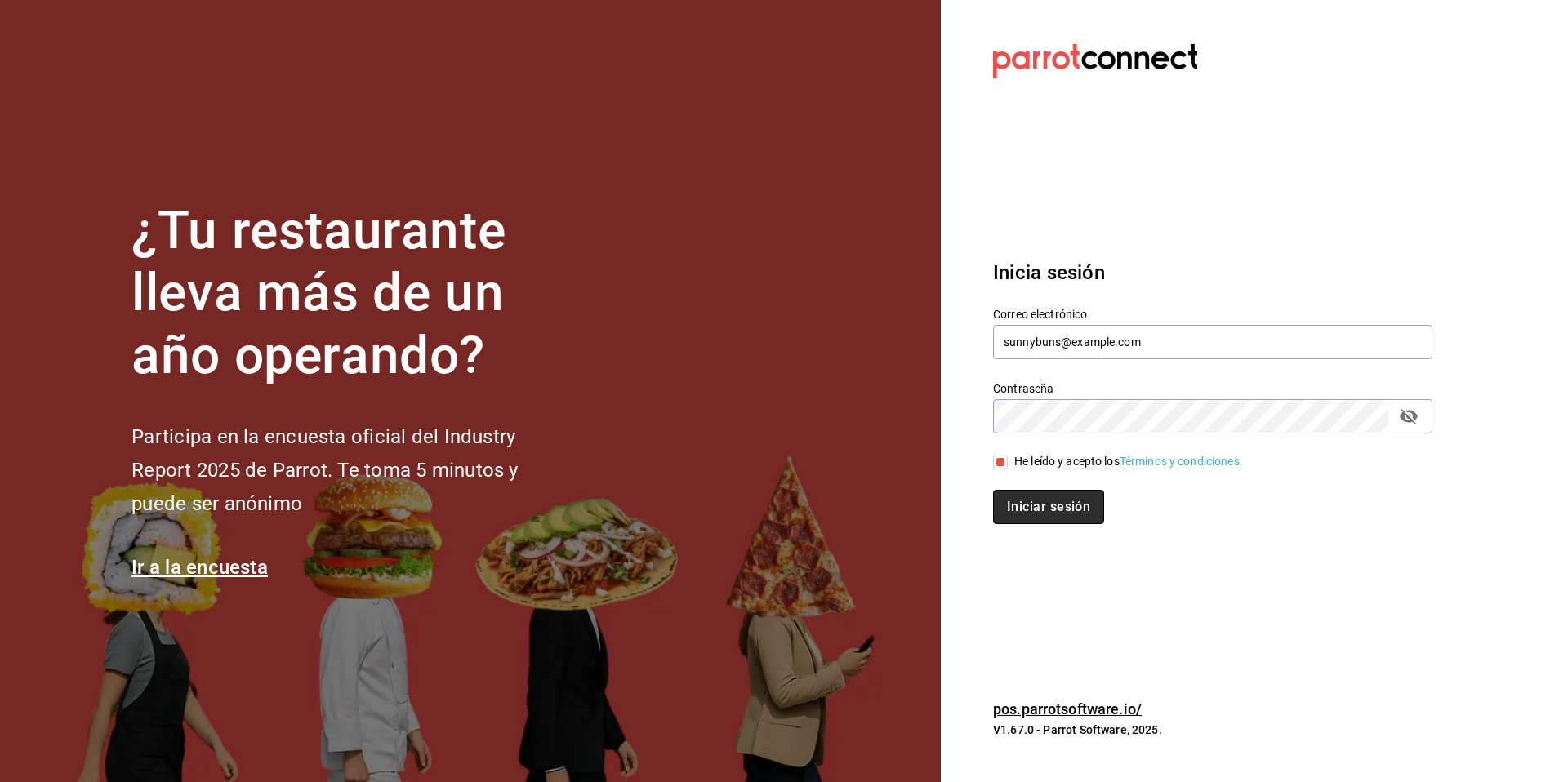 click on "Iniciar sesión" at bounding box center (1049, 507) 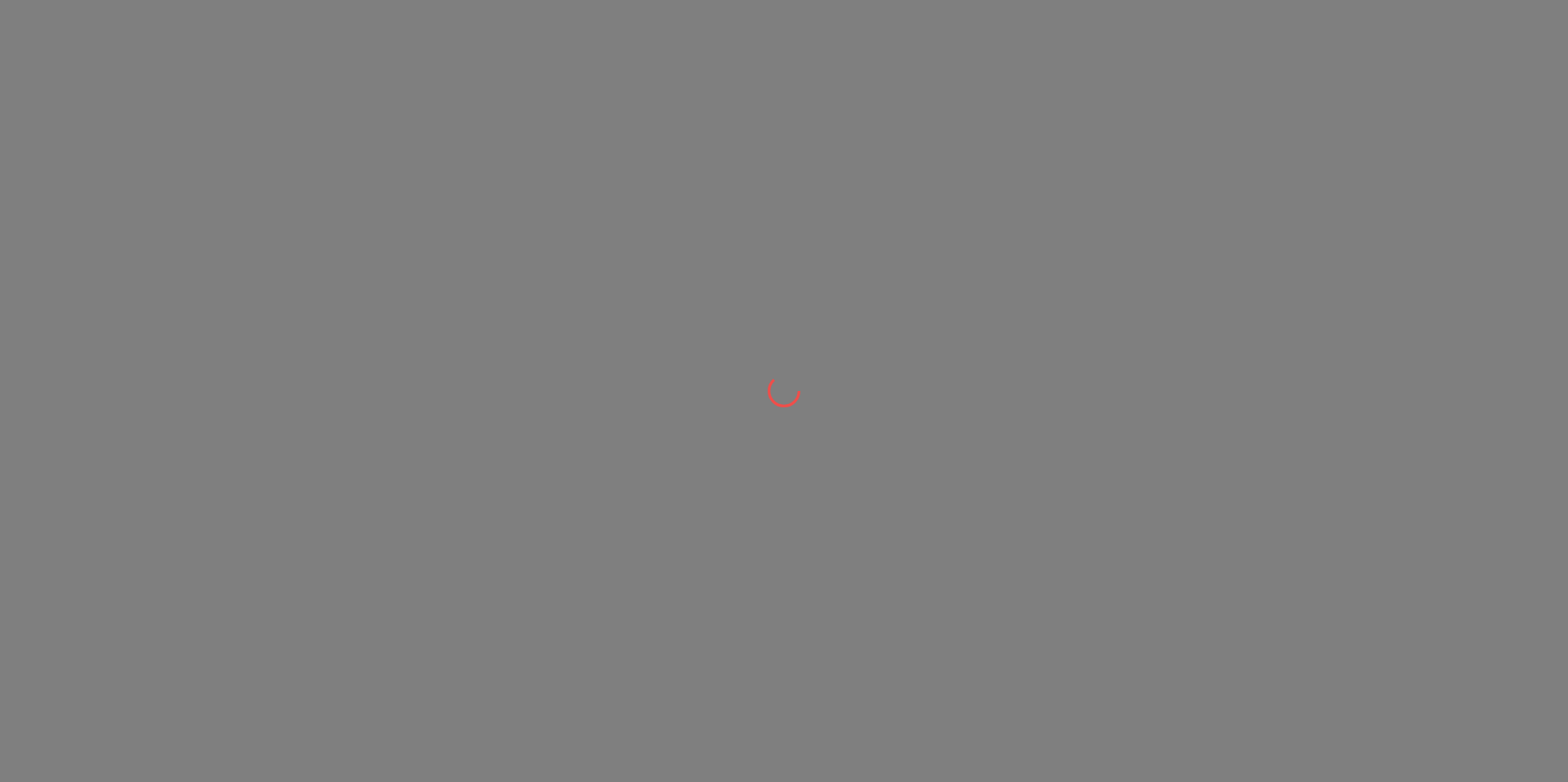 scroll, scrollTop: 0, scrollLeft: 0, axis: both 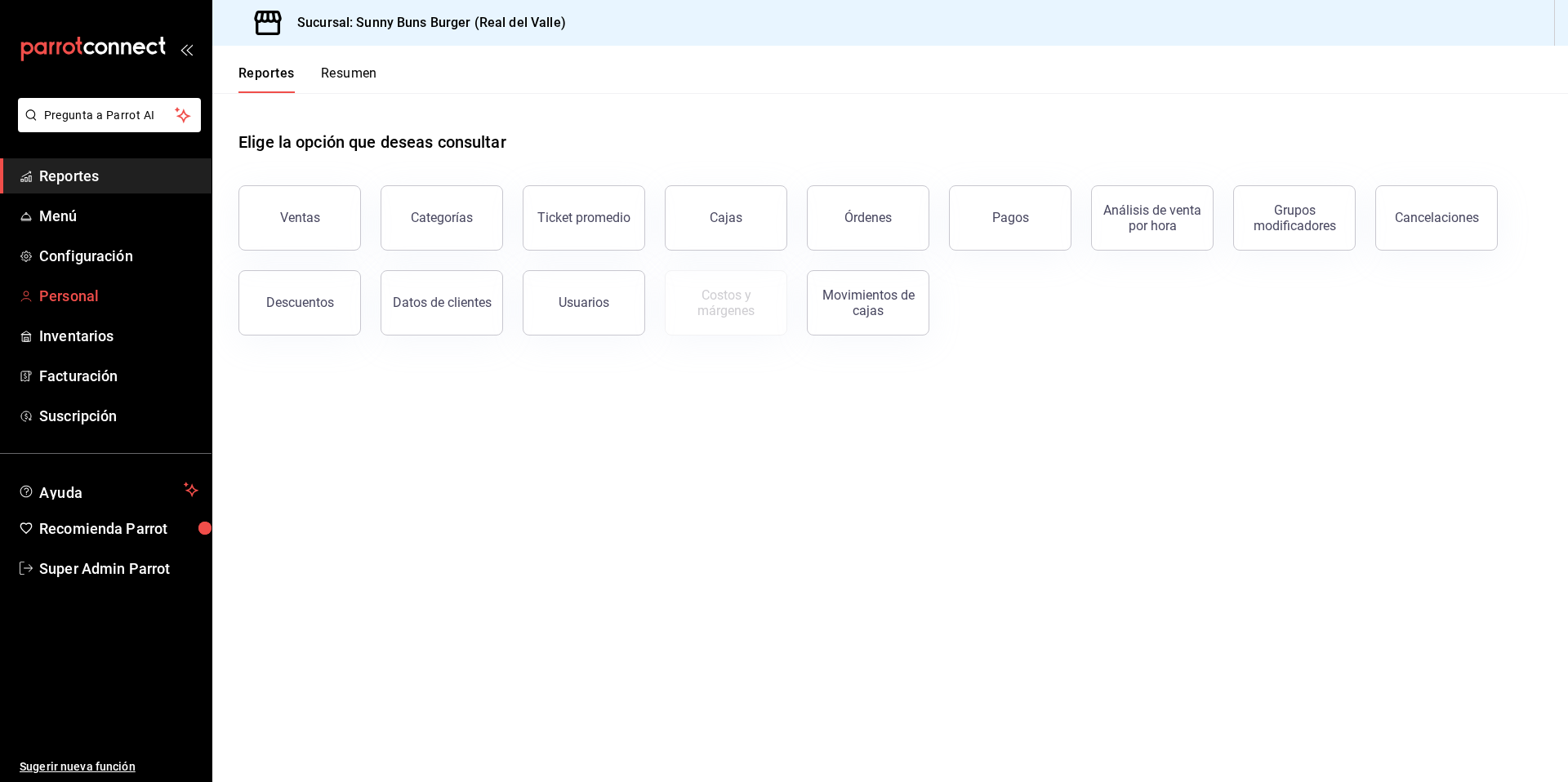 click on "Personal" at bounding box center [118, 295] 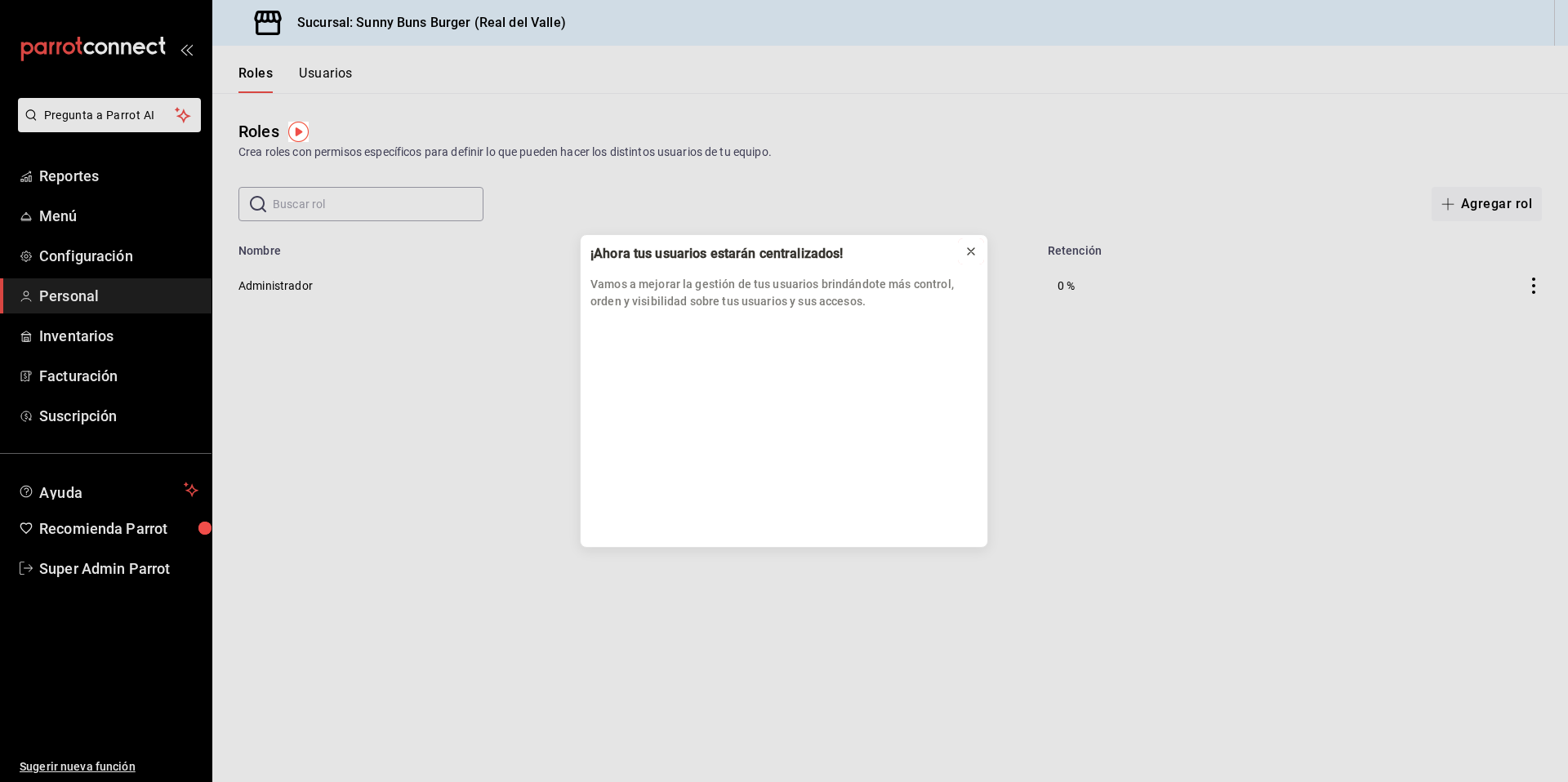 click 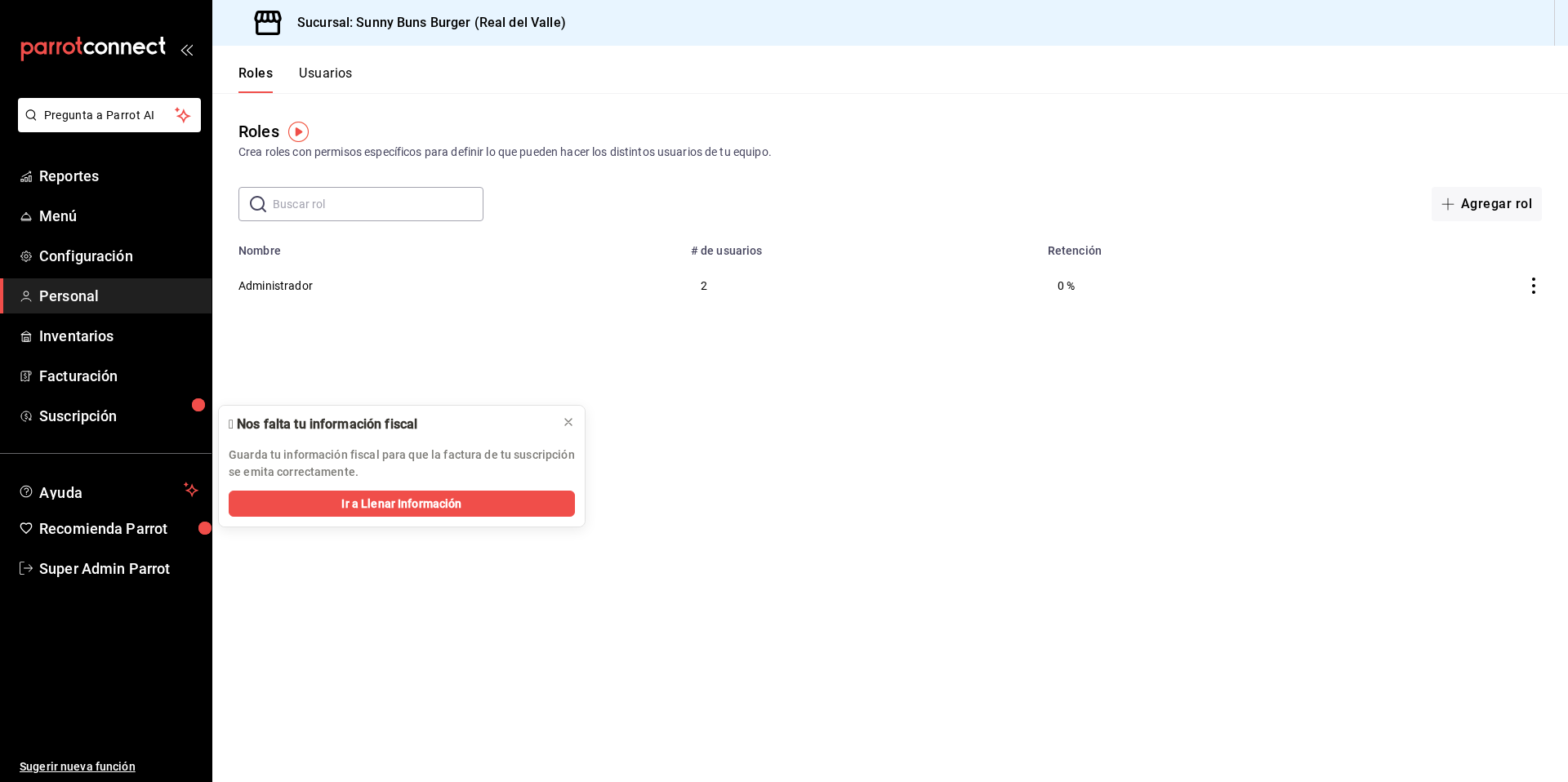 click on "Usuarios" at bounding box center [326, 79] 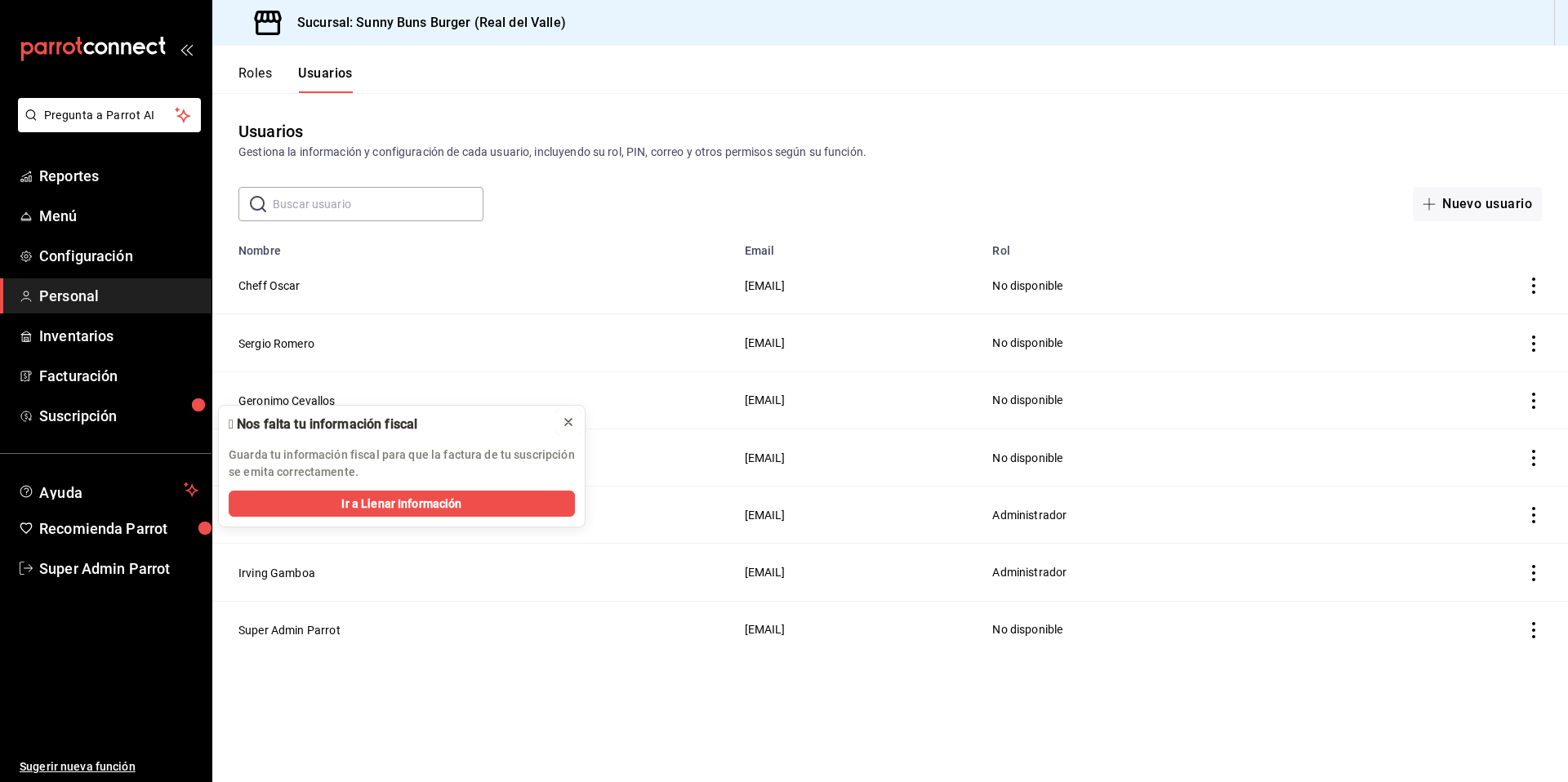 click at bounding box center (568, 422) 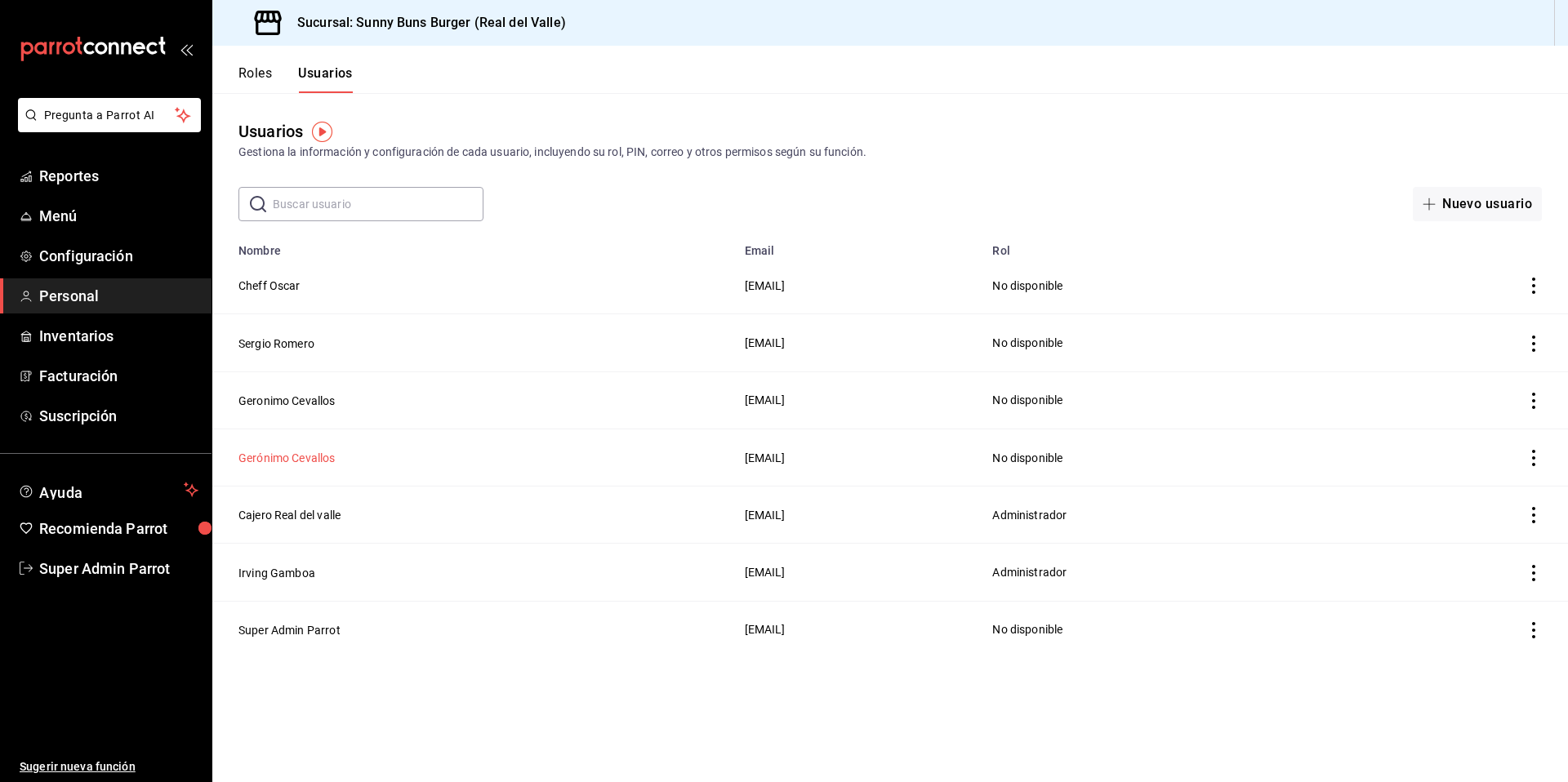 click on "Gerónimo Cevallos" at bounding box center [287, 458] 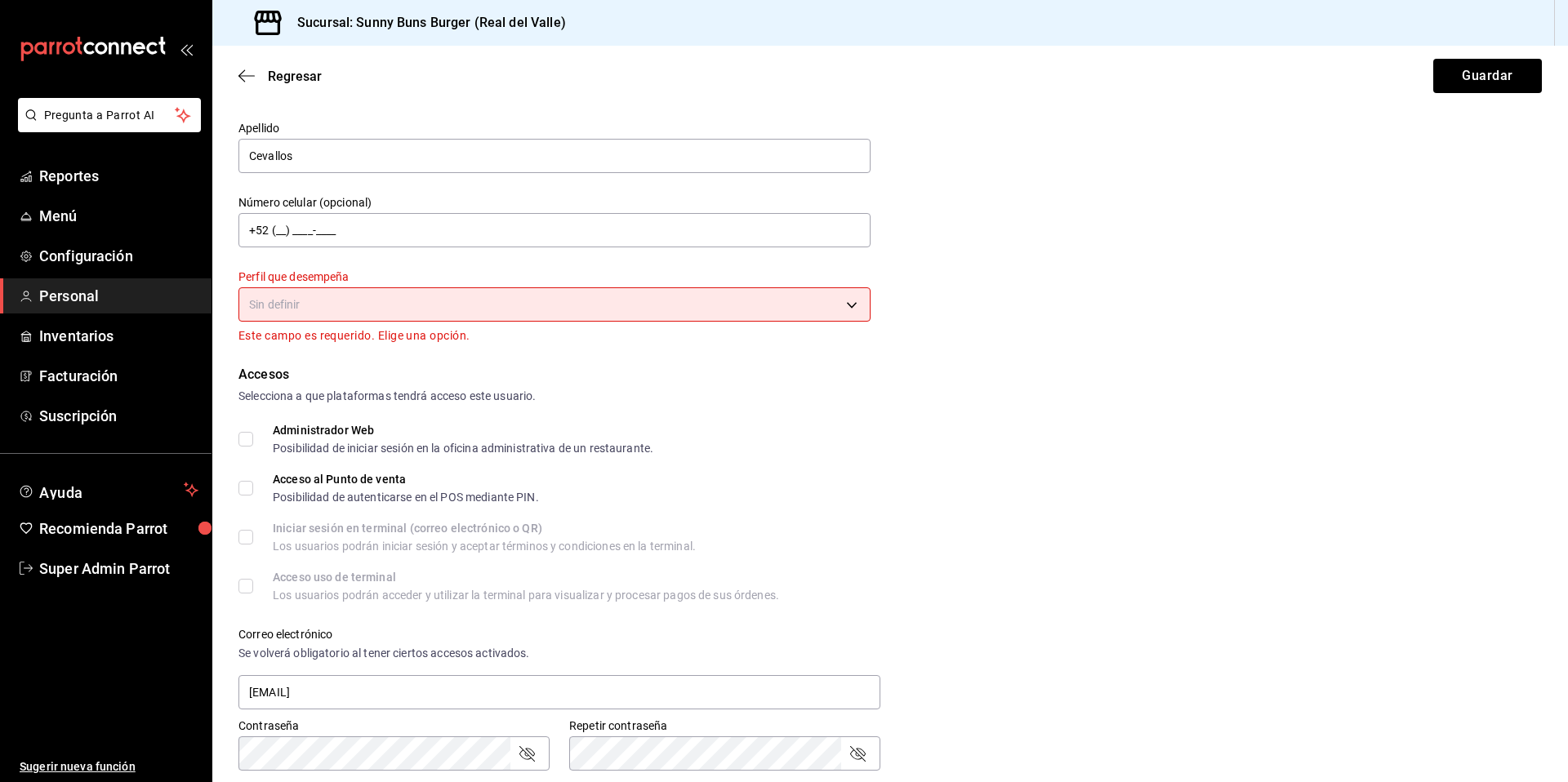 scroll, scrollTop: 0, scrollLeft: 0, axis: both 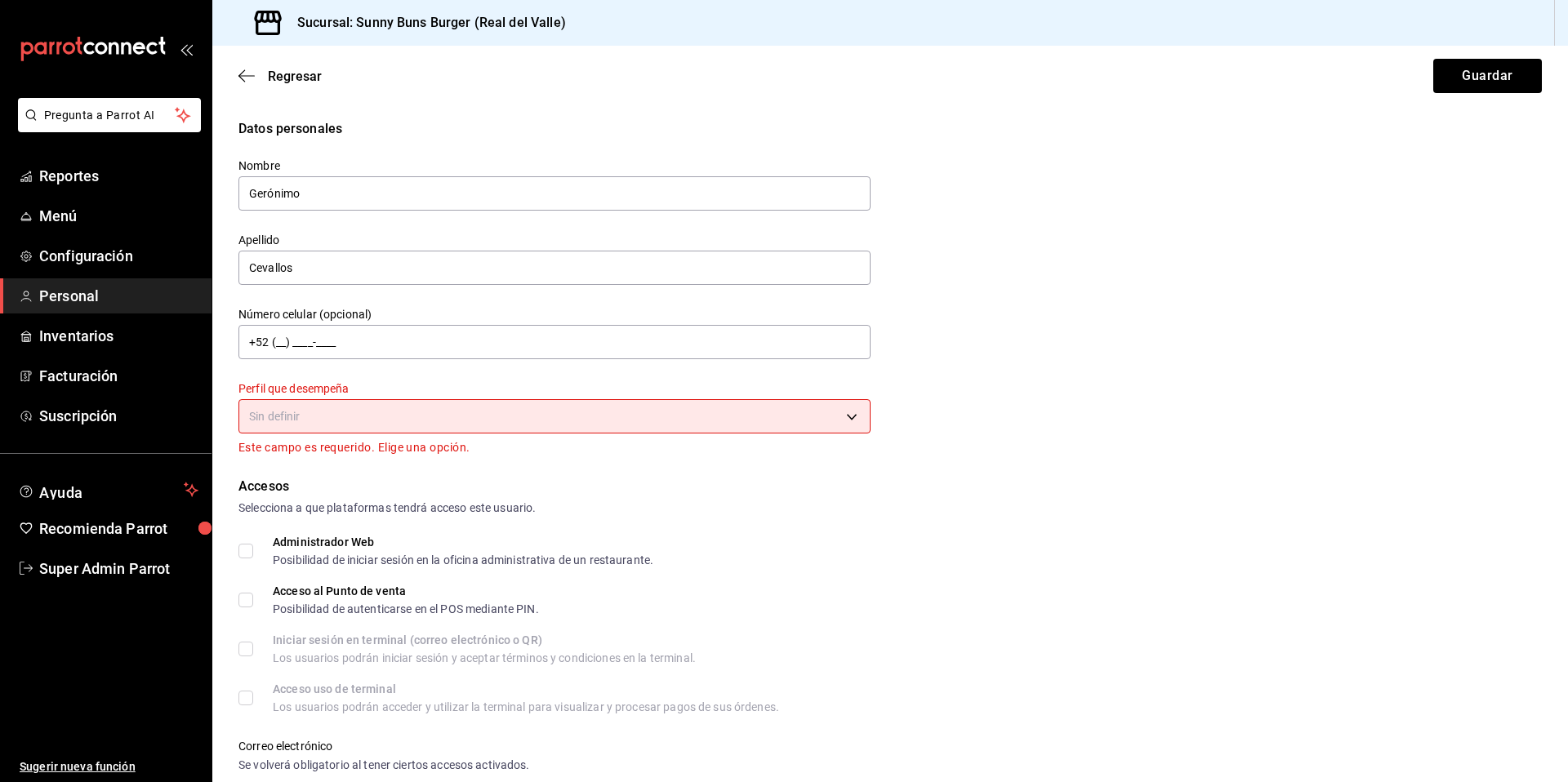 click on "Datos personales Nombre Gerónimo Apellido Cevallos Número celular (opcional) +52 (__) ____-____ Perfil que desempeña Sin definir Este campo es requerido. Elige una opción. Accesos Selecciona a que plataformas tendrá acceso este usuario. Administrador Web Posibilidad de iniciar sesión en la oficina administrativa de un restaurante.  Acceso al Punto de venta Posibilidad de autenticarse en el POS mediante PIN.  Iniciar sesión en terminal (correo electrónico o QR) Los usuarios podrán iniciar sesión y aceptar términos y condiciones en la terminal. Acceso uso de terminal Los usuarios podrán acceder y utilizar la terminal para visualizar y procesar pagos de sus órdenes. Correo electrónico Se volverá obligatorio al tener ciertos accesos activados. Contraseña" at bounding box center (784, 391) 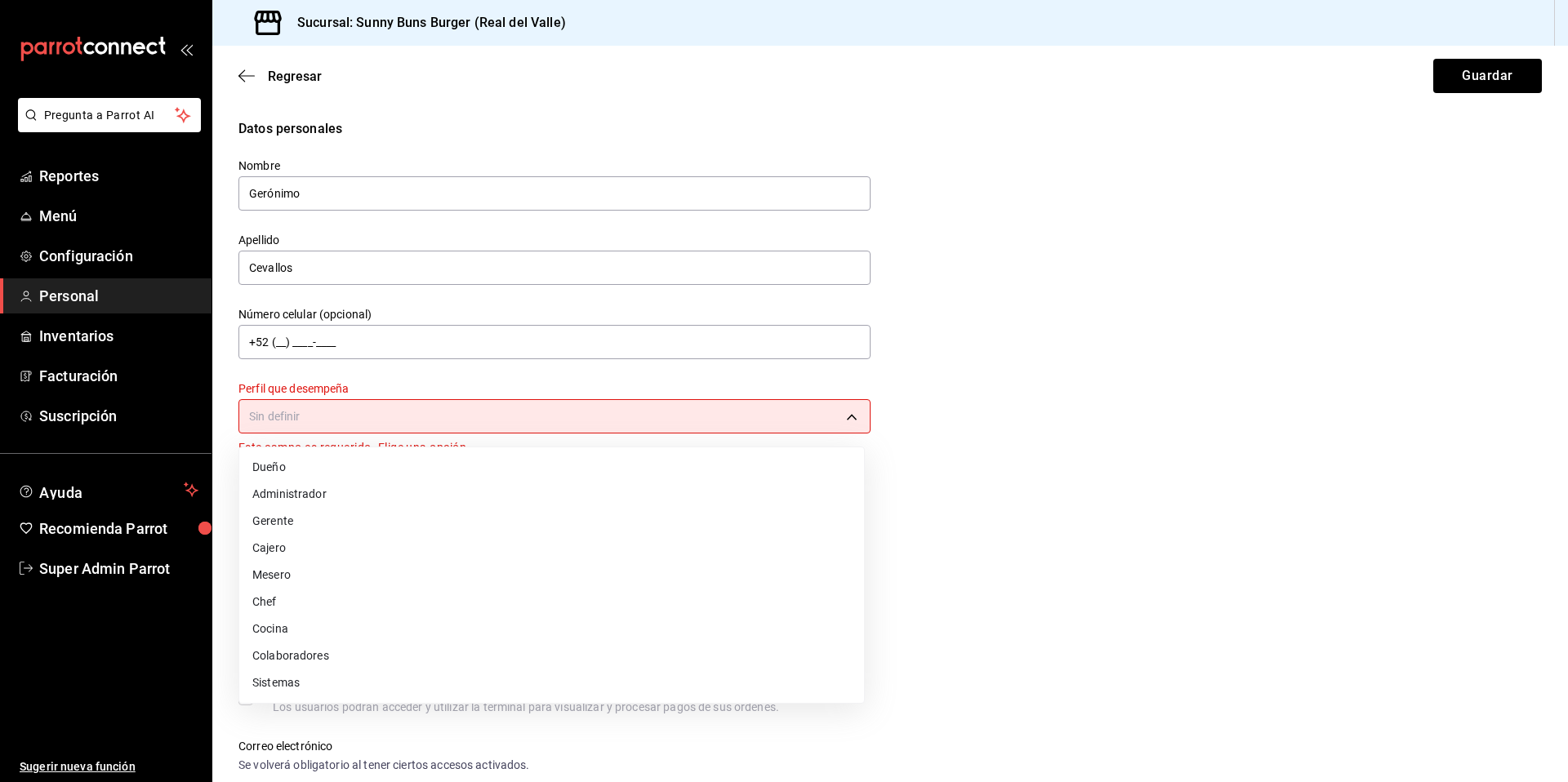 click on "Administrador" at bounding box center [551, 494] 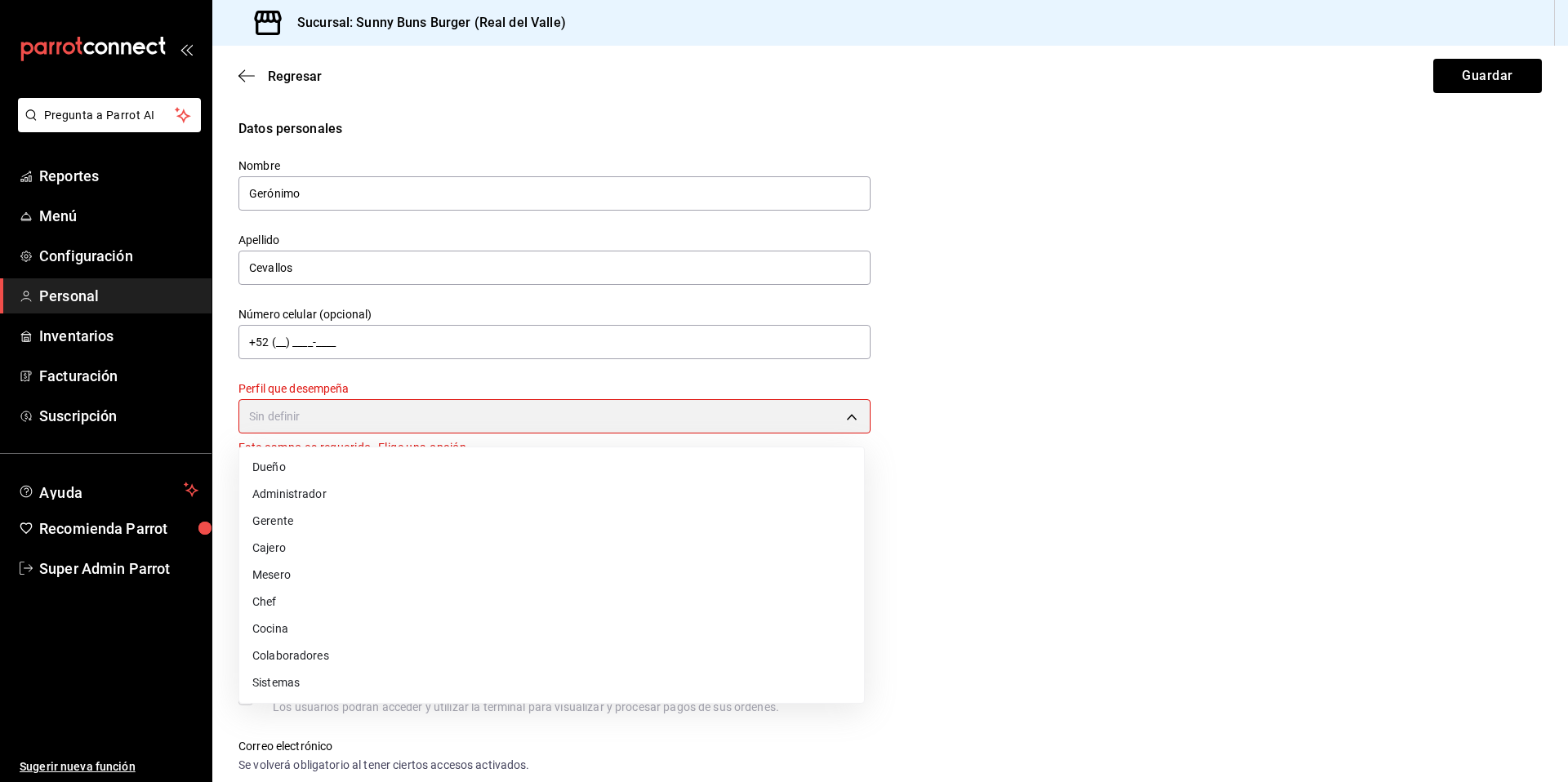 type on "ADMIN" 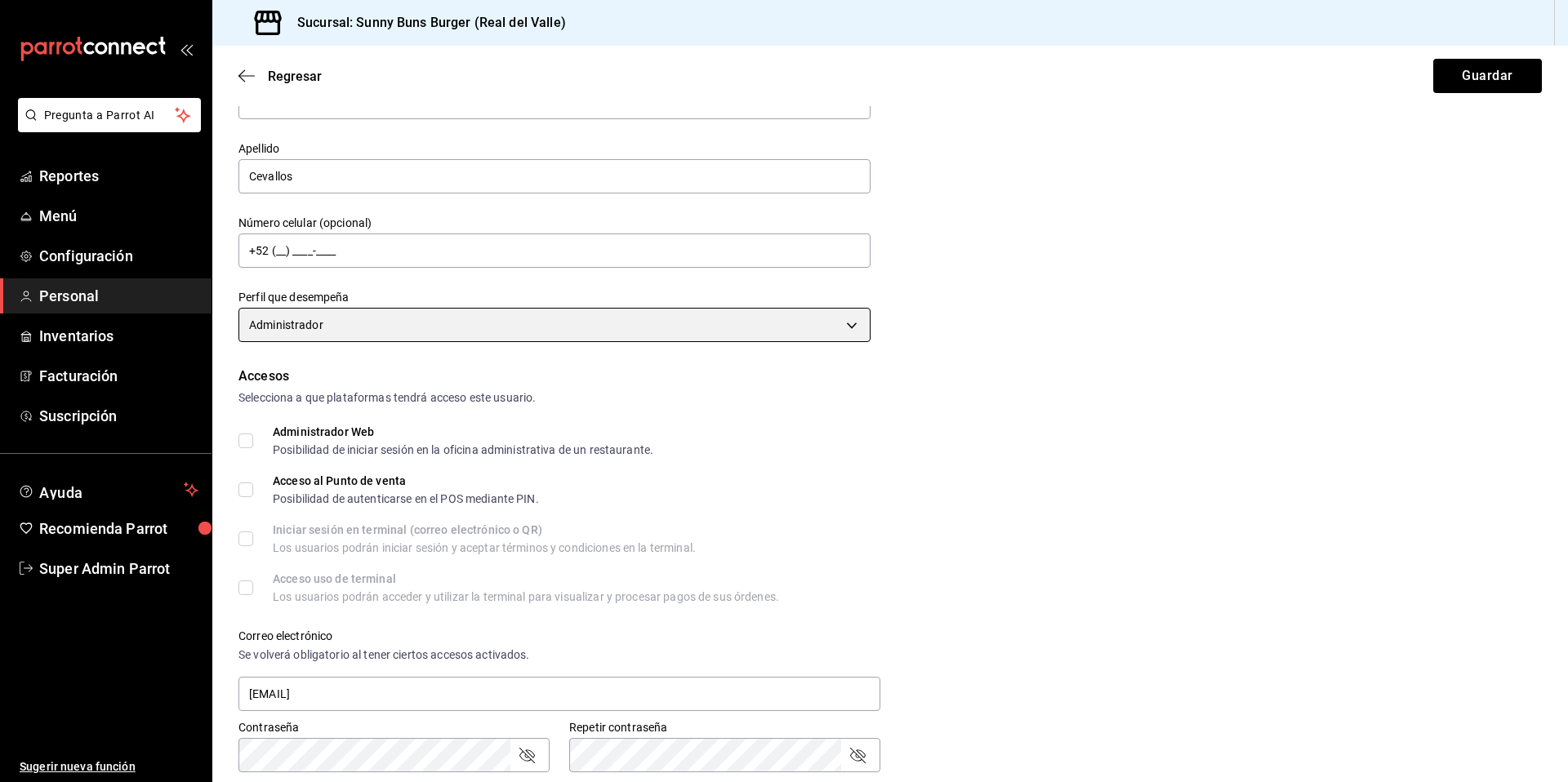 scroll, scrollTop: 473, scrollLeft: 0, axis: vertical 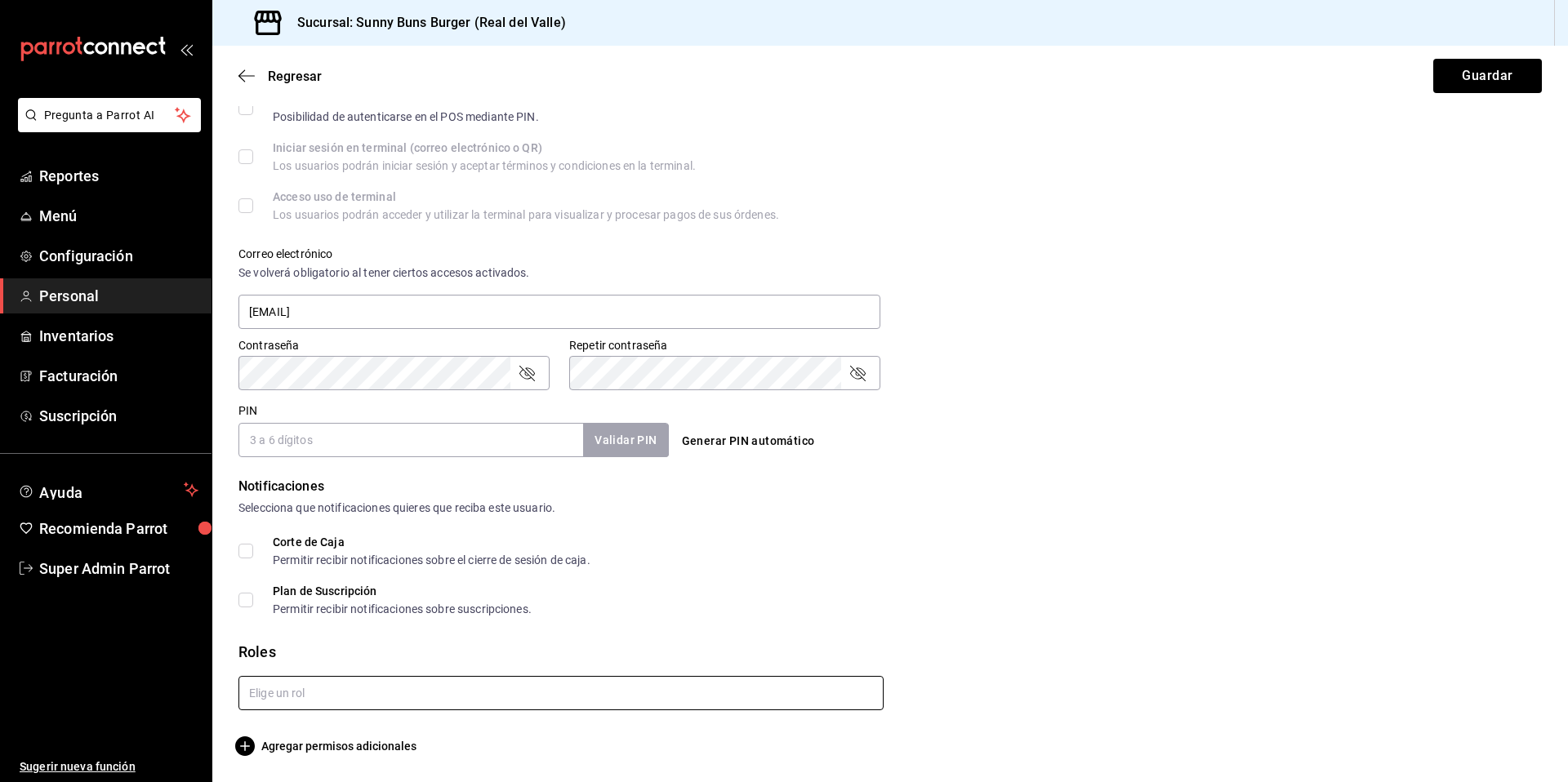 click at bounding box center (561, 693) 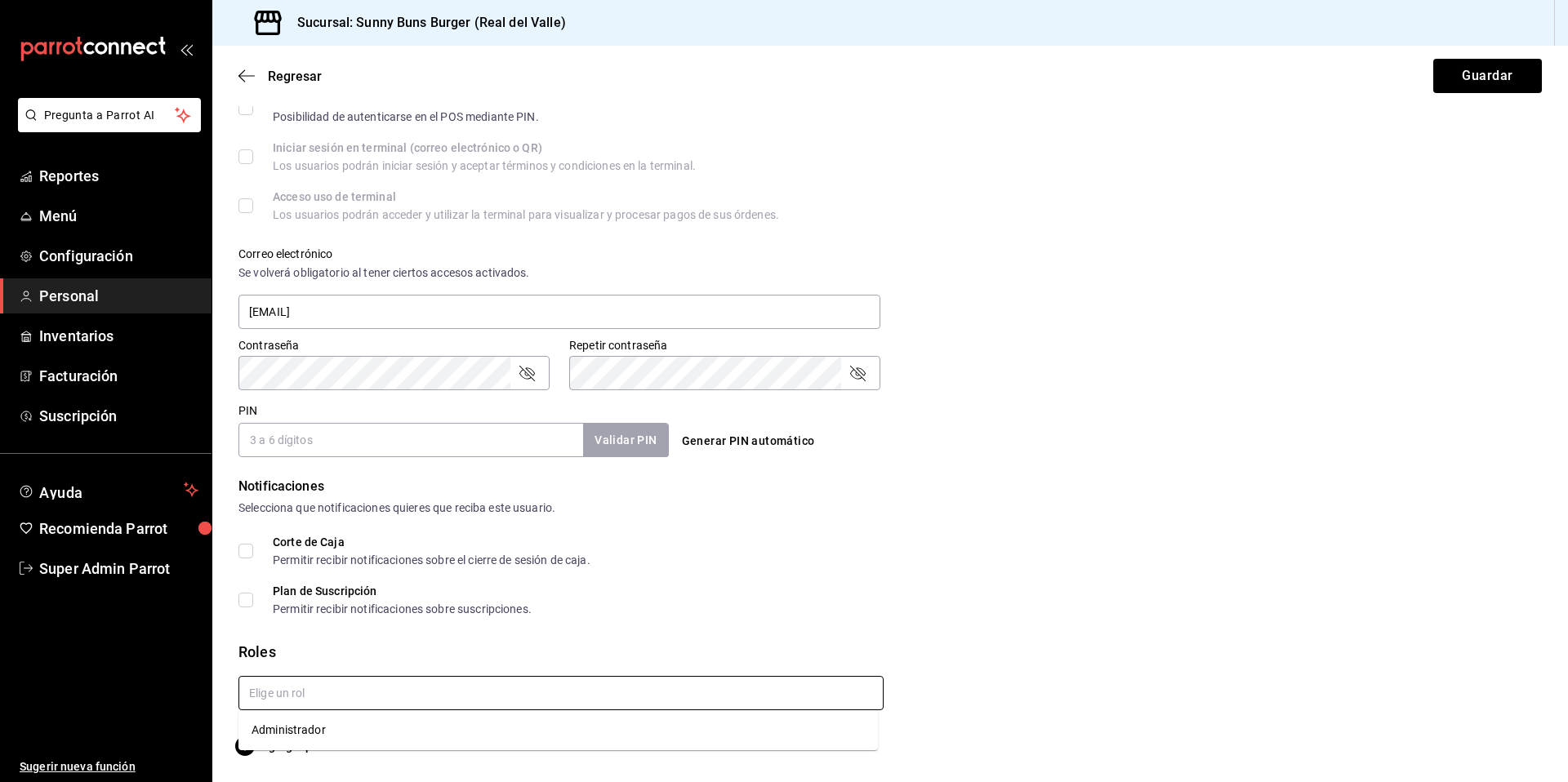 click on "Administrador" at bounding box center [558, 730] 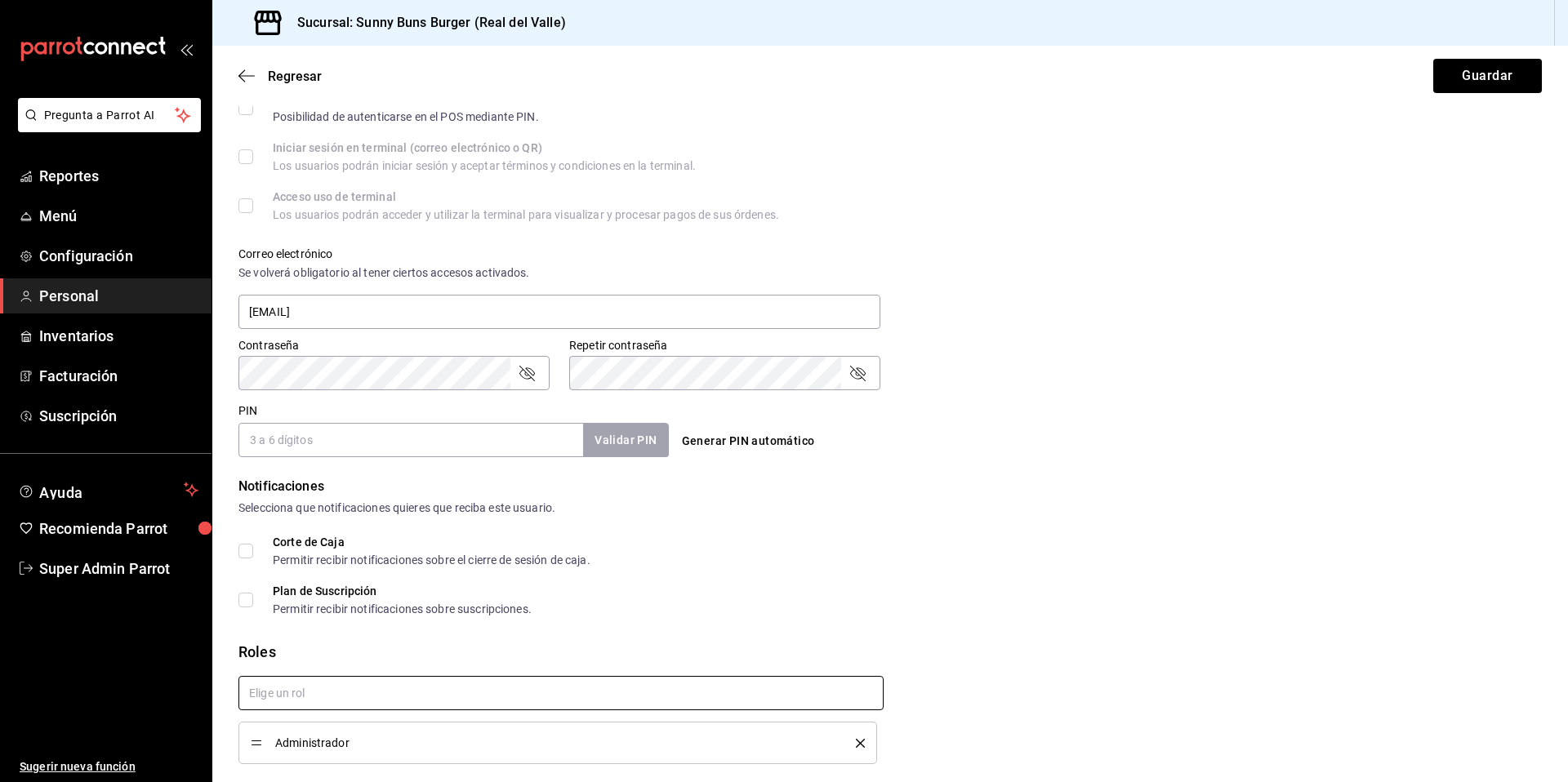 checkbox on "true" 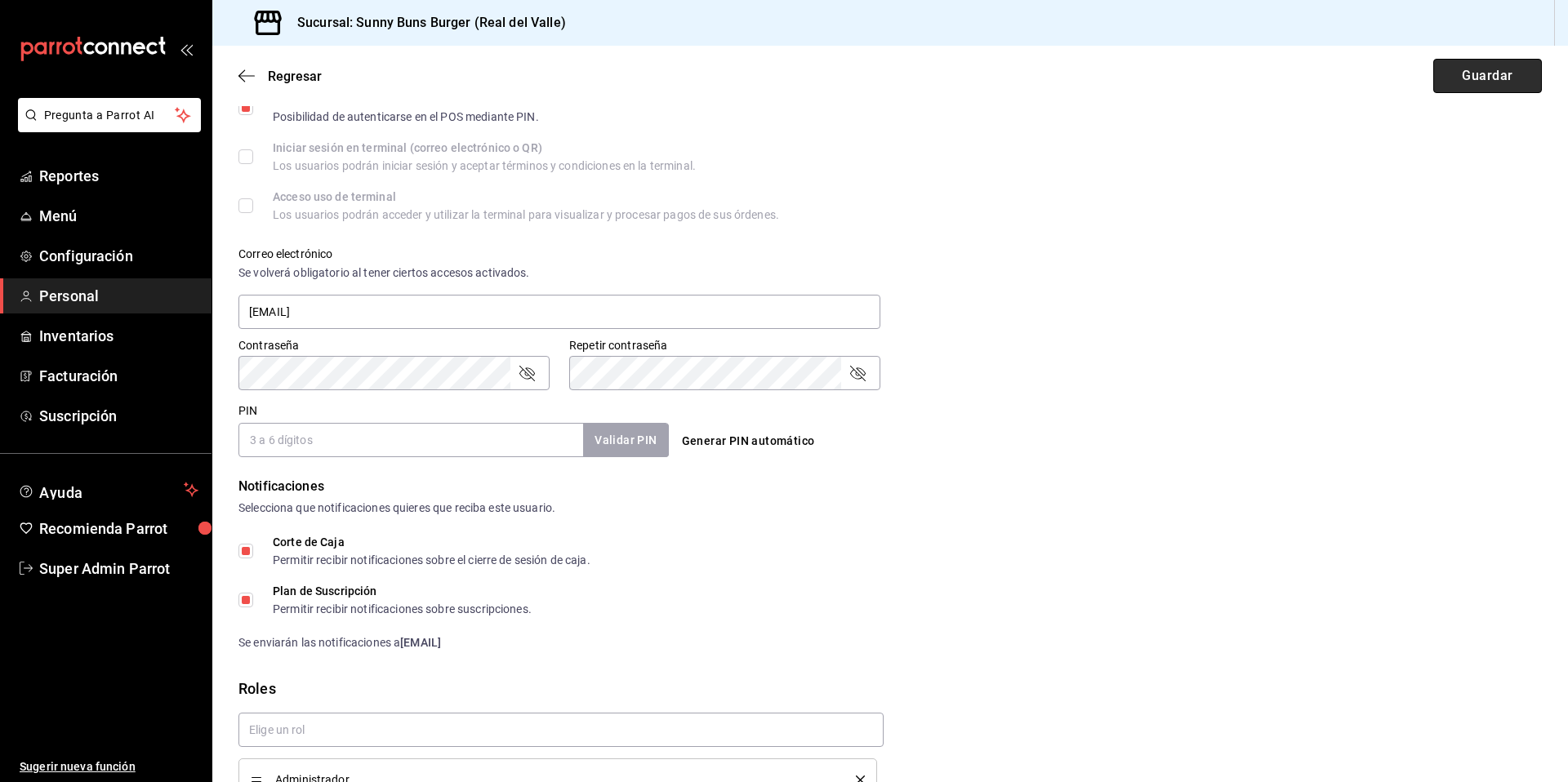 click on "Guardar" at bounding box center (1487, 76) 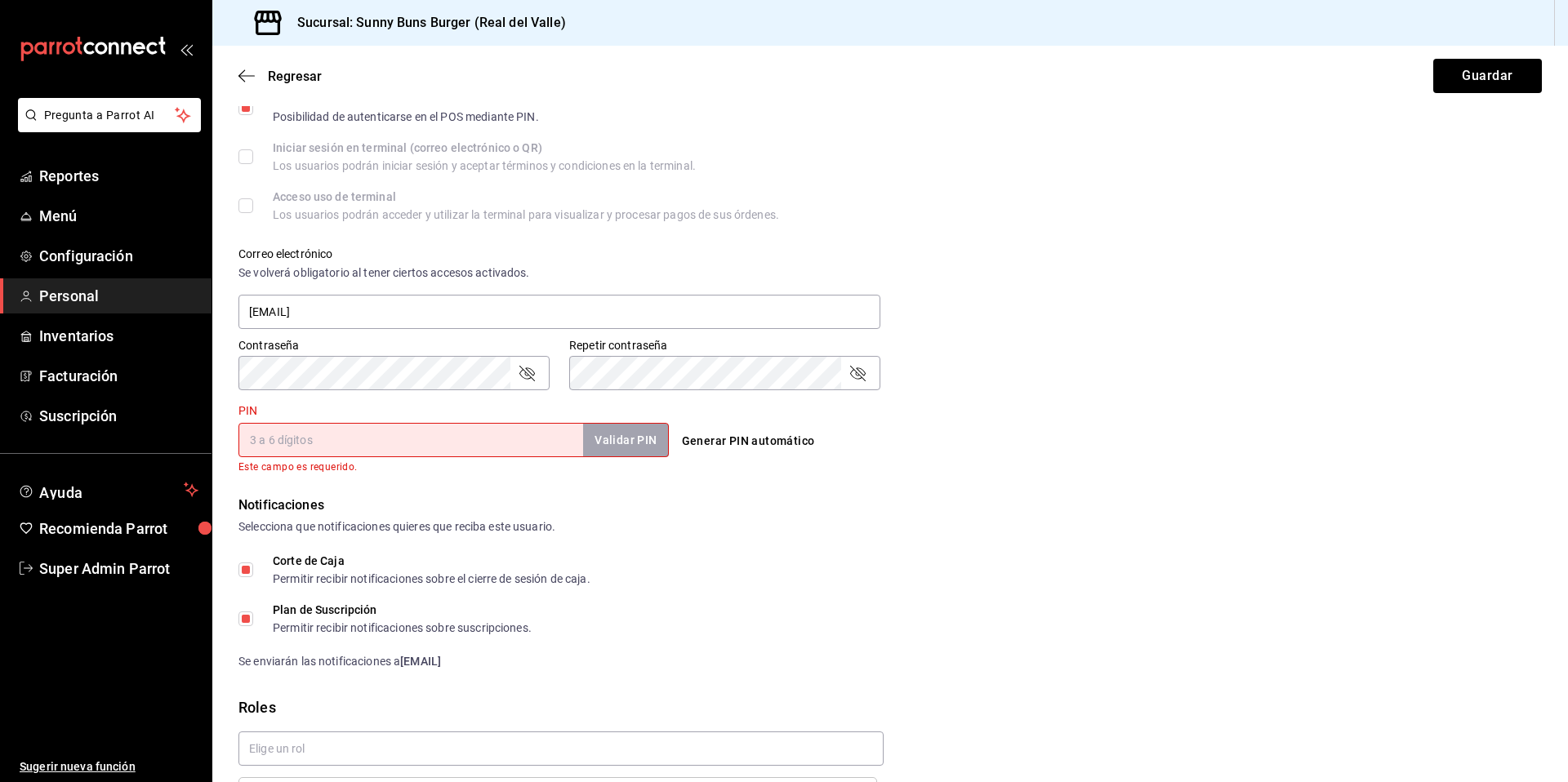 click on "Generar PIN automático" at bounding box center [748, 441] 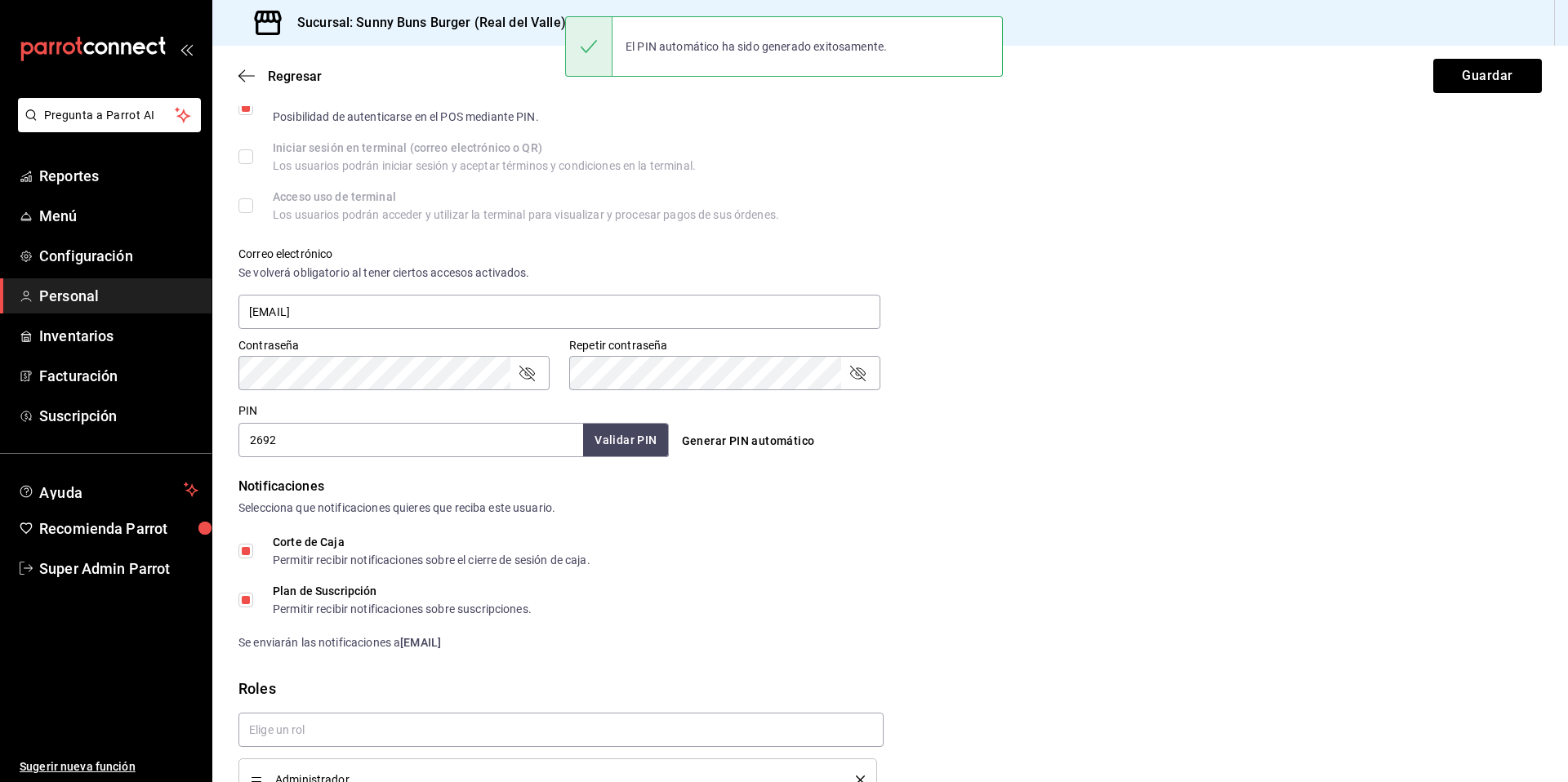 click on "Regresar Guardar" at bounding box center (890, 76) 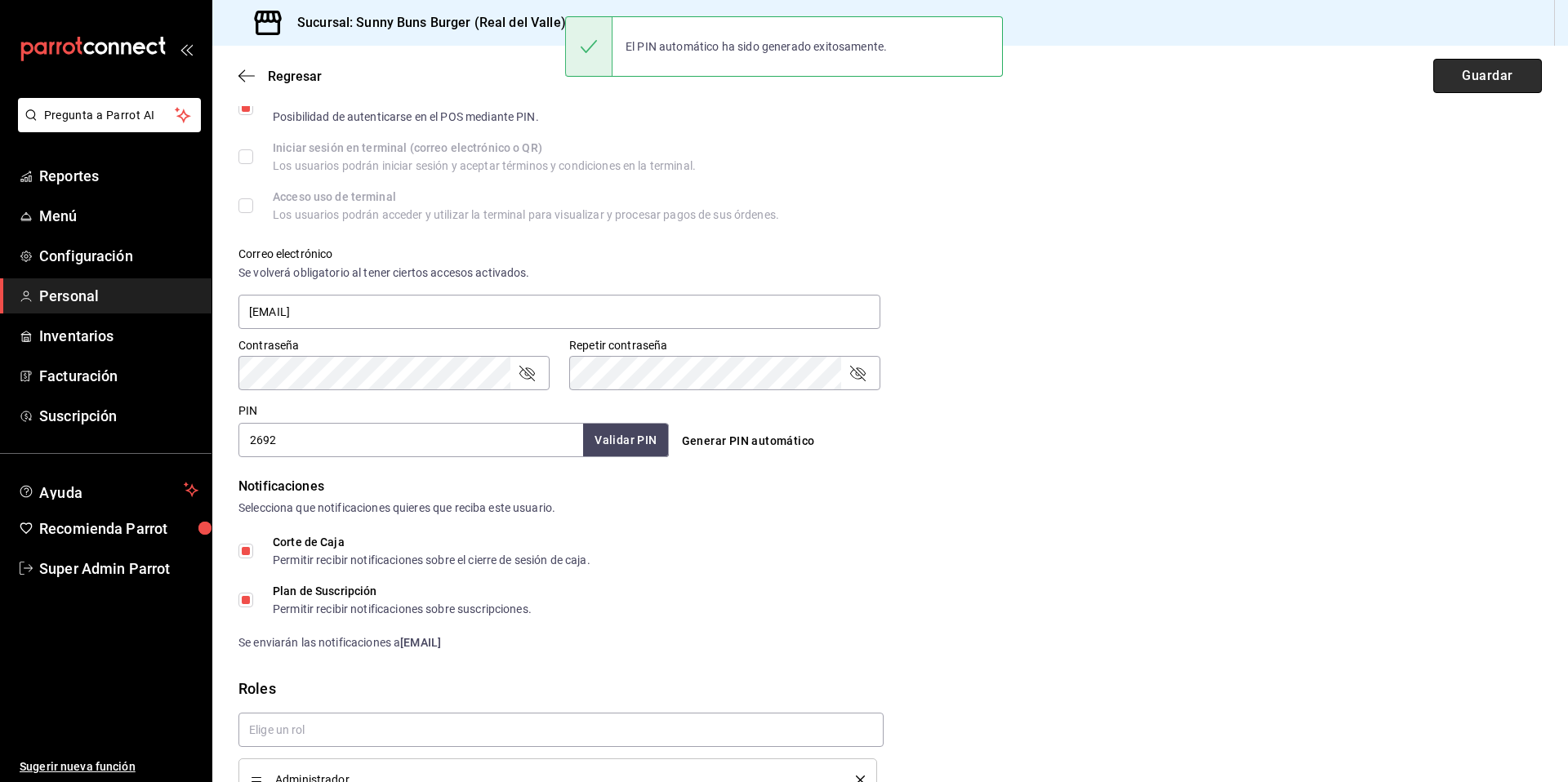 click on "Guardar" at bounding box center [1487, 76] 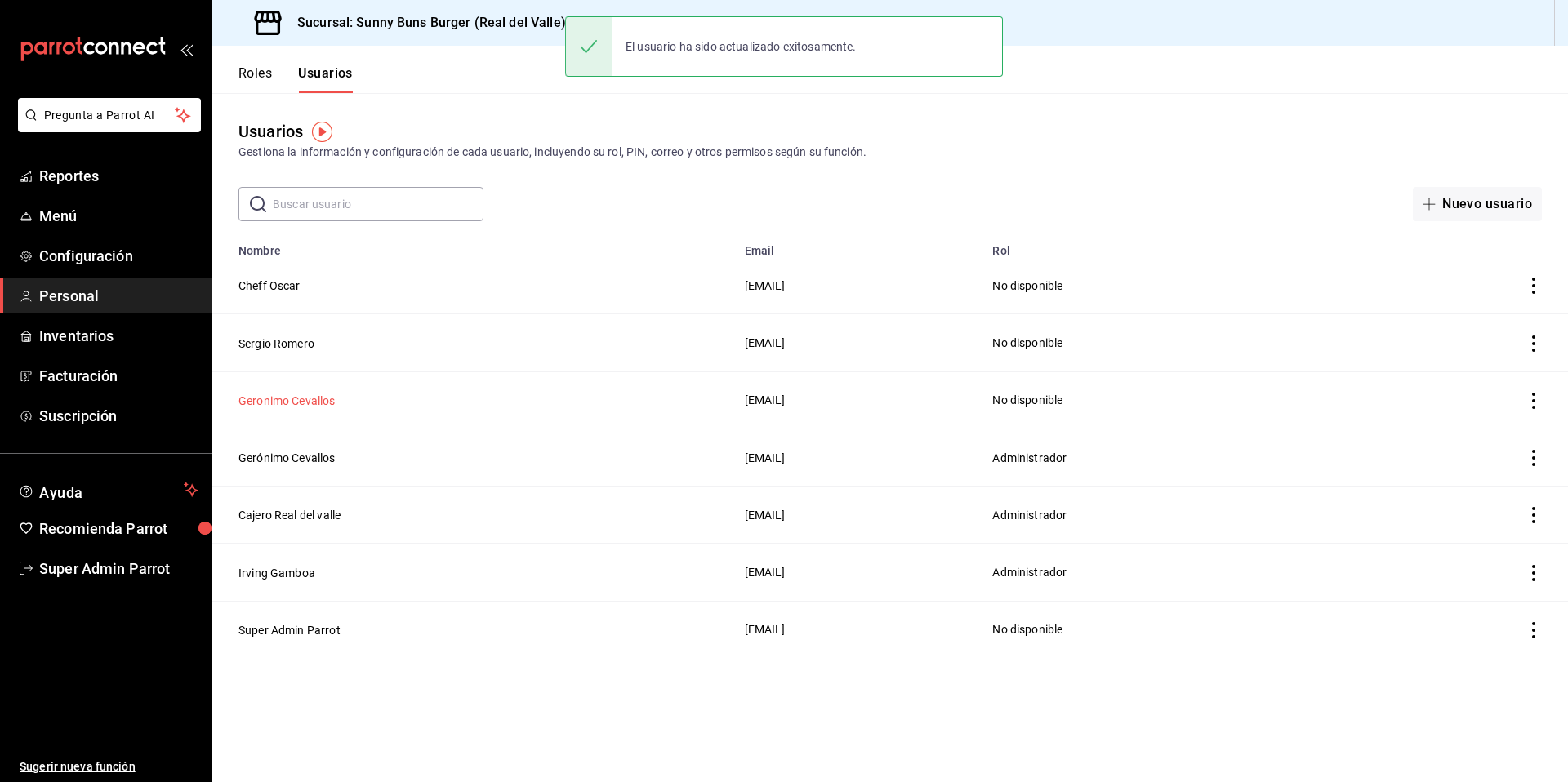 click on "Geronimo Cevallos" at bounding box center (287, 401) 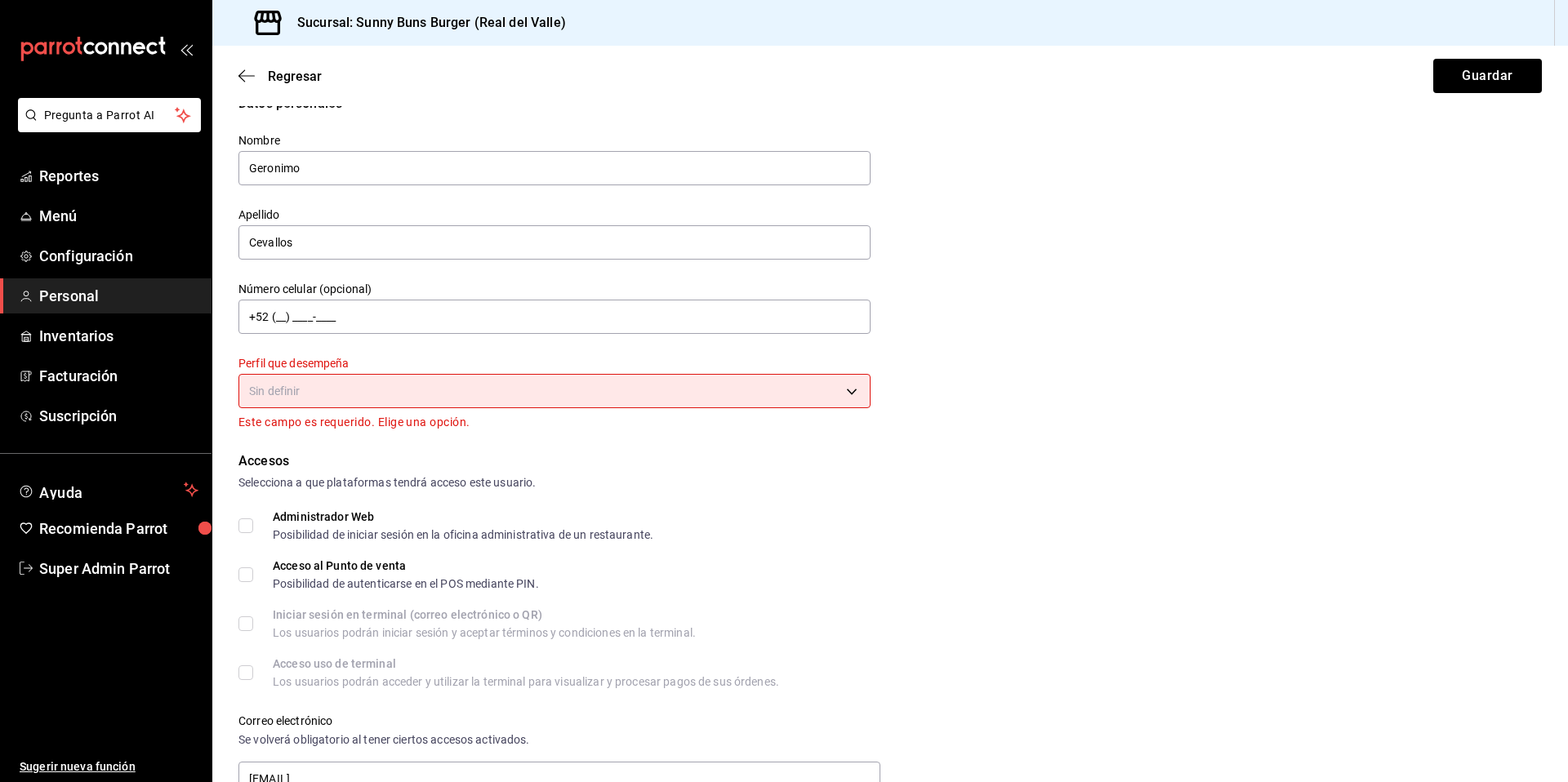 scroll, scrollTop: 26, scrollLeft: 0, axis: vertical 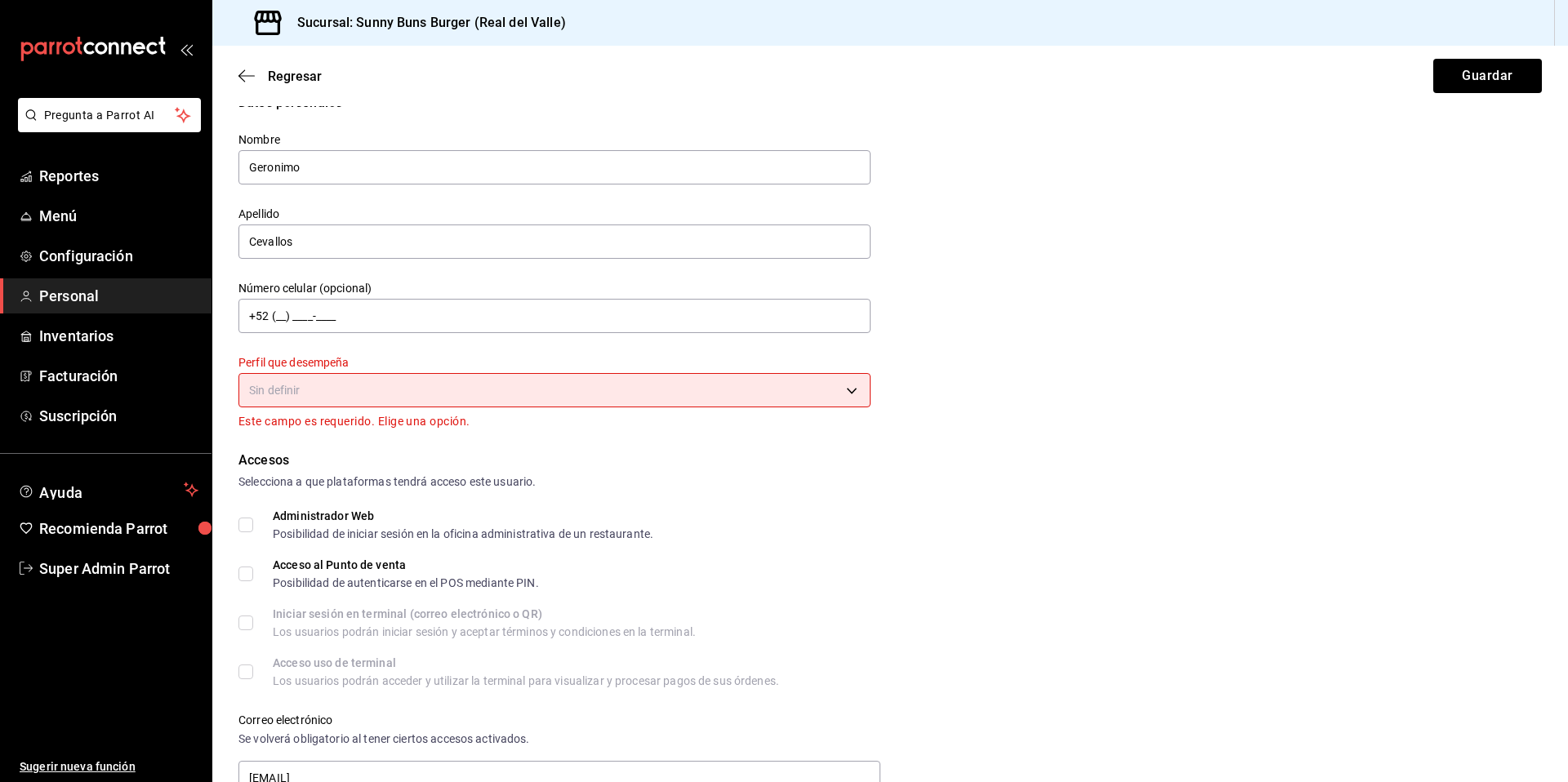 click on "Datos personales Nombre Geronimo Apellido Cevallos Número celular (opcional) +52 (__) ____-____ Perfil que desempeña Sin definir Este campo es requerido. Elige una opción. Accesos Selecciona a que plataformas tendrá acceso este usuario. Administrador Web Posibilidad de iniciar sesión en la oficina administrativa de un restaurante.  Acceso al Punto de venta Posibilidad de autenticarse en el POS mediante PIN.  Iniciar sesión en terminal (correo electrónico o QR) Los usuarios podrán iniciar sesión y aceptar términos y condiciones en la terminal. Acceso uso de terminal Los usuarios podrán acceder y utilizar la terminal para visualizar y procesar pagos de sus órdenes. Correo electrónico Se volverá obligatorio al tener ciertos accesos activados. Contraseña" at bounding box center (784, 391) 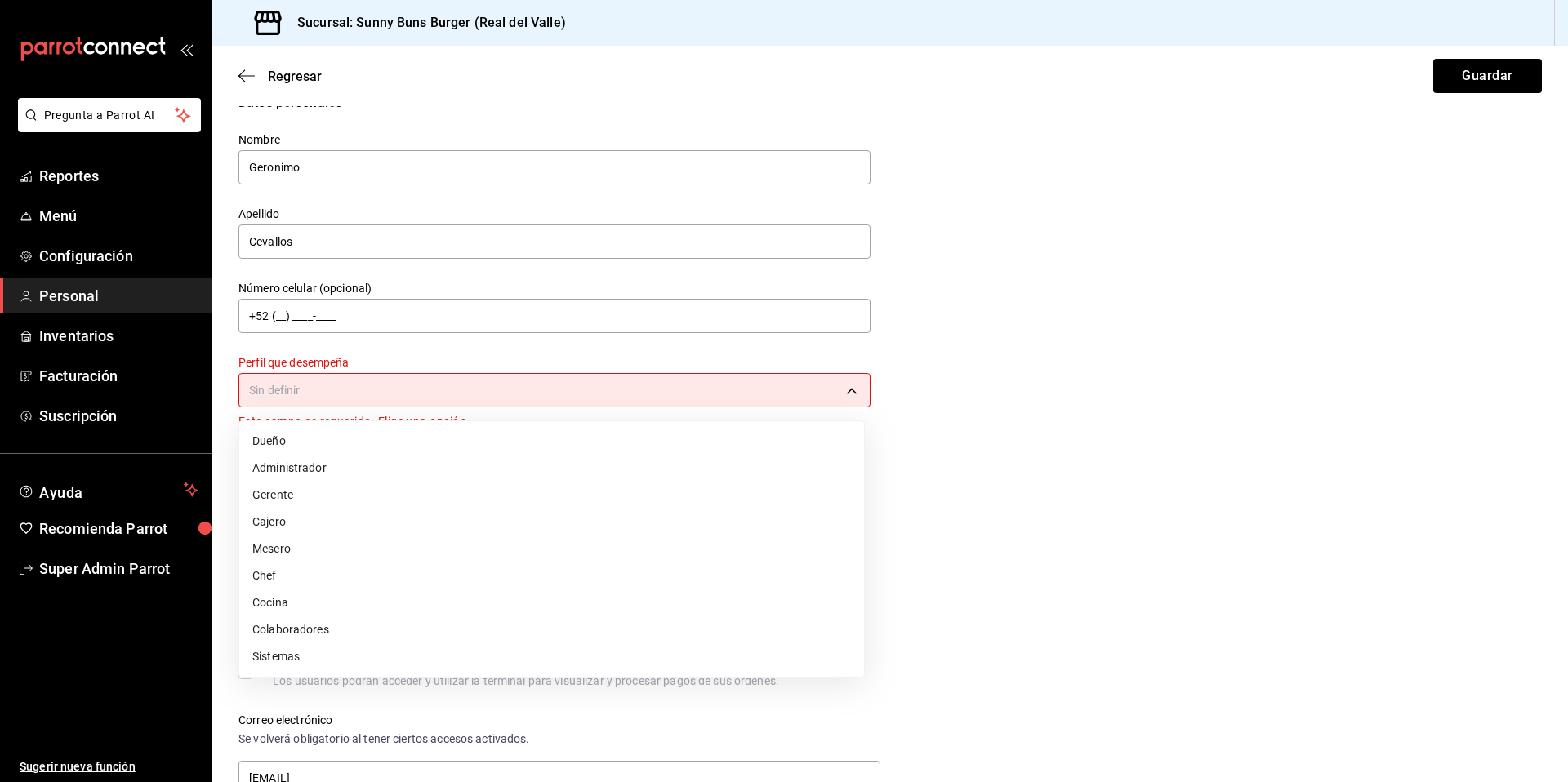 click on "Administrador" at bounding box center (551, 468) 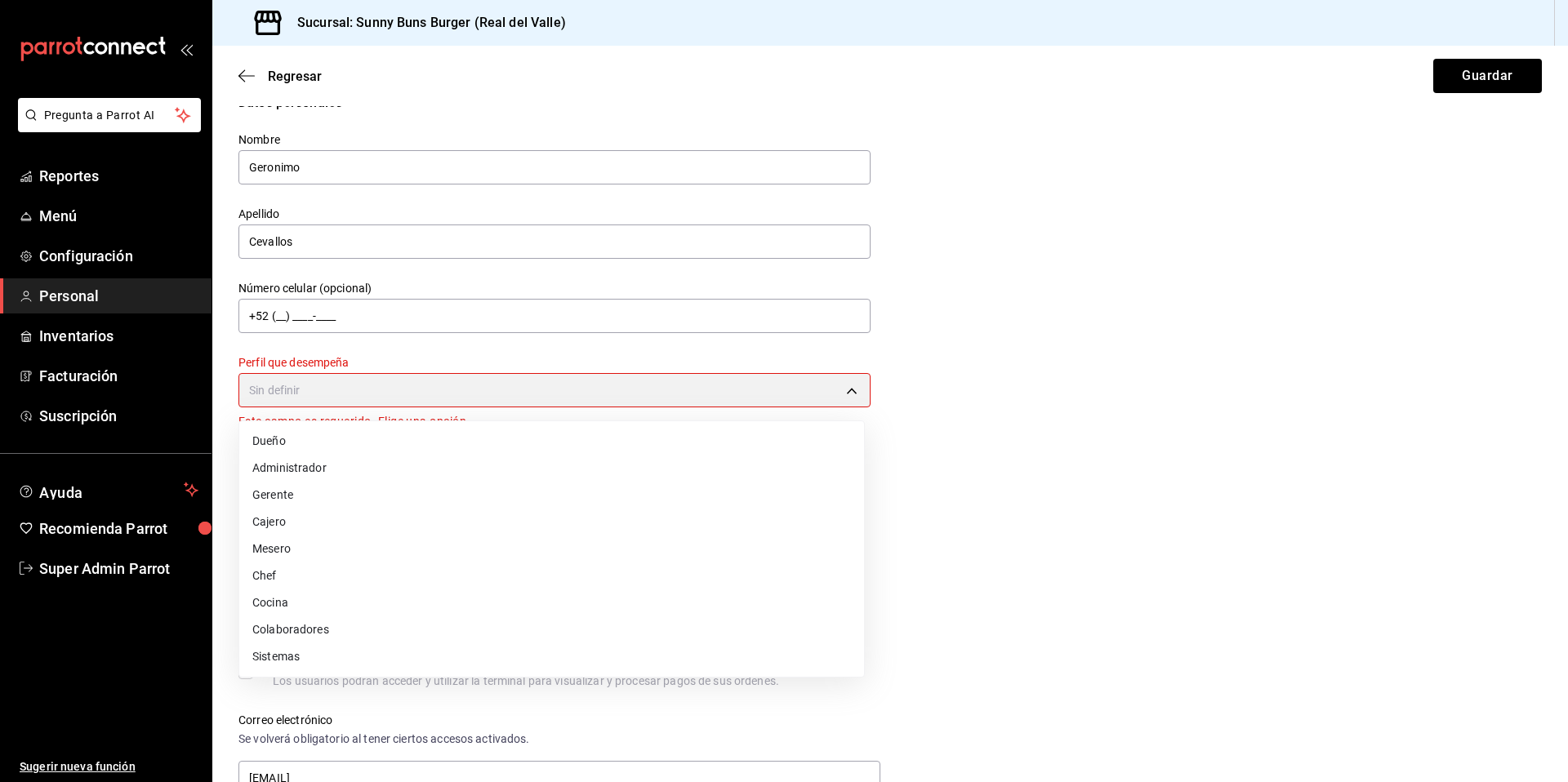 type on "ADMIN" 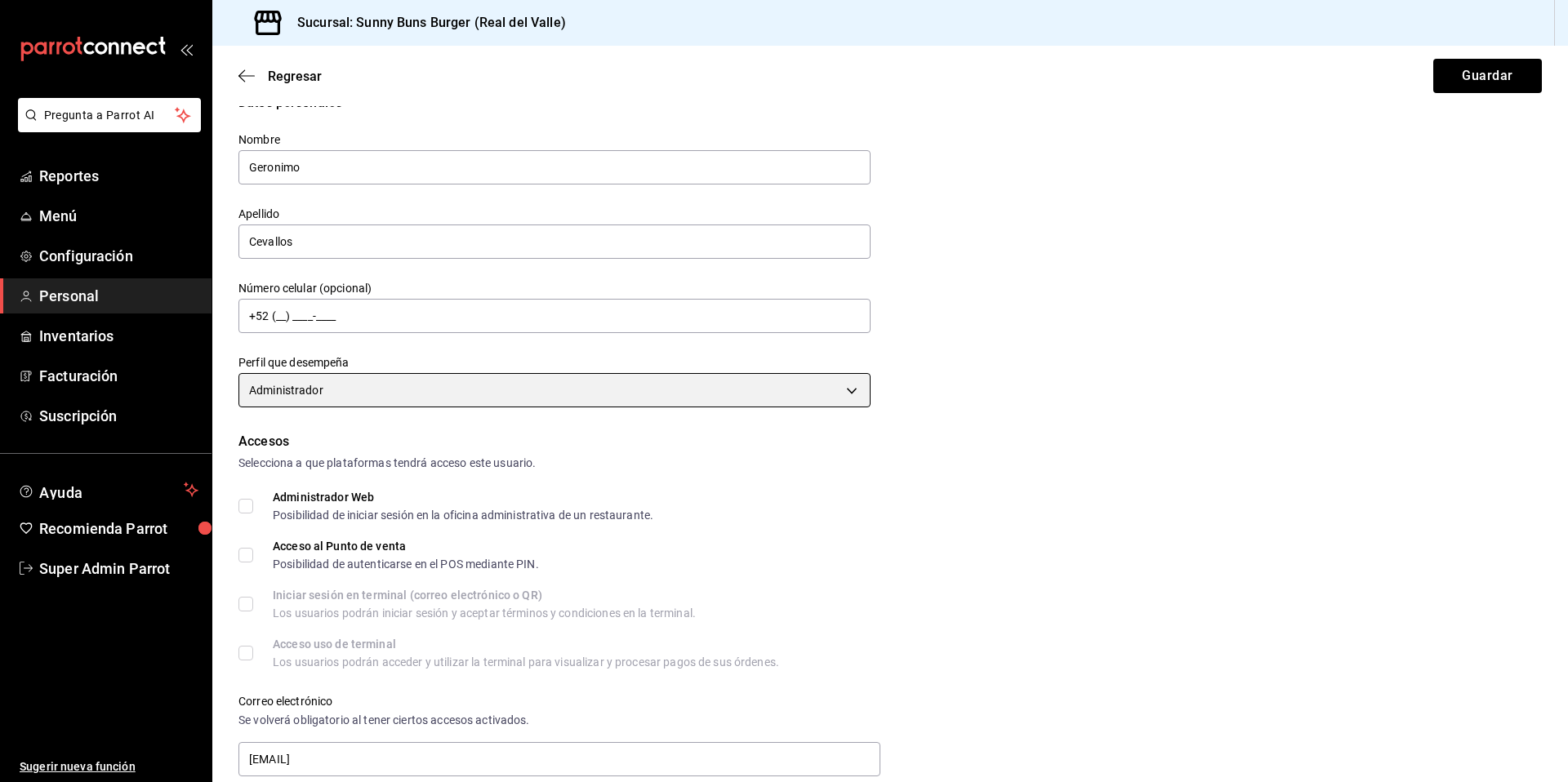 scroll, scrollTop: 473, scrollLeft: 0, axis: vertical 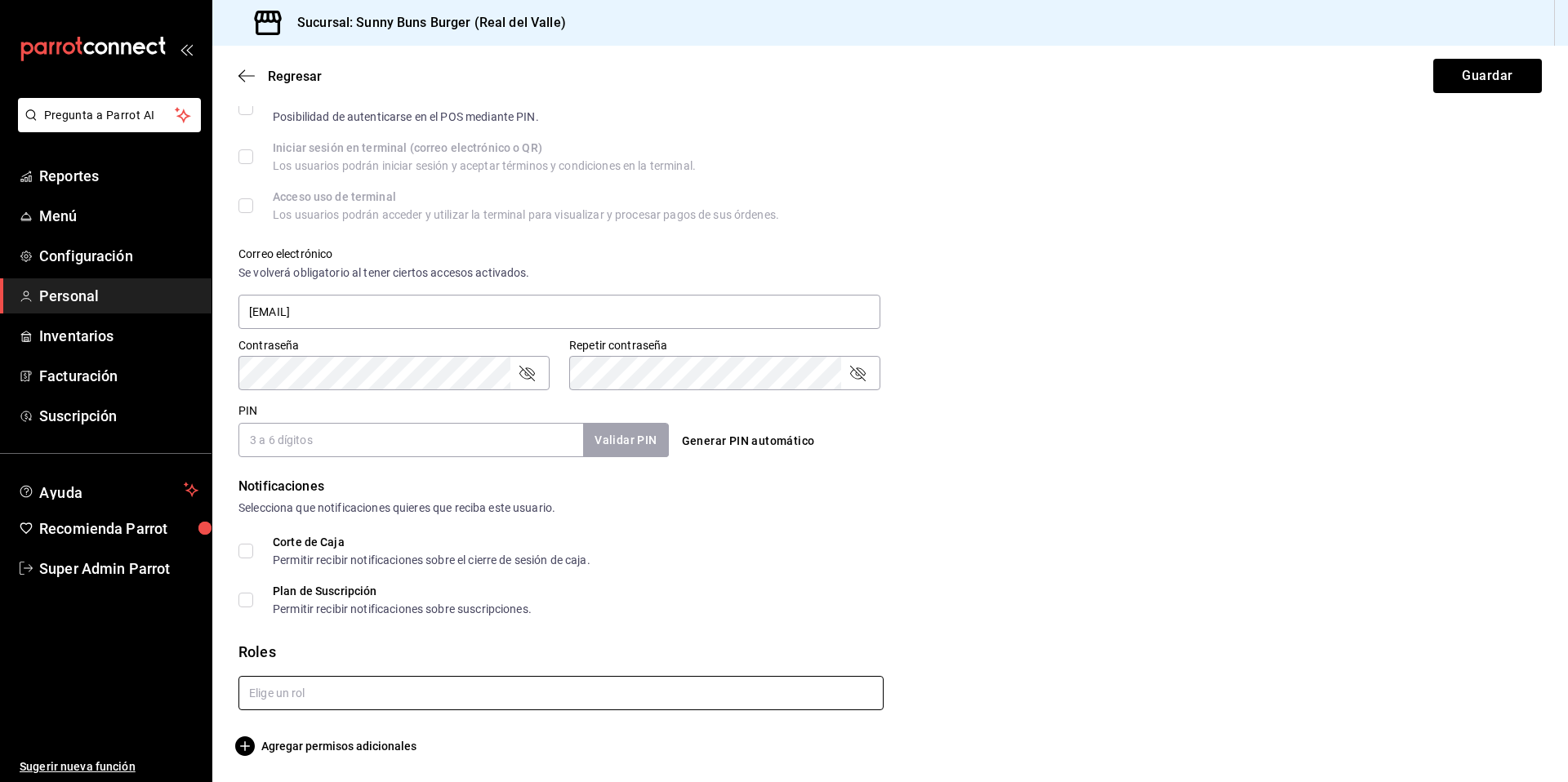 click at bounding box center (561, 693) 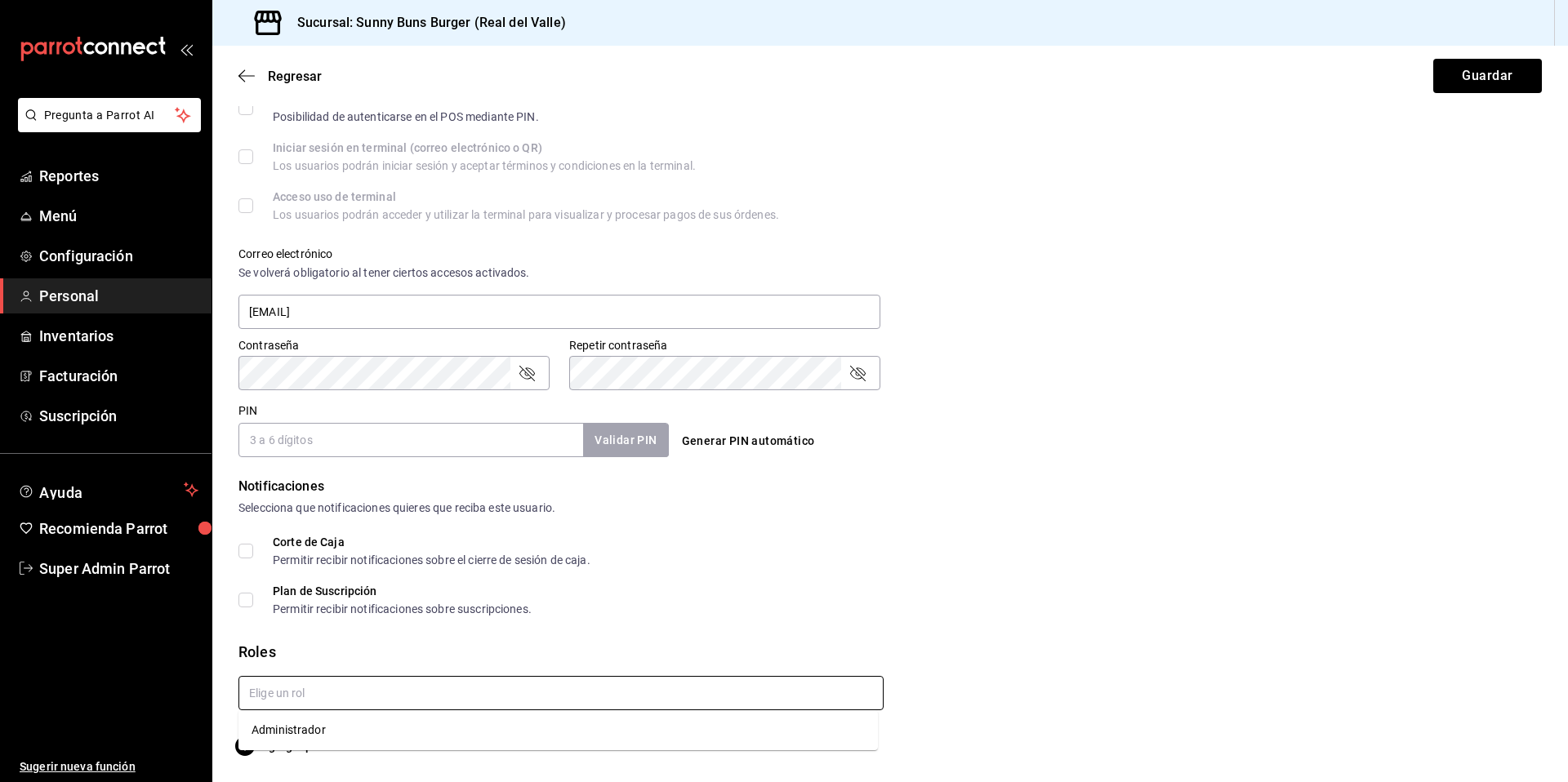 click on "Administrador" at bounding box center [558, 730] 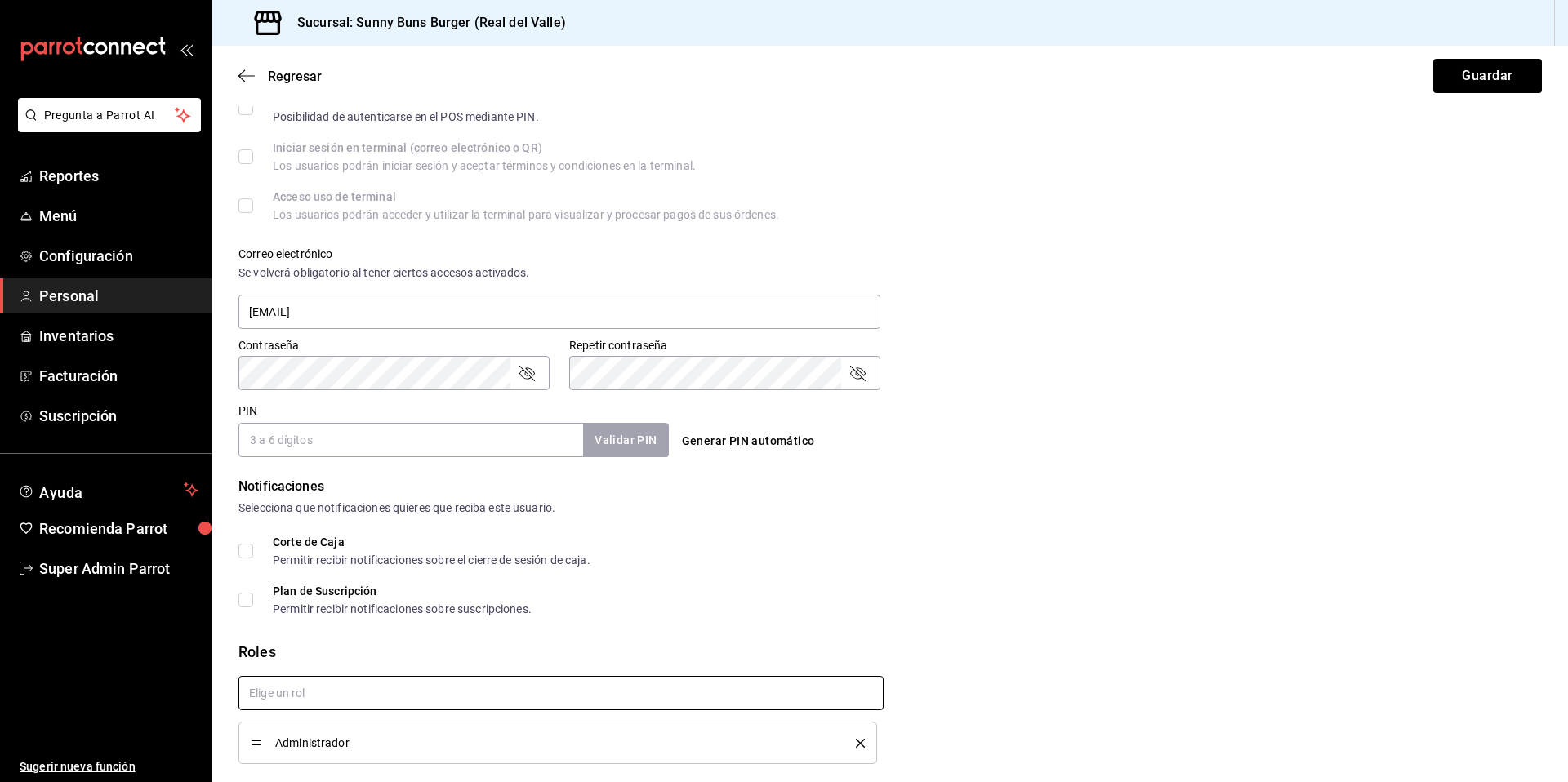 checkbox on "true" 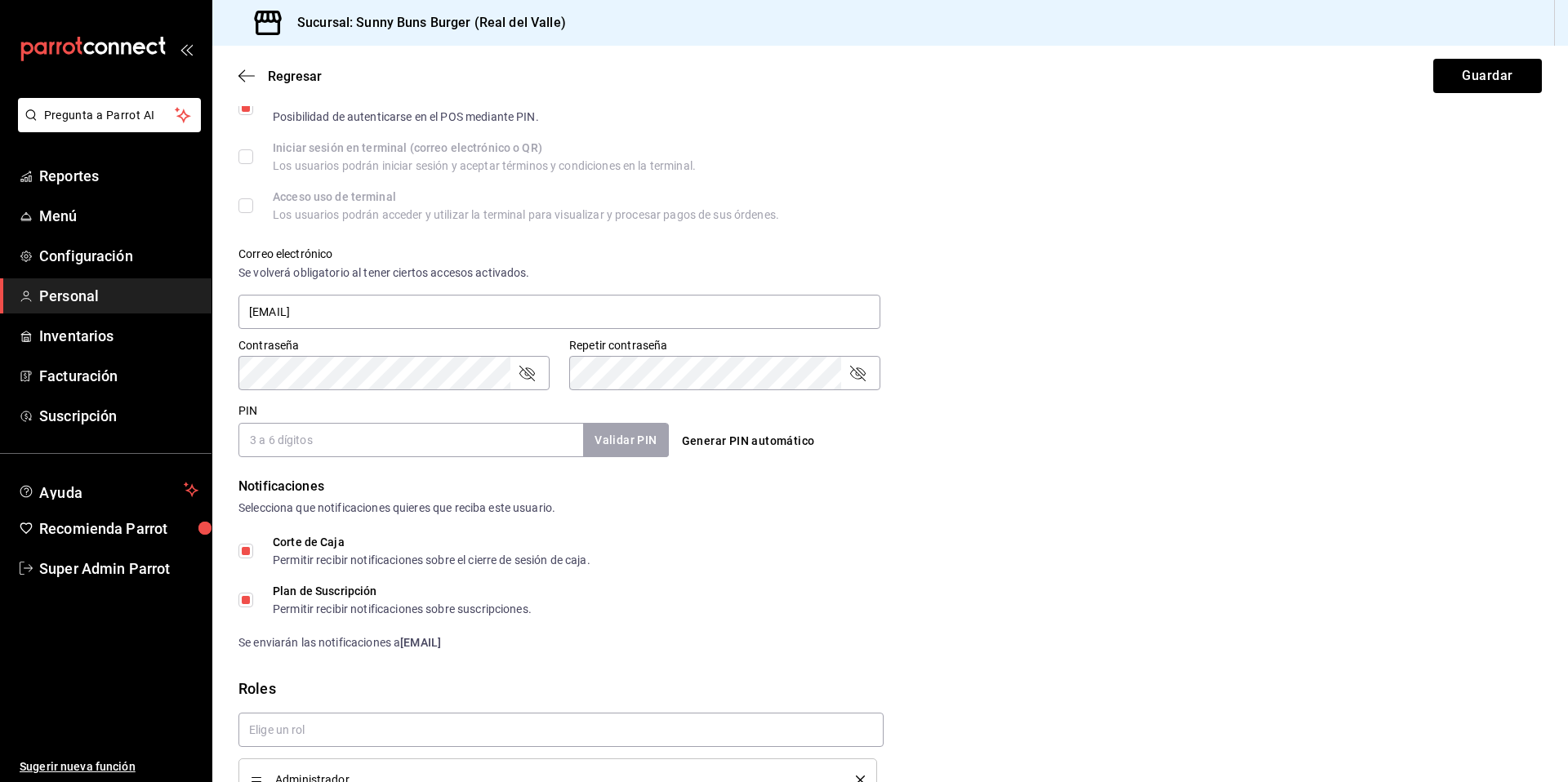click on "Generar PIN automático" at bounding box center (748, 441) 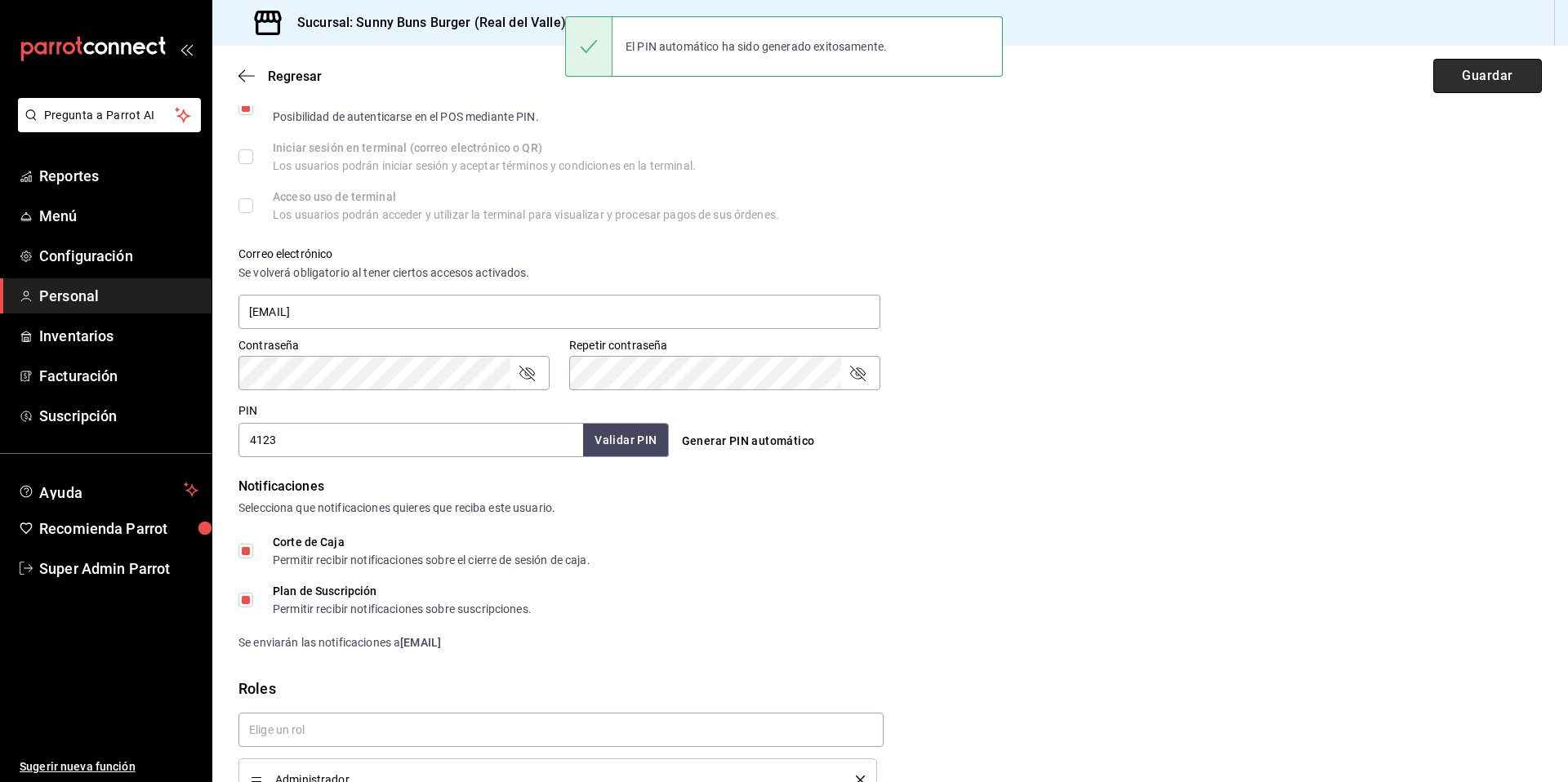 click on "Guardar" at bounding box center [1487, 76] 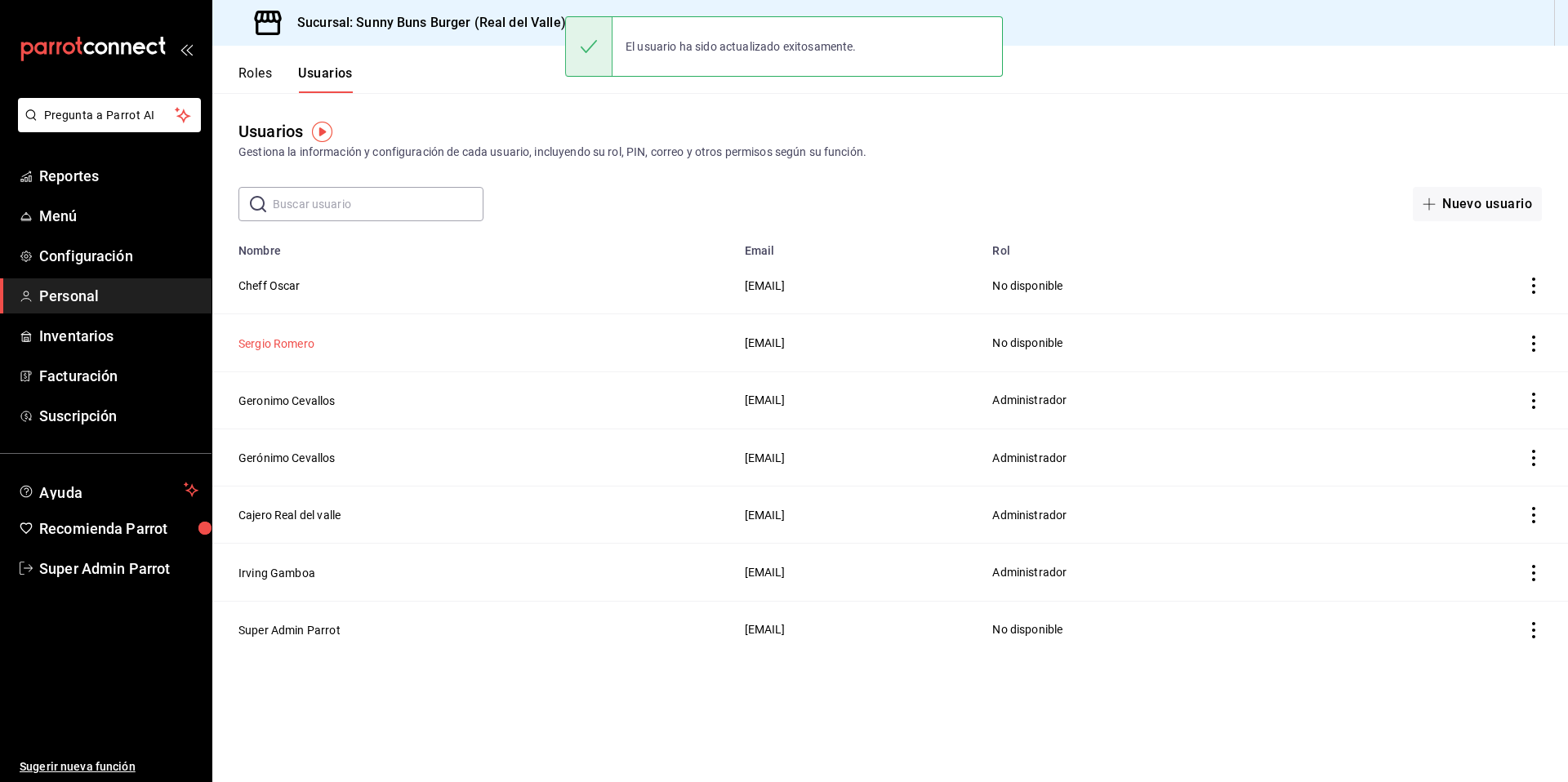 click on "Sergio Romero" at bounding box center (276, 344) 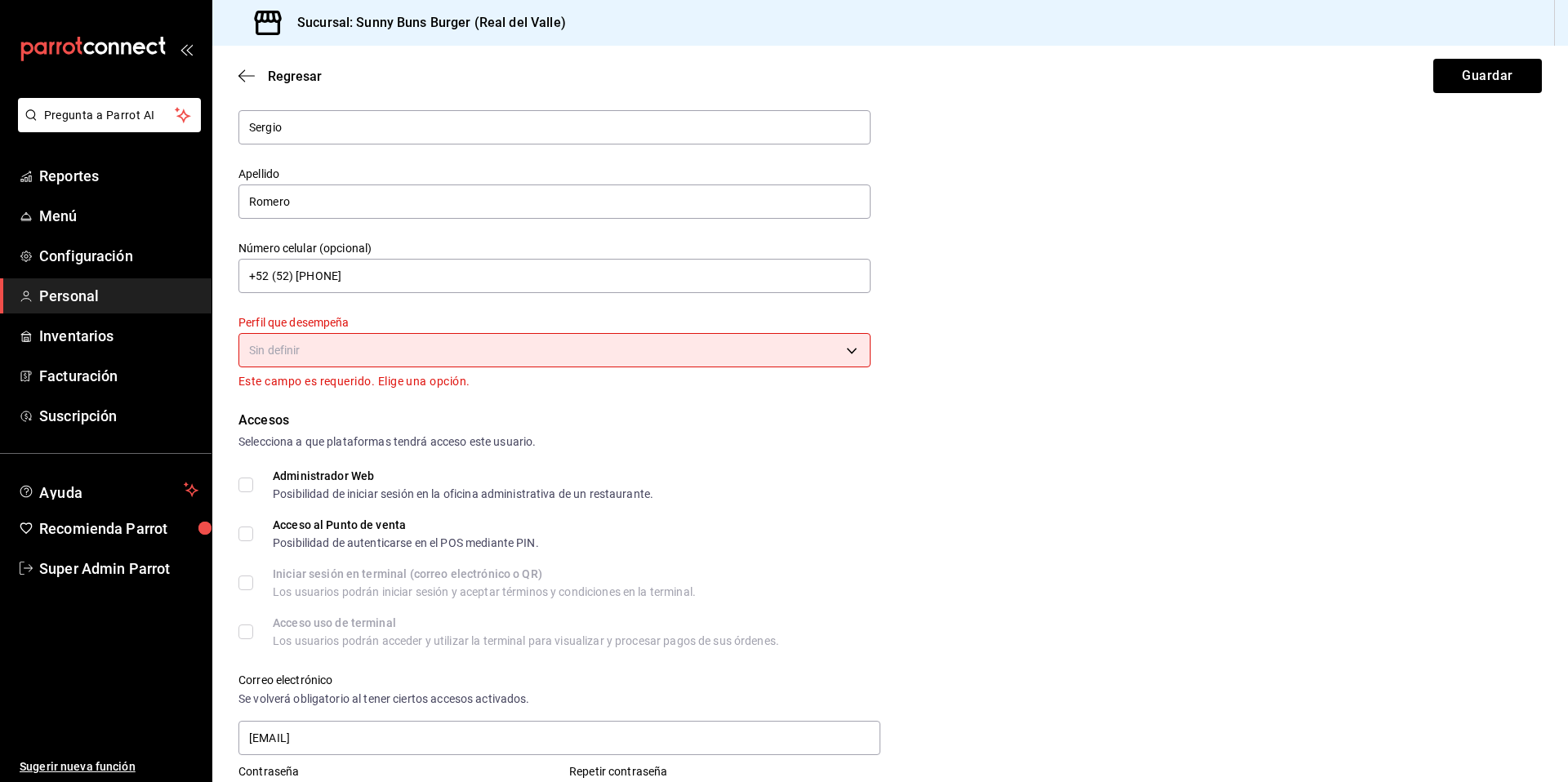 scroll, scrollTop: 144, scrollLeft: 0, axis: vertical 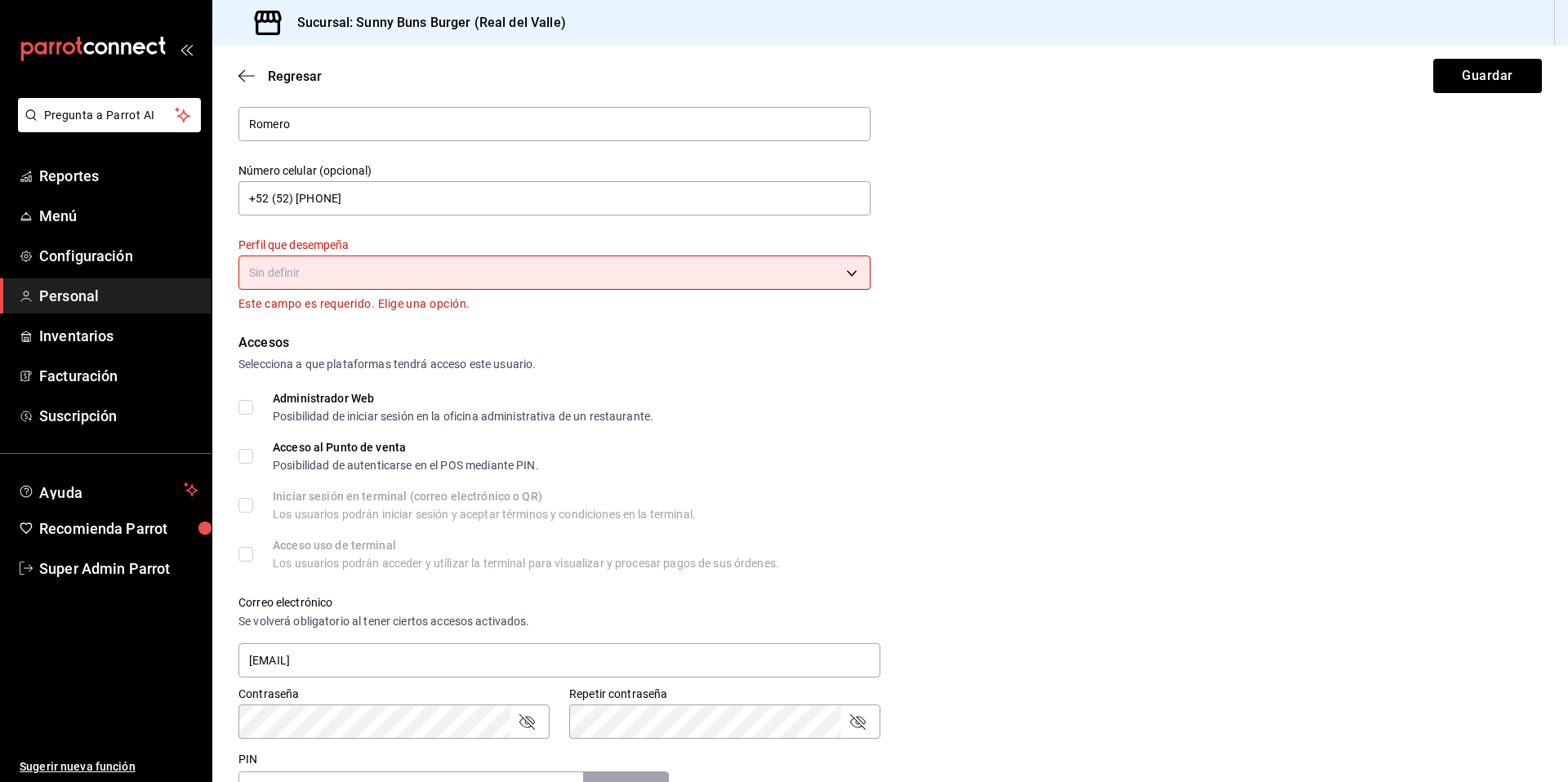 click on "Datos personales Nombre Sergio Apellido Romero Número celular (opcional) +52 (52) [PHONE] Perfil que desempeña Sin definir Este campo es requerido. Elige una opción. Accesos Selecciona a que plataformas tendrá acceso este usuario. Administrador Web Posibilidad de iniciar sesión en la oficina administrativa de un restaurante.  Acceso al Punto de venta Posibilidad de autenticarse en el POS mediante PIN.  Iniciar sesión en terminal (correo electrónico o QR) Los usuarios podrán iniciar sesión y aceptar términos y condiciones en la terminal. Acceso uso de terminal Los usuarios podrán acceder y utilizar la terminal para visualizar y procesar pagos de sus órdenes. Correo electrónico Se volverá obligatorio al tener ciertos accesos activados. Contraseña PIN" at bounding box center (784, 391) 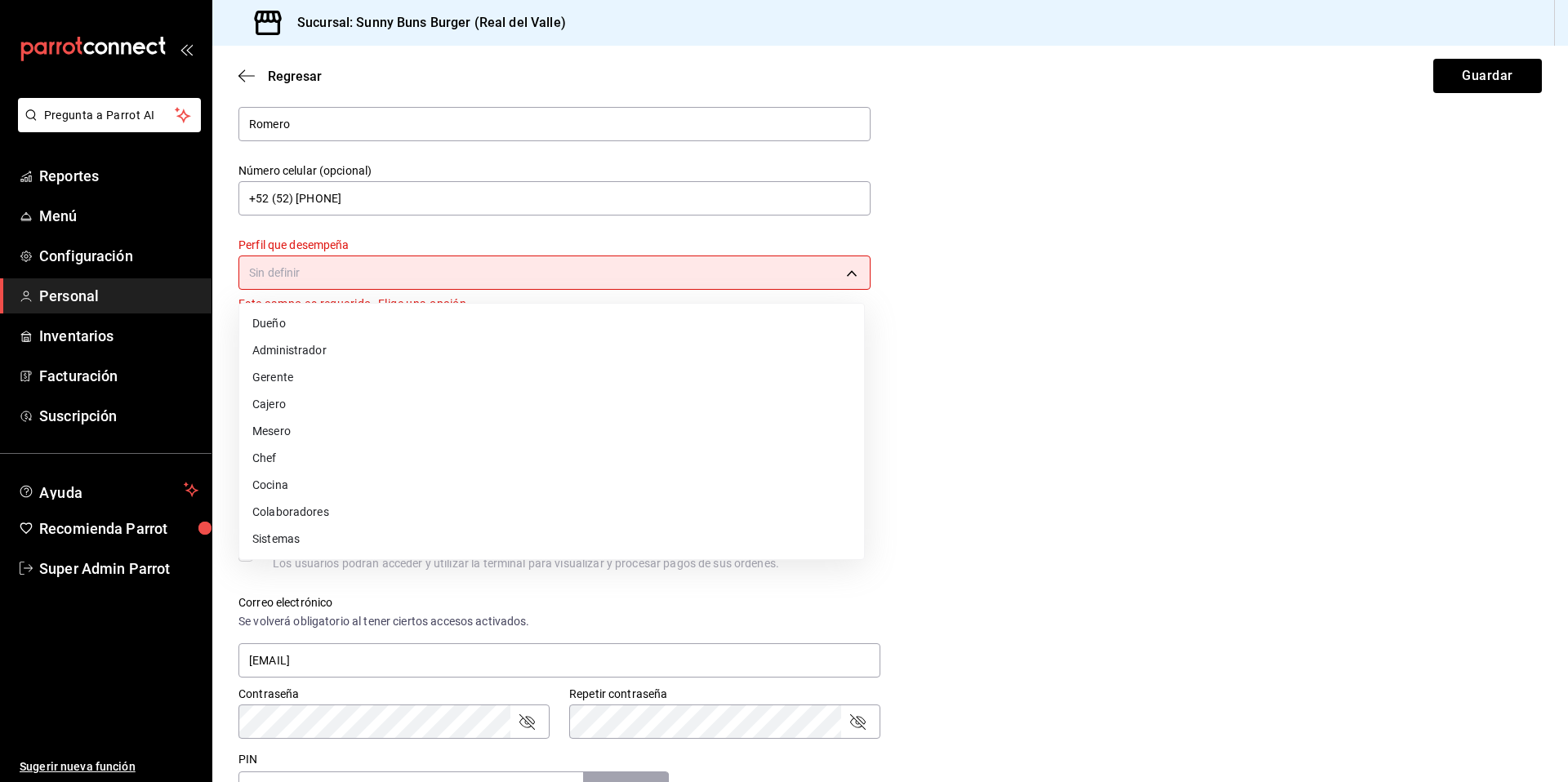 click on "Administrador" at bounding box center [551, 350] 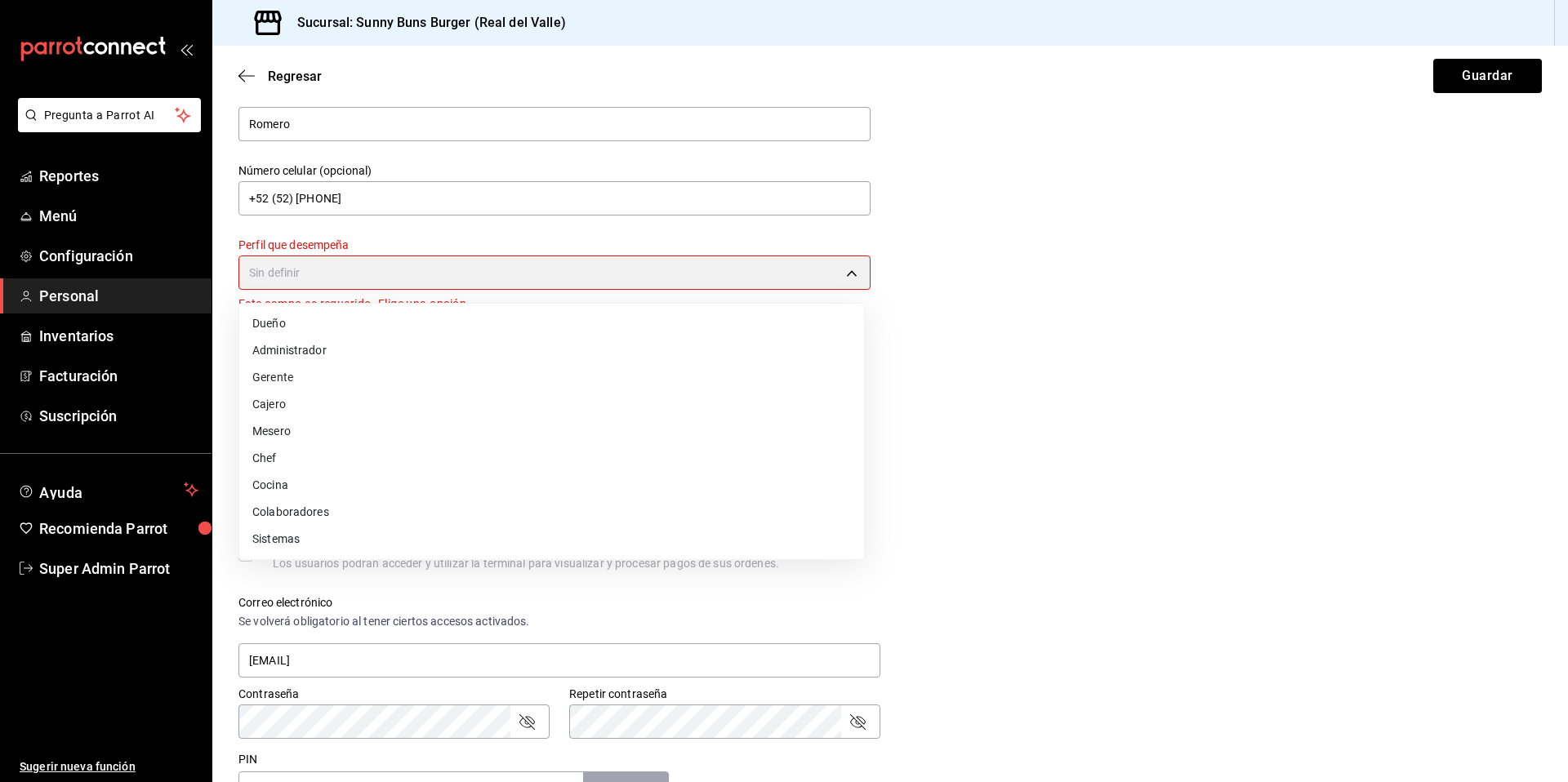 type on "ADMIN" 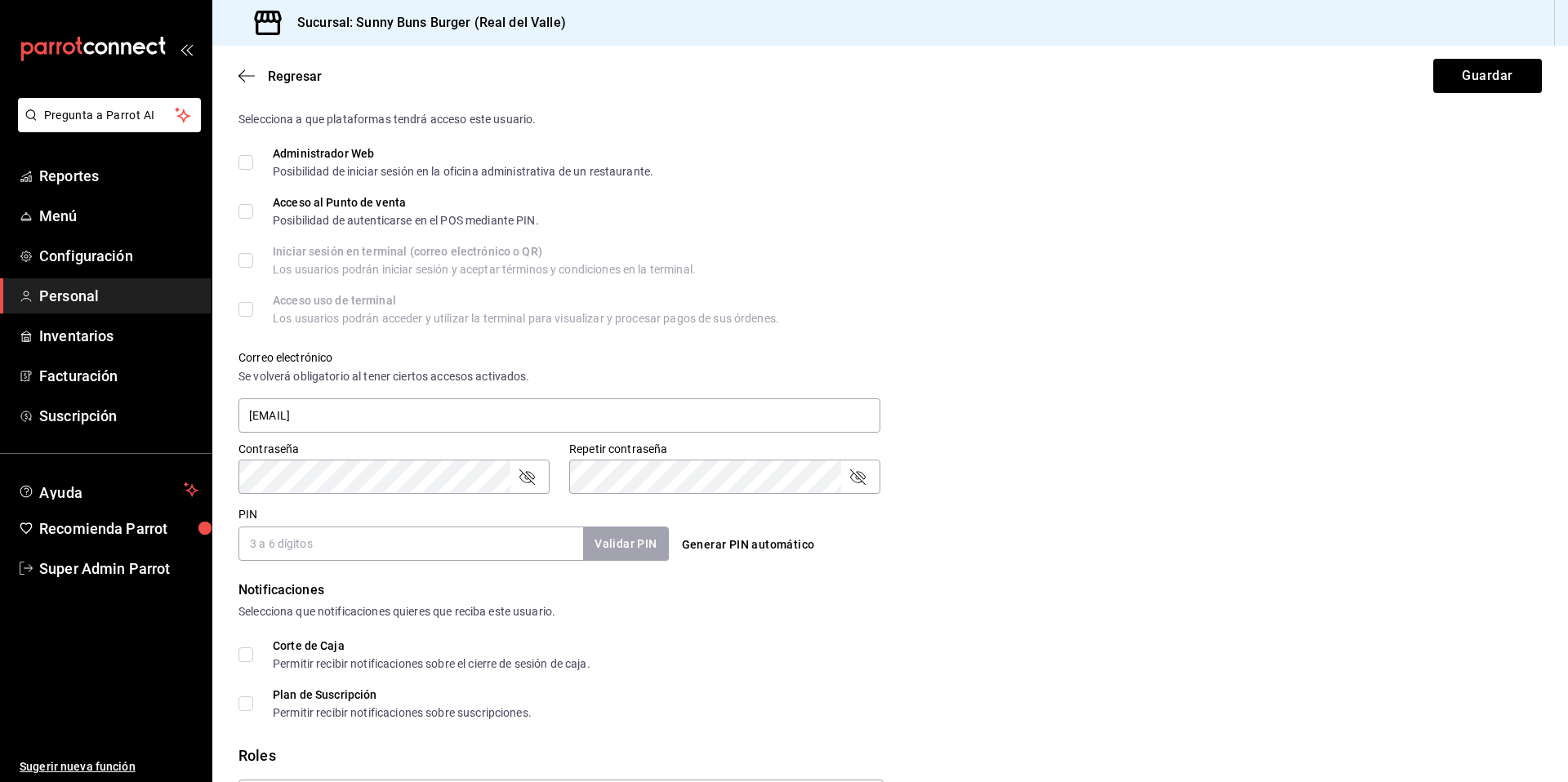 scroll, scrollTop: 473, scrollLeft: 0, axis: vertical 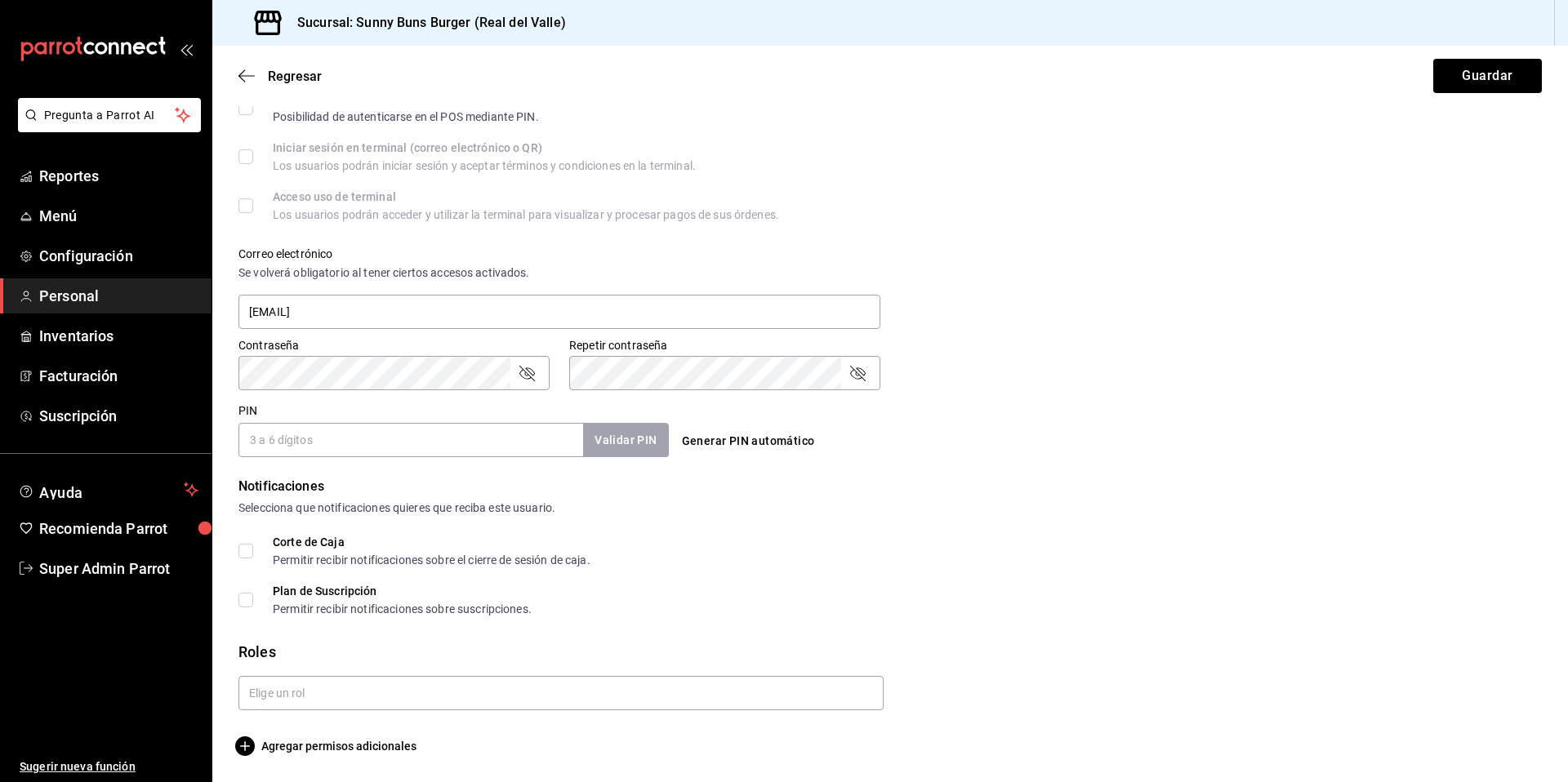 click on "Generar PIN automático" at bounding box center (748, 441) 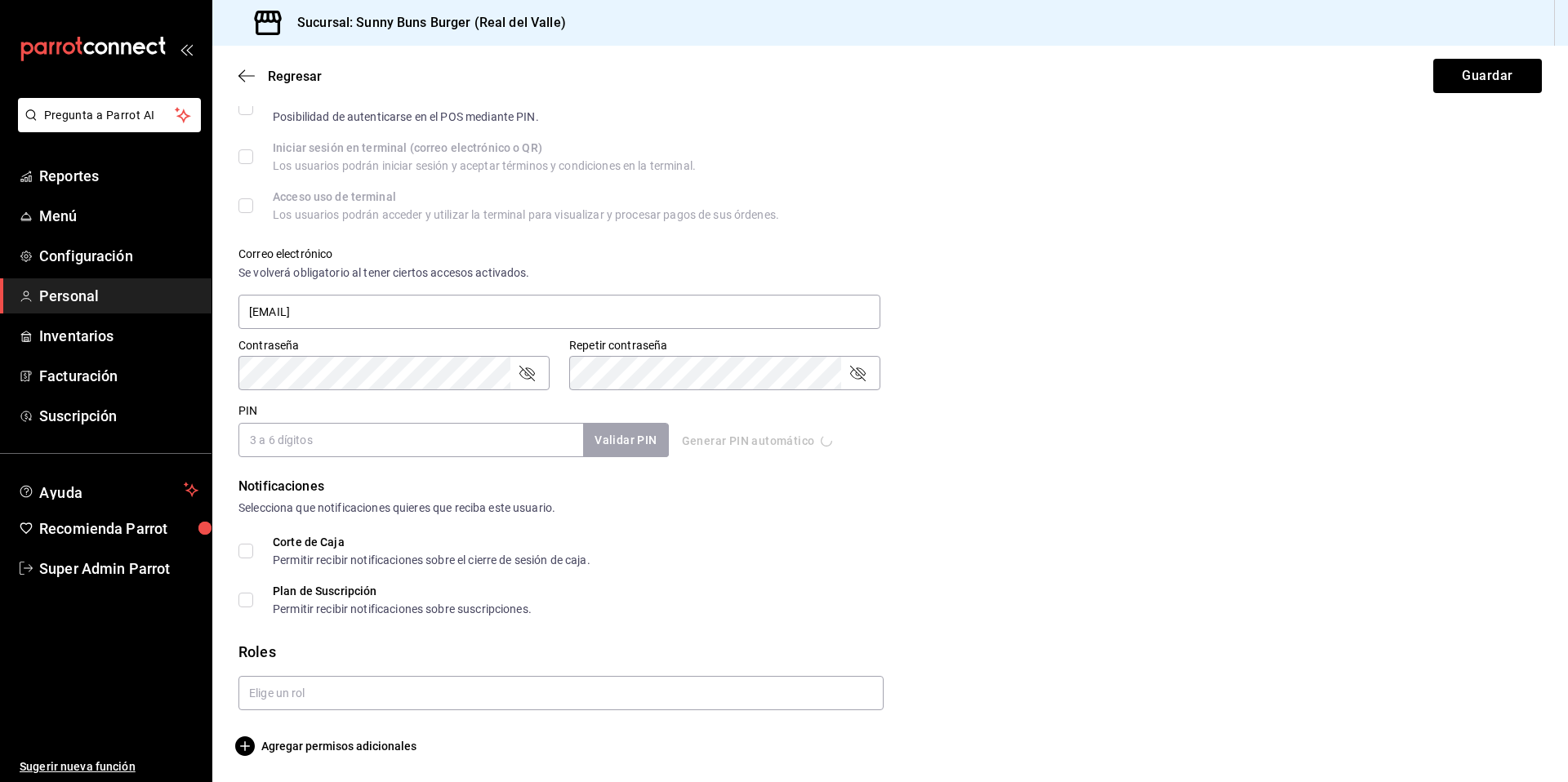 type on "9716" 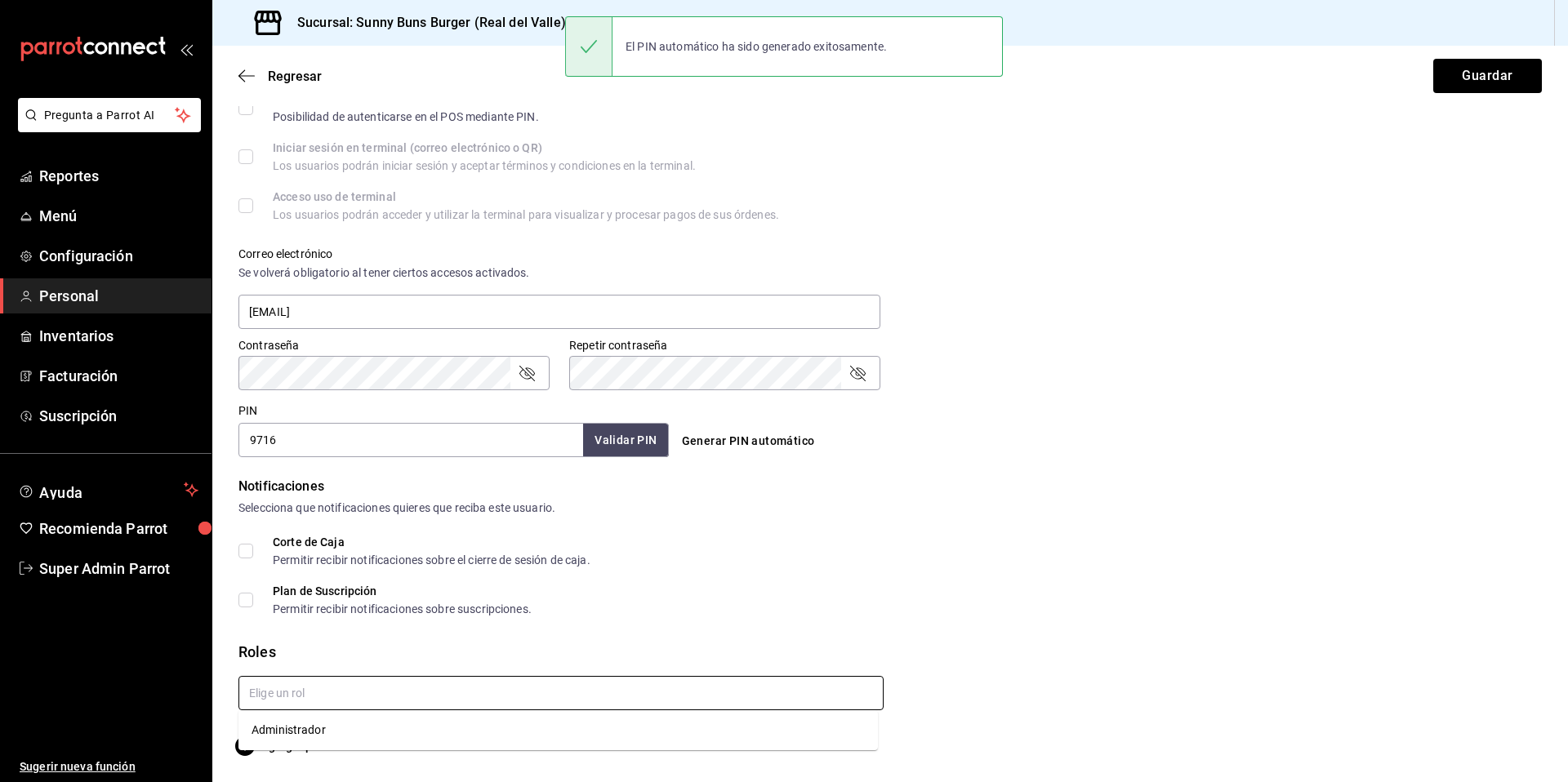 click at bounding box center [561, 693] 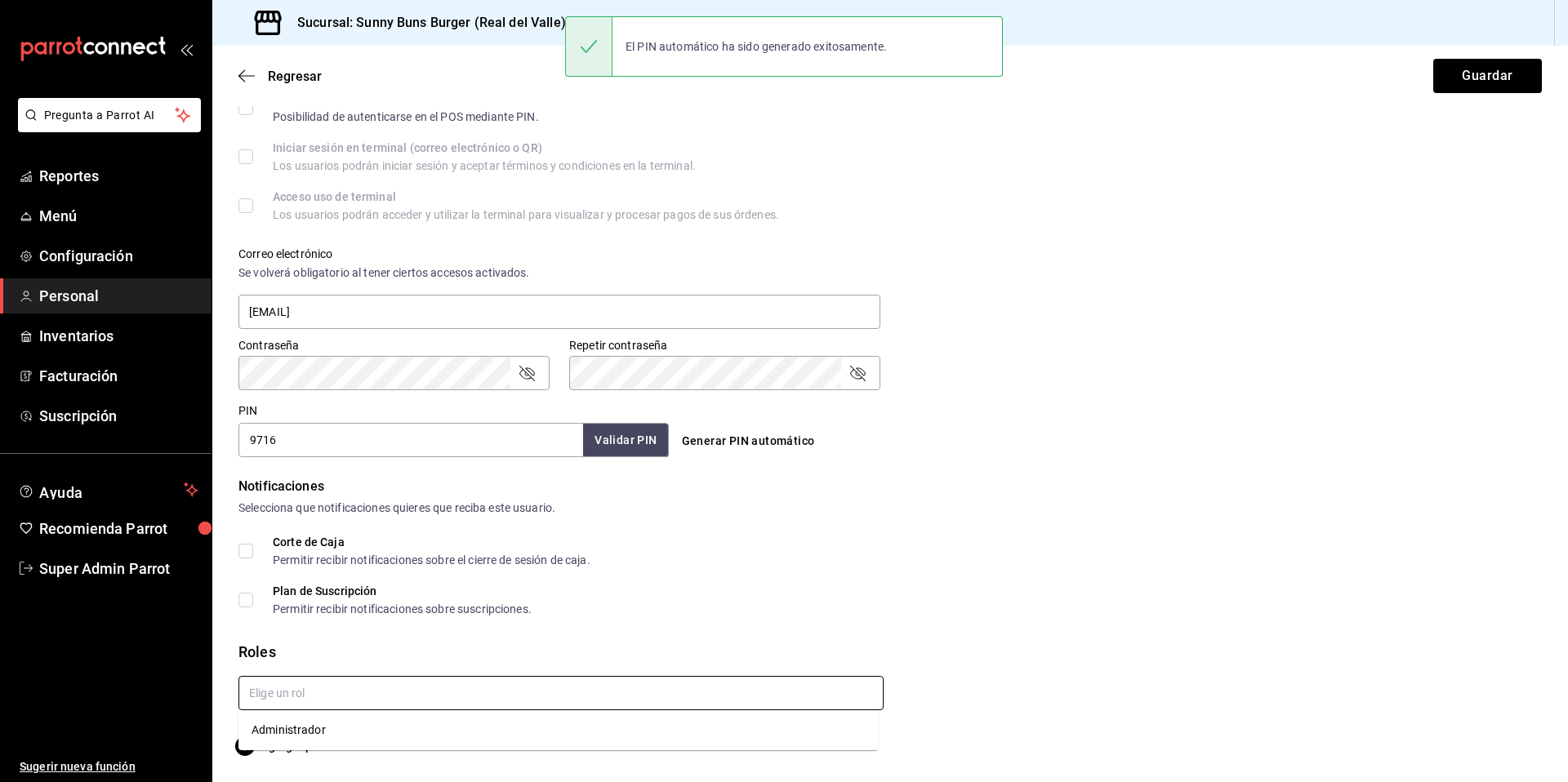 click on "Administrador" at bounding box center (558, 730) 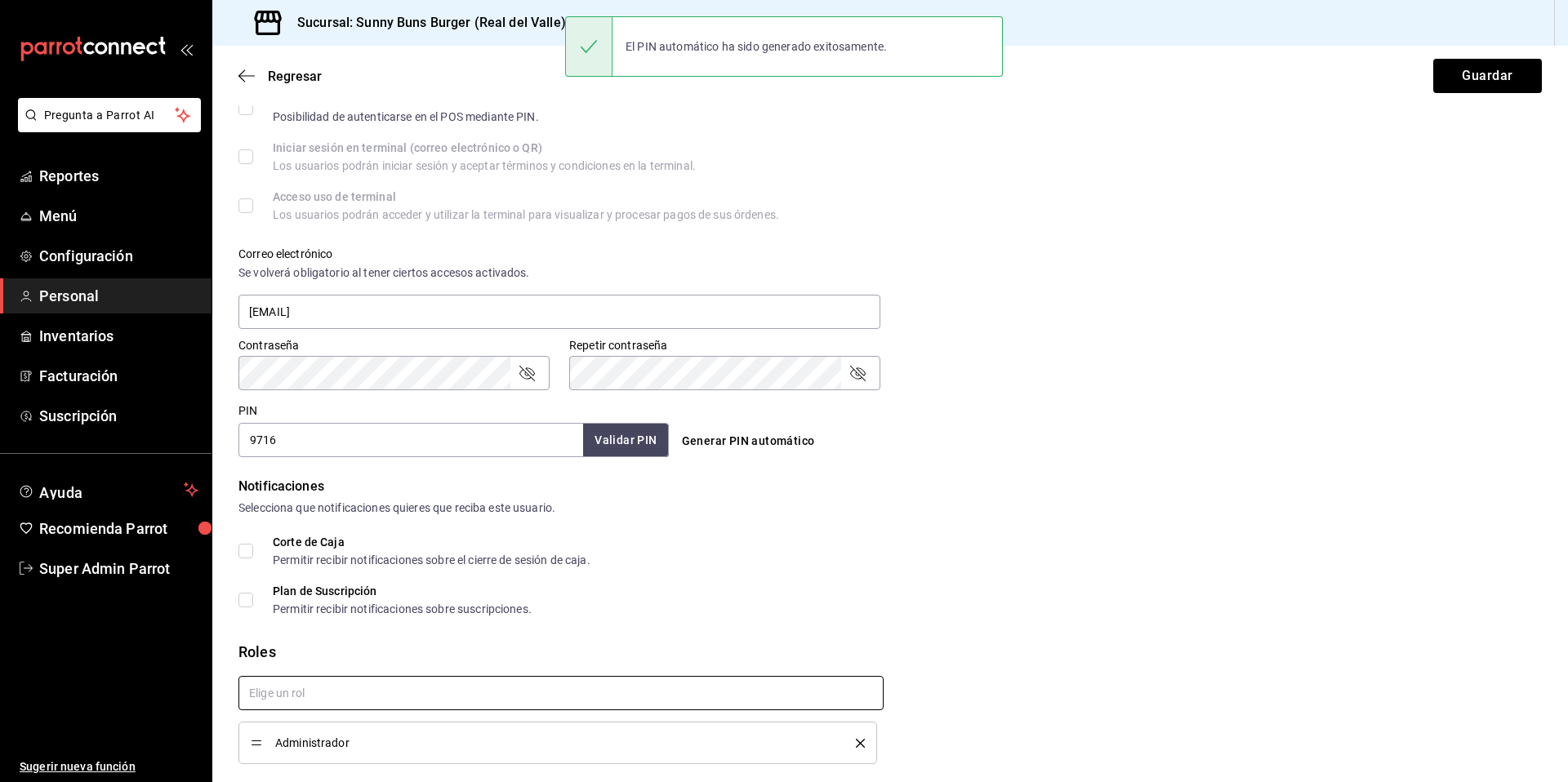 checkbox on "true" 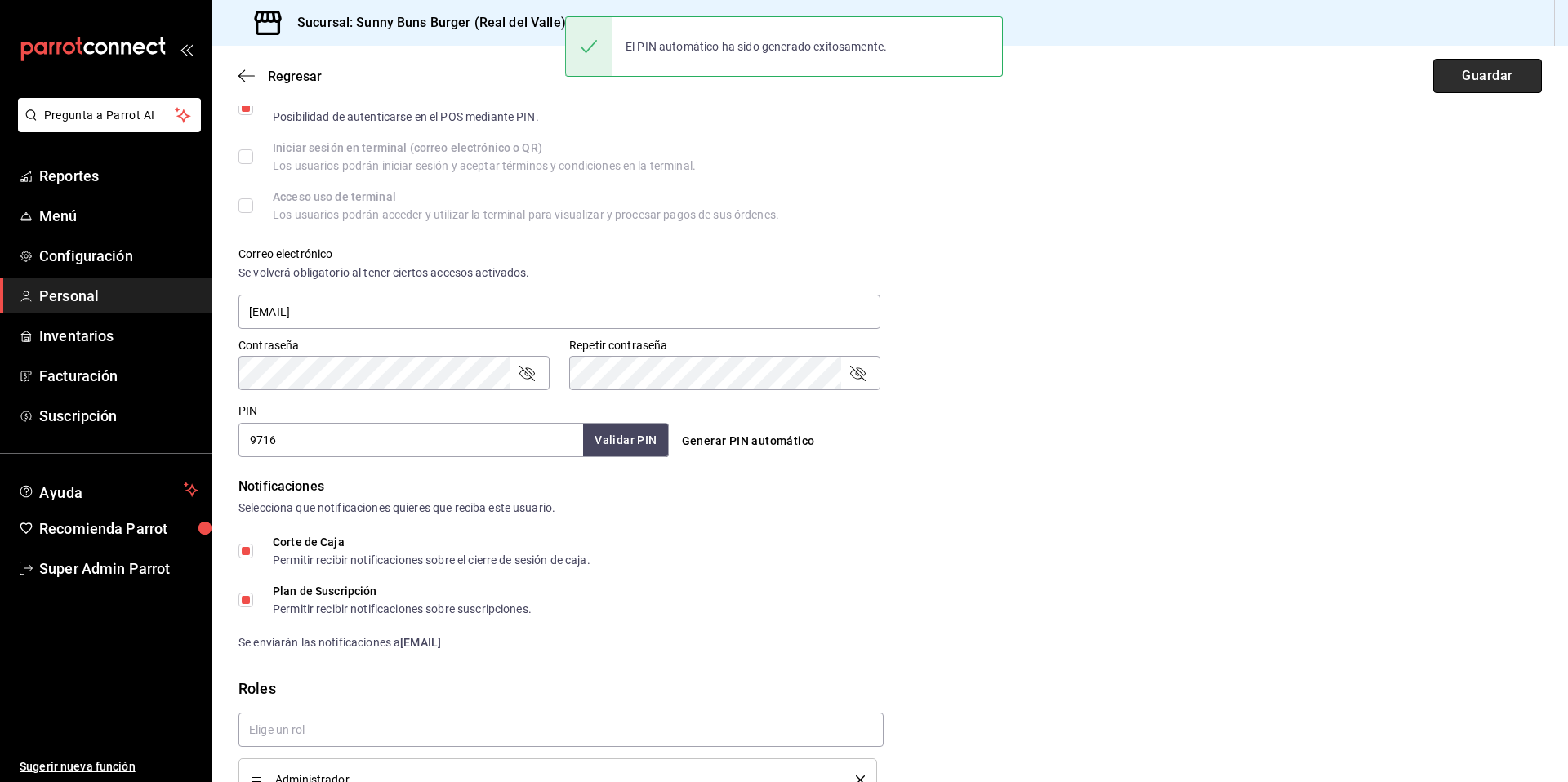 click on "Guardar" at bounding box center (1487, 76) 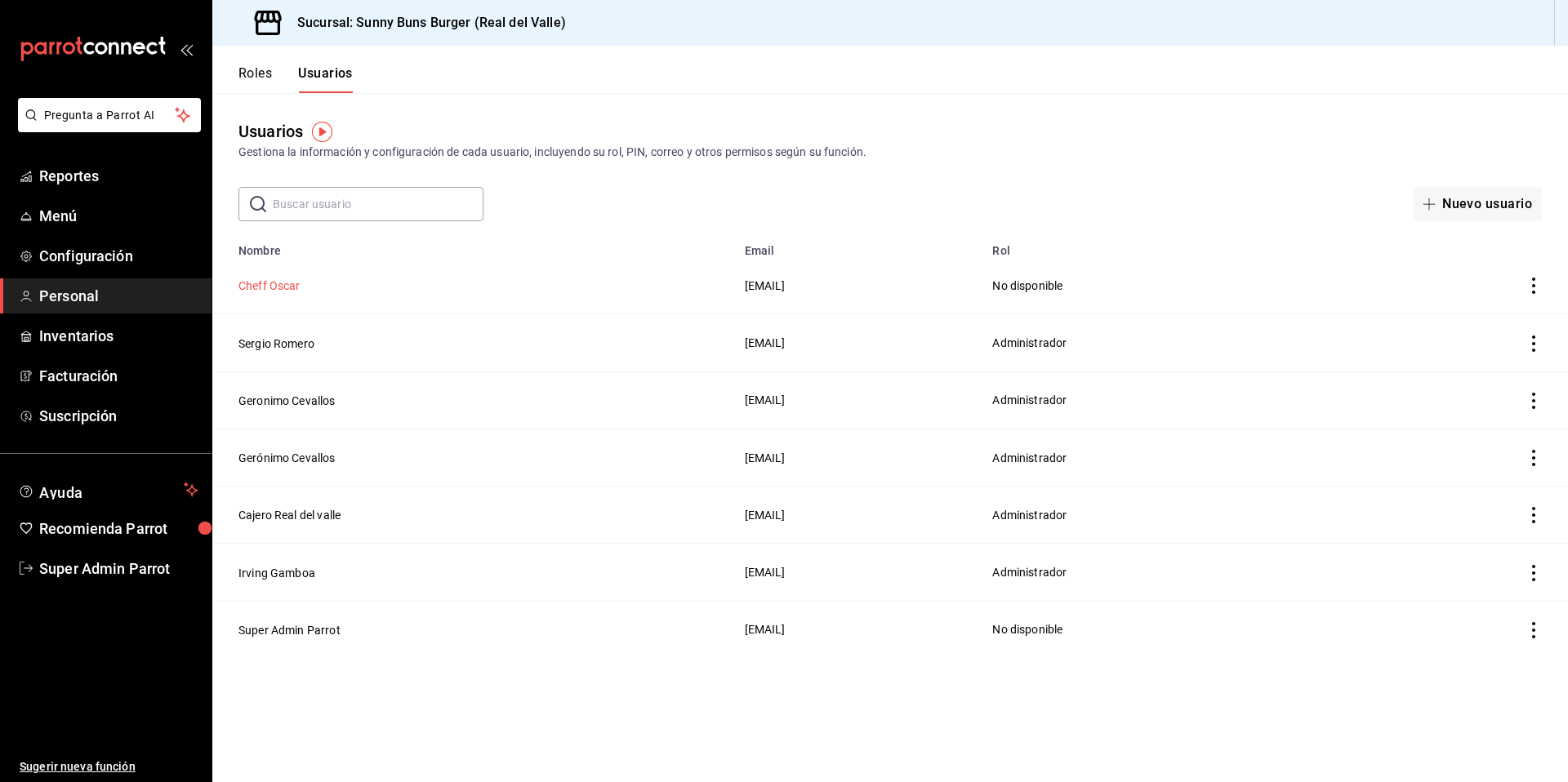 click on "Cheff Oscar" at bounding box center [270, 286] 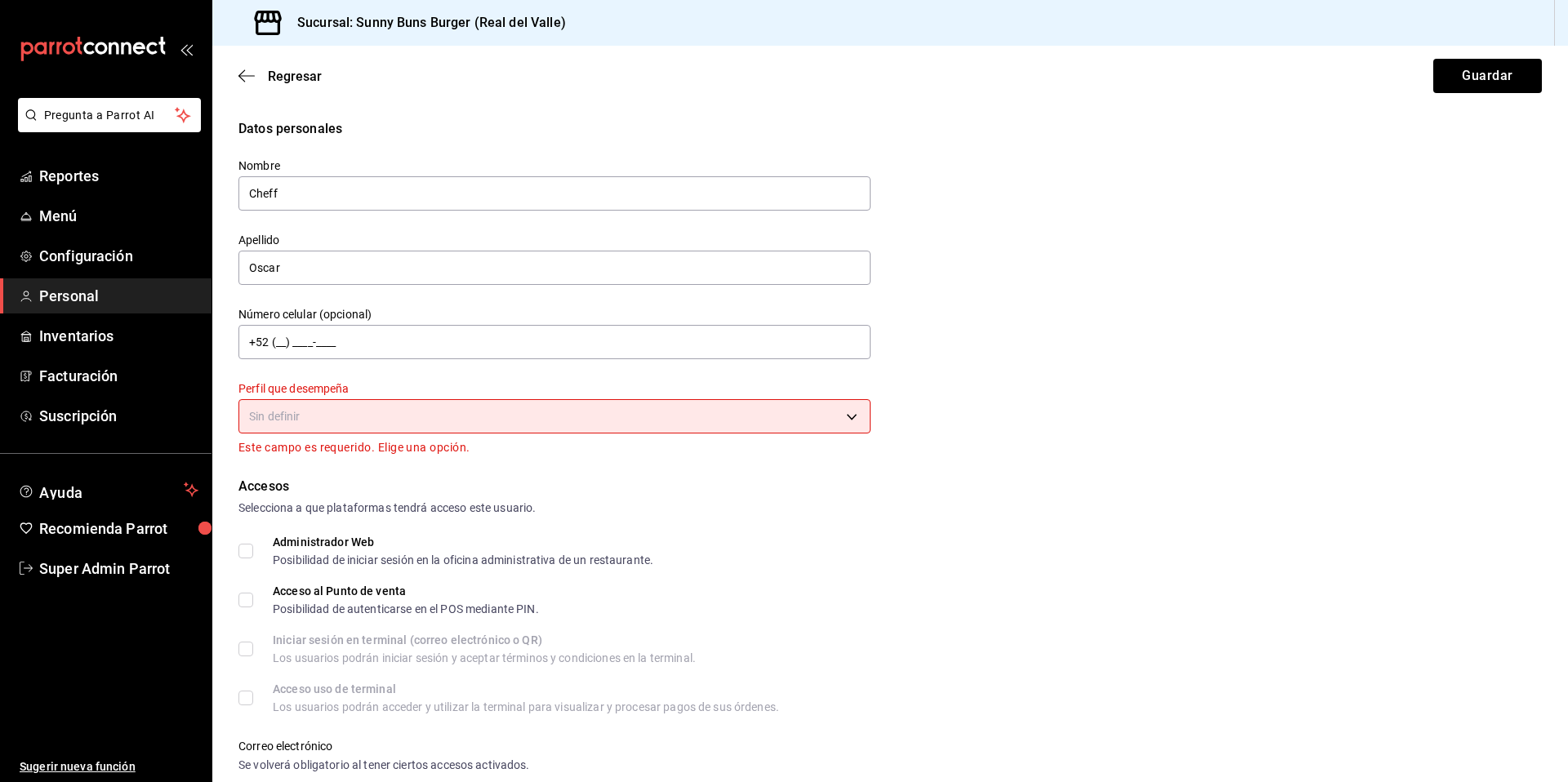 scroll, scrollTop: 3, scrollLeft: 0, axis: vertical 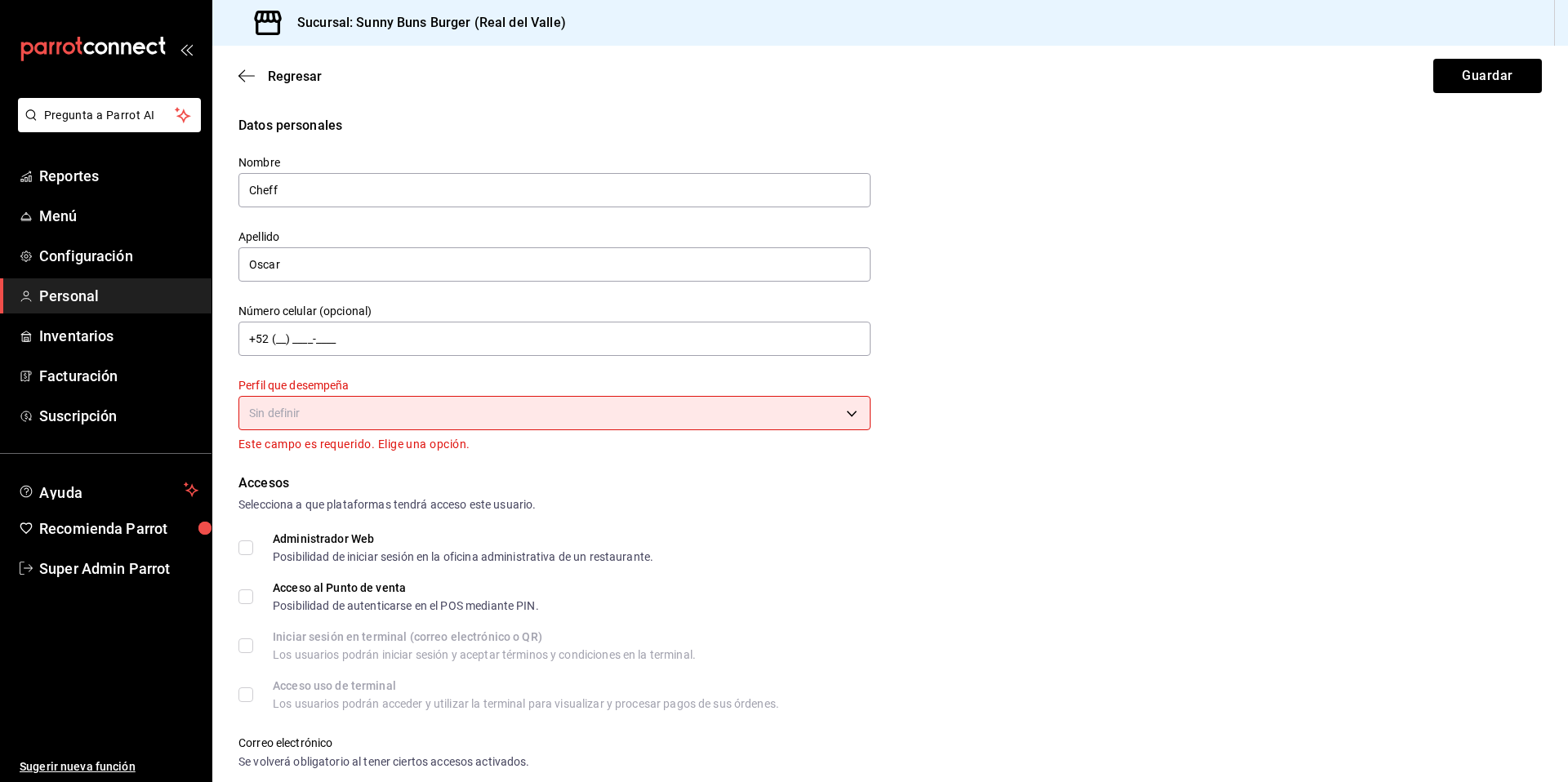 click on "Datos personales Nombre Cheff Apellido Oscar Número celular (opcional) +52 (__) ____-____ Perfil que desempeña Sin definir Este campo es requerido. Elige una opción. Accesos Selecciona a que plataformas tendrá acceso este usuario. Administrador Web Posibilidad de iniciar sesión en la oficina administrativa de un restaurante.  Acceso al Punto de venta Posibilidad de autenticarse en el POS mediante PIN.  Iniciar sesión en terminal (correo electrónico o QR) Los usuarios podrán iniciar sesión y aceptar términos y condiciones en la terminal. Acceso uso de terminal Los usuarios podrán acceder y utilizar la terminal para visualizar y procesar pagos de sus órdenes. Correo electrónico Se volverá obligatorio al tener ciertos accesos activados. Contraseña PIN" at bounding box center (784, 391) 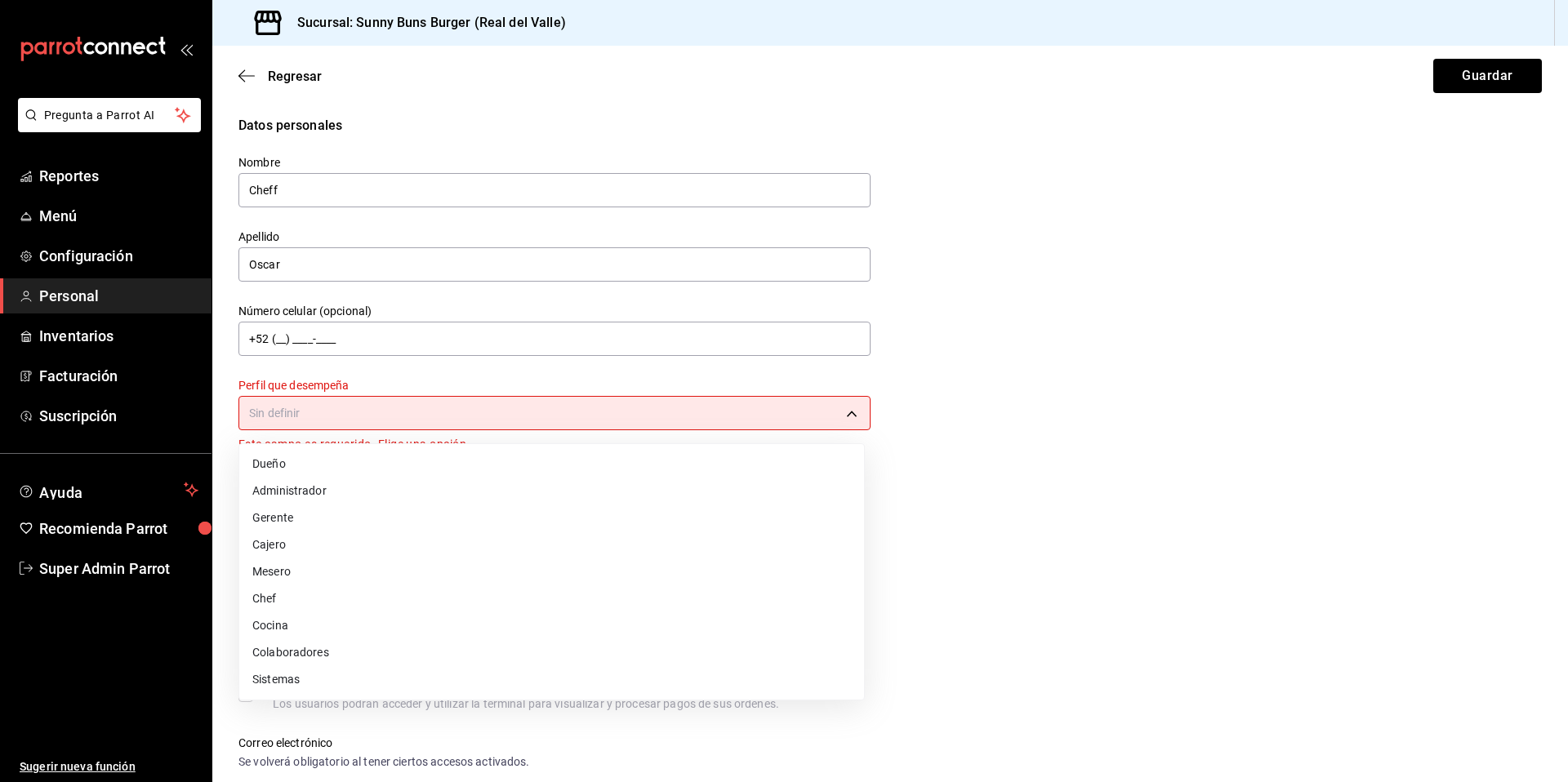 click on "Administrador" at bounding box center (551, 491) 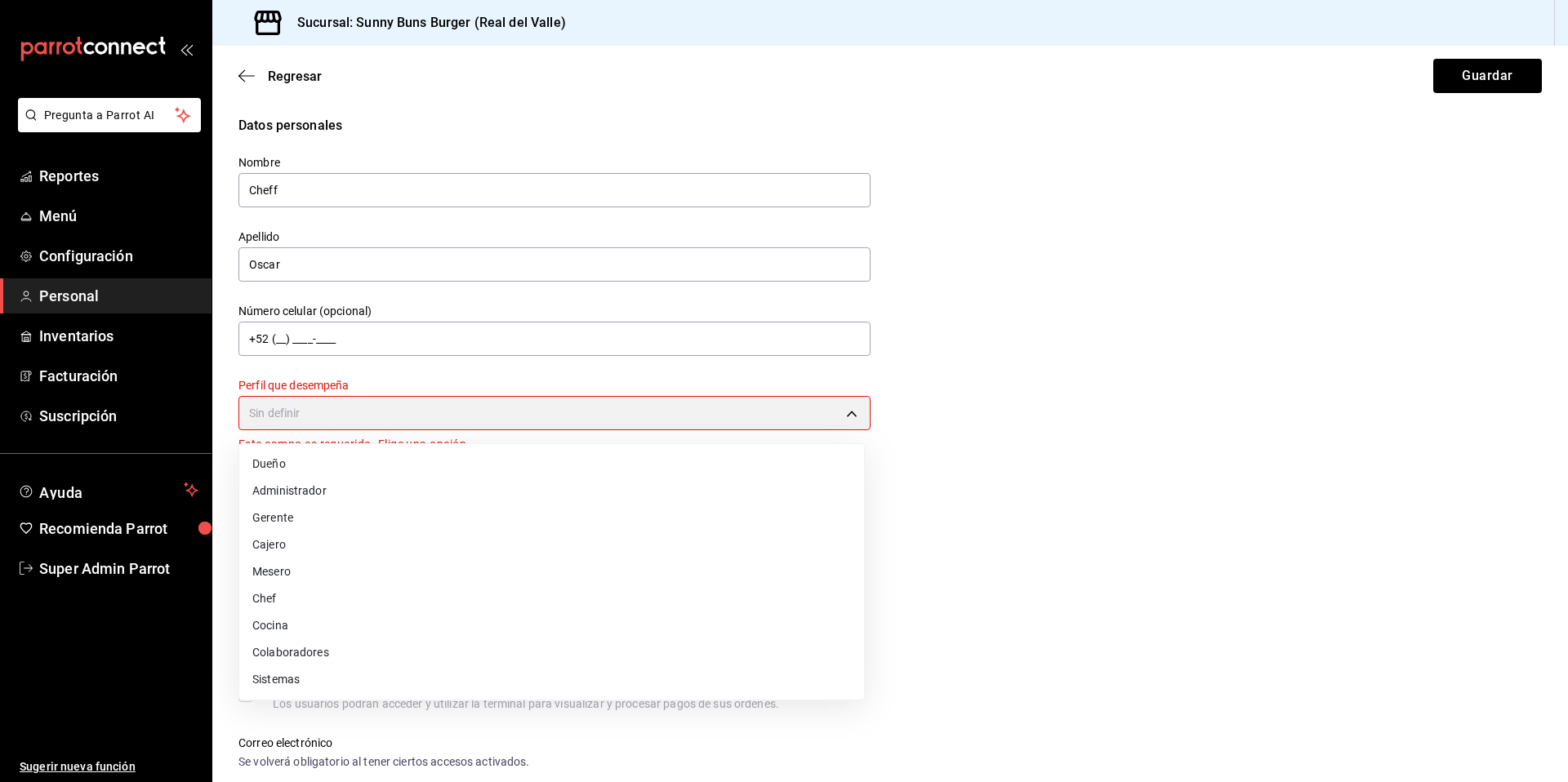 type on "ADMIN" 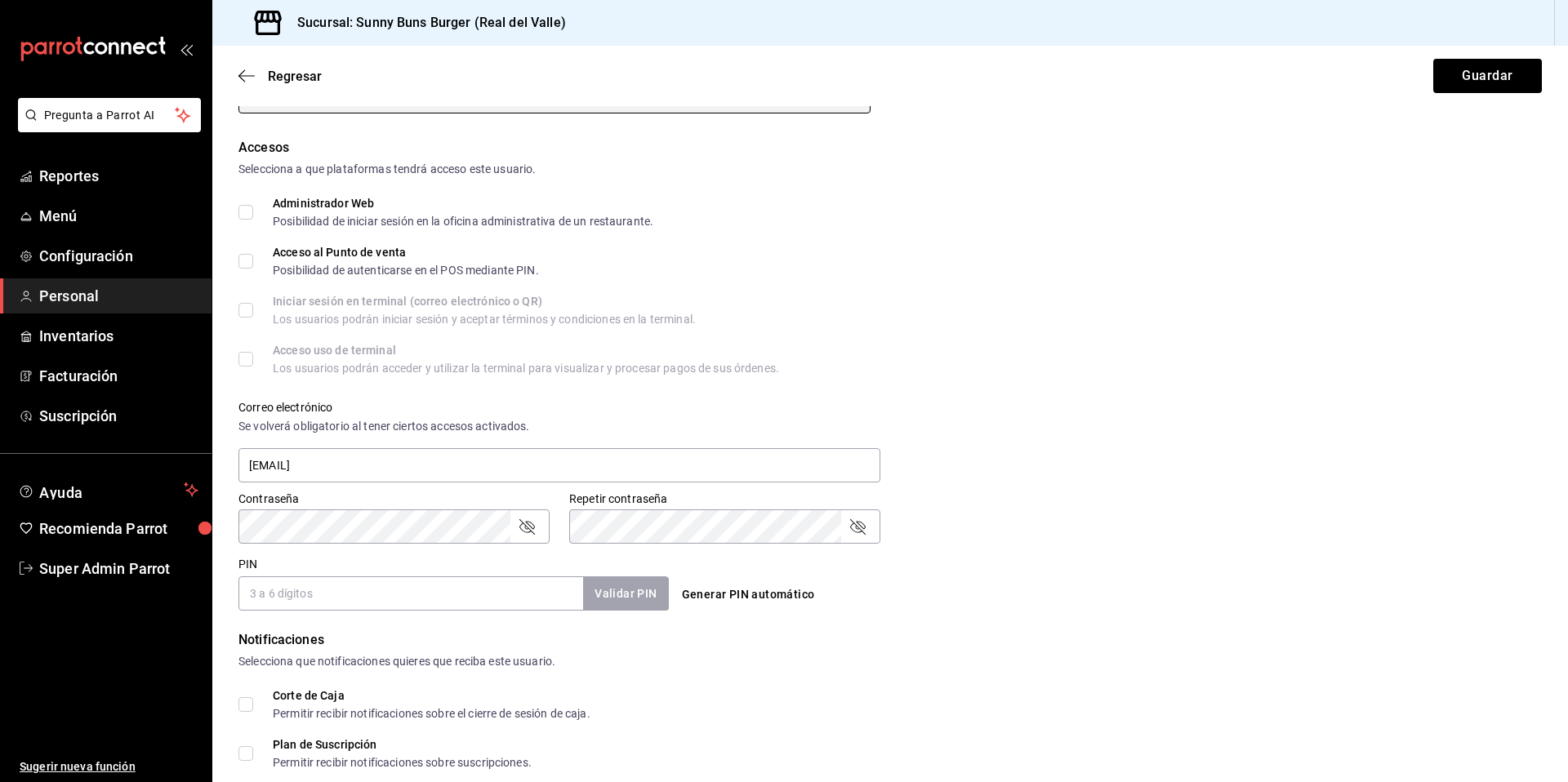 scroll, scrollTop: 473, scrollLeft: 0, axis: vertical 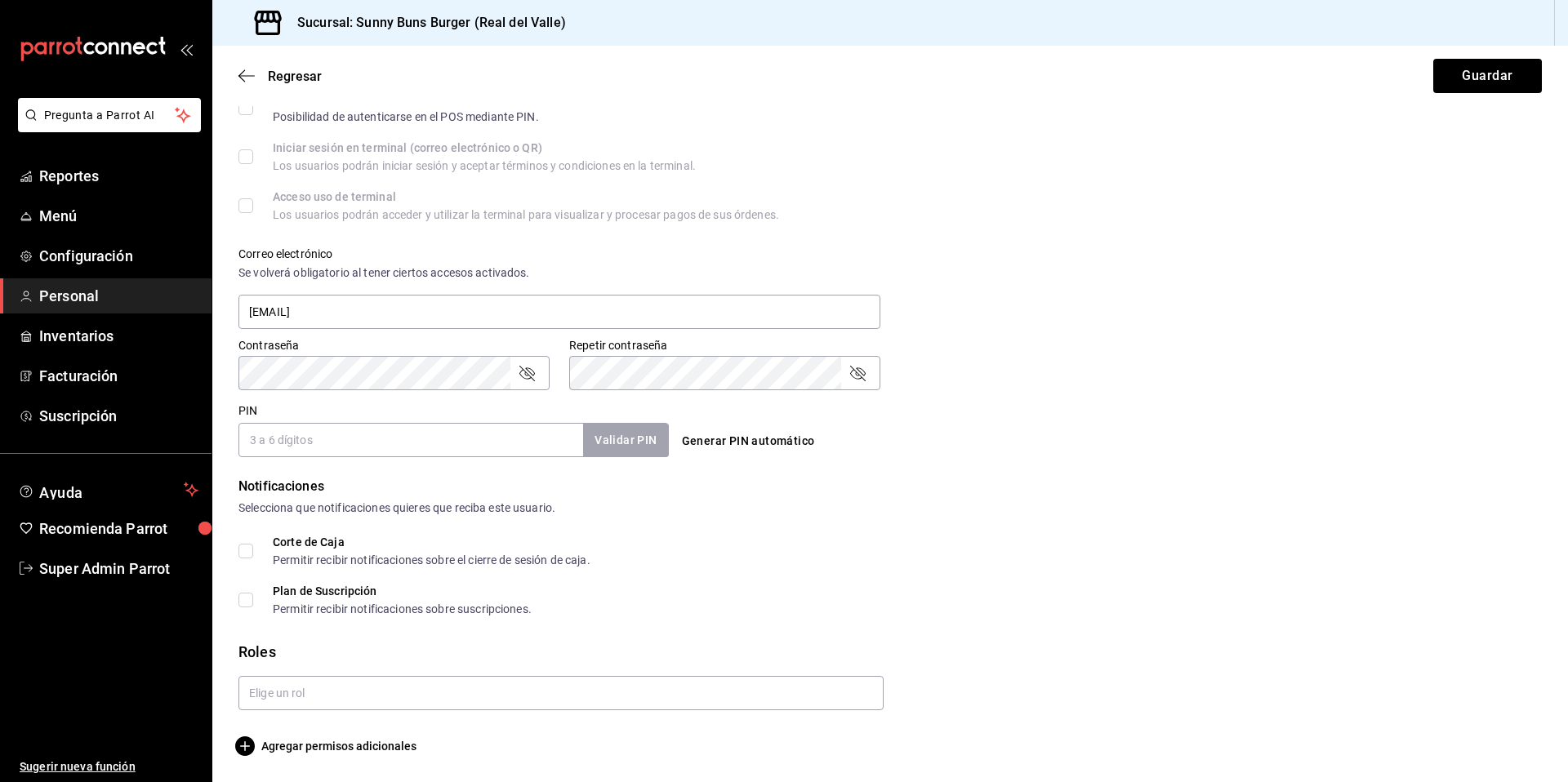 click on "Generar PIN automático" at bounding box center [748, 441] 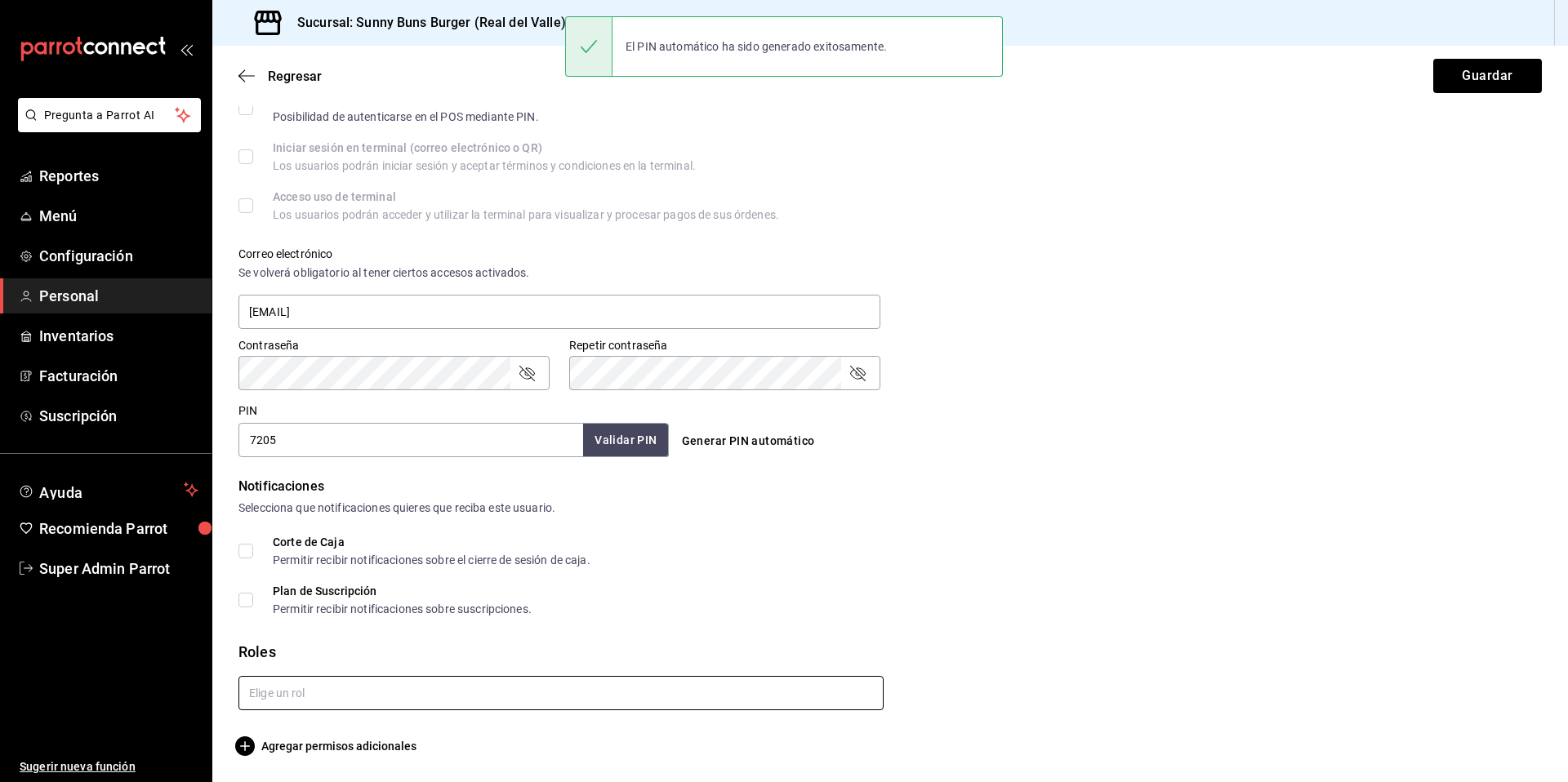 click at bounding box center (561, 693) 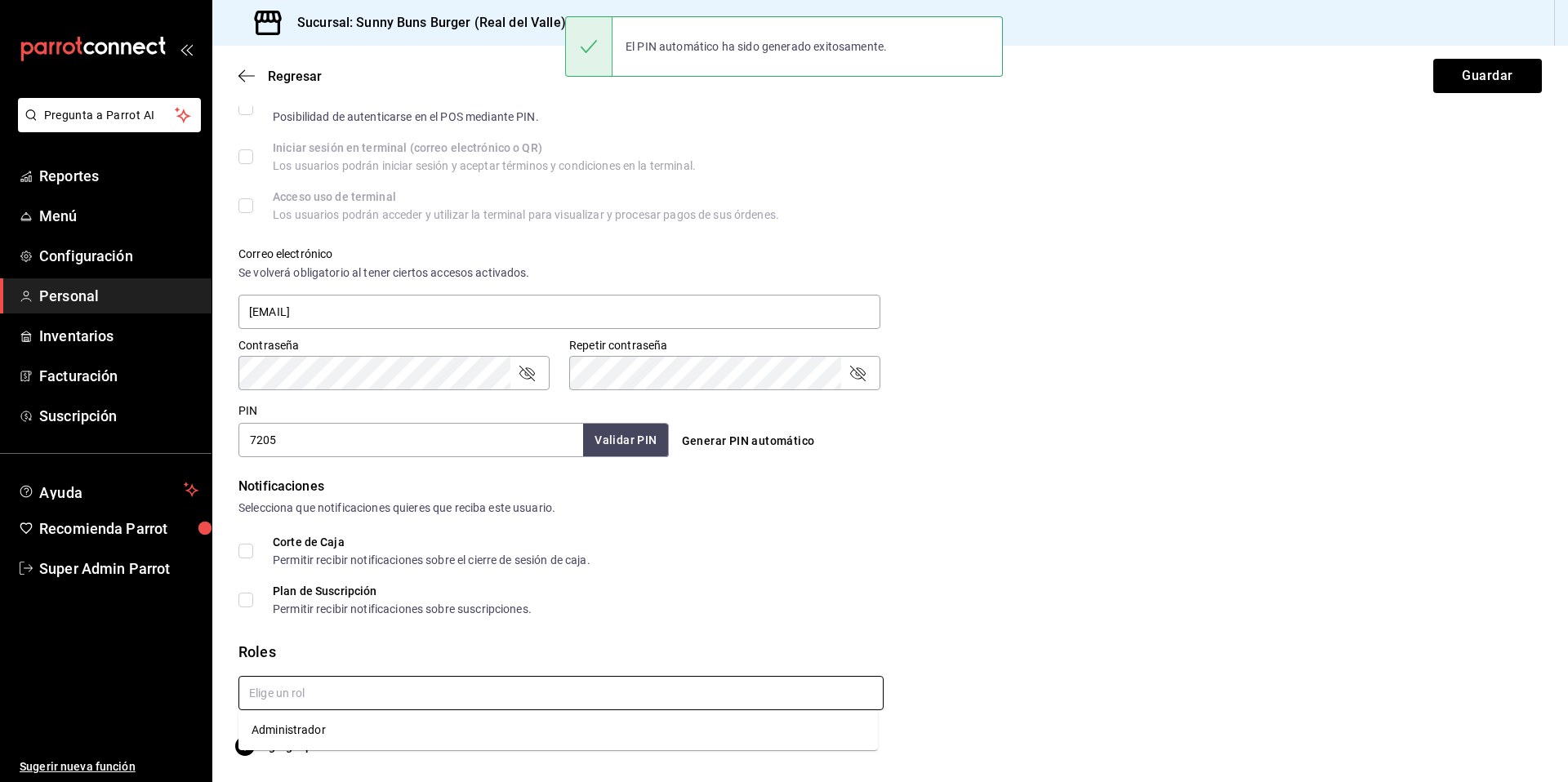 click on "Administrador" at bounding box center [558, 730] 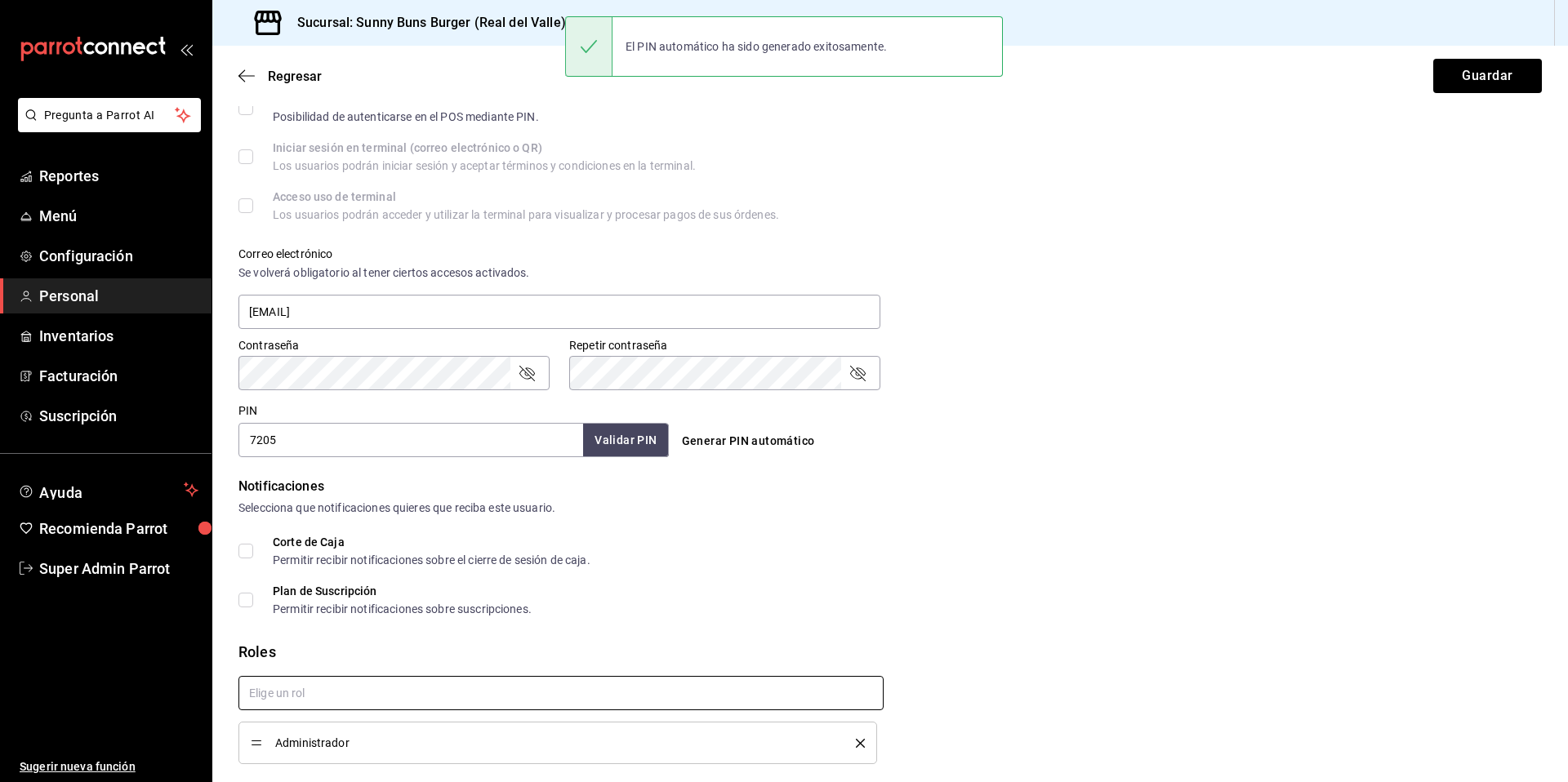 checkbox on "true" 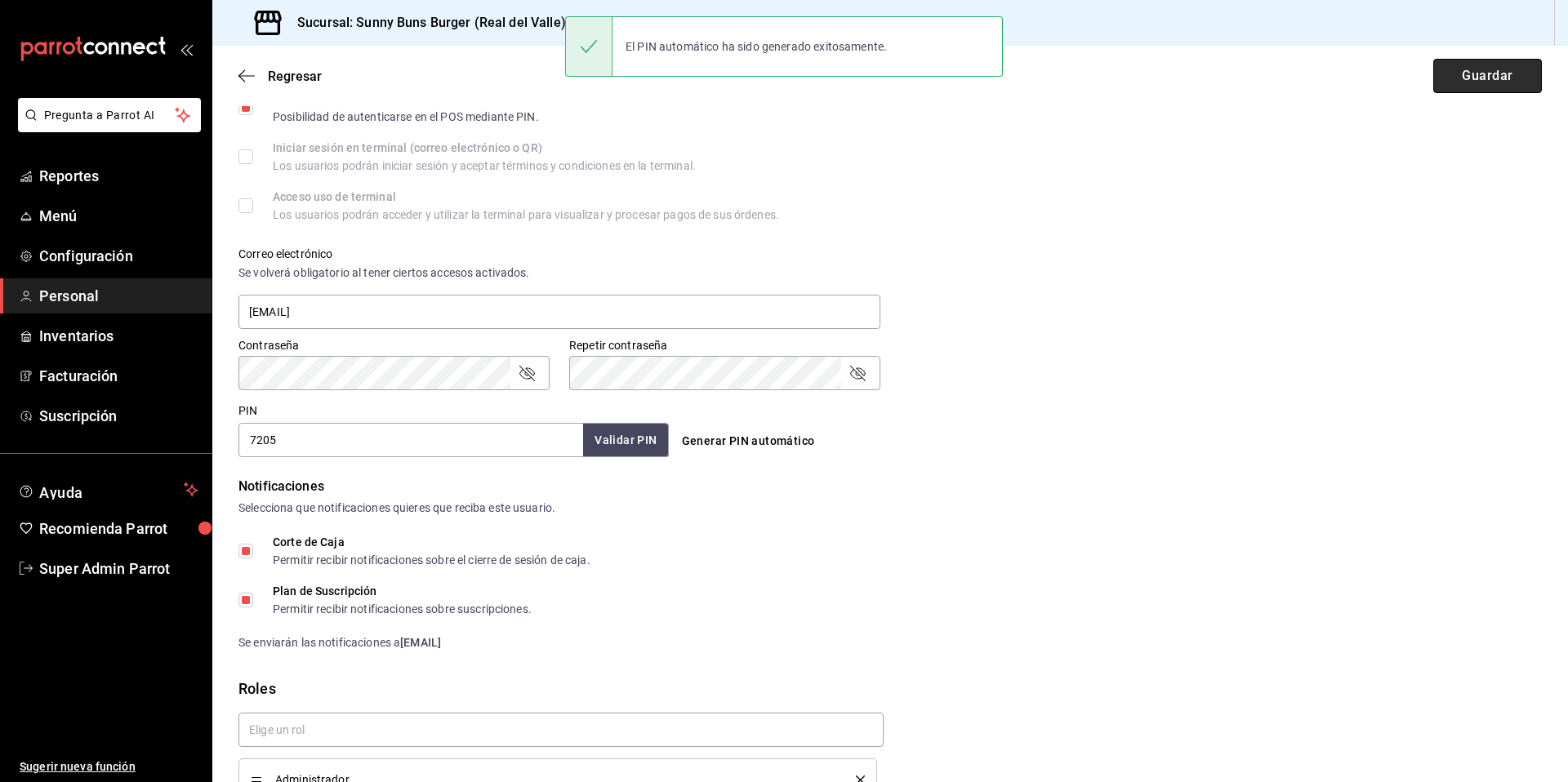 click on "Guardar" at bounding box center (1487, 76) 